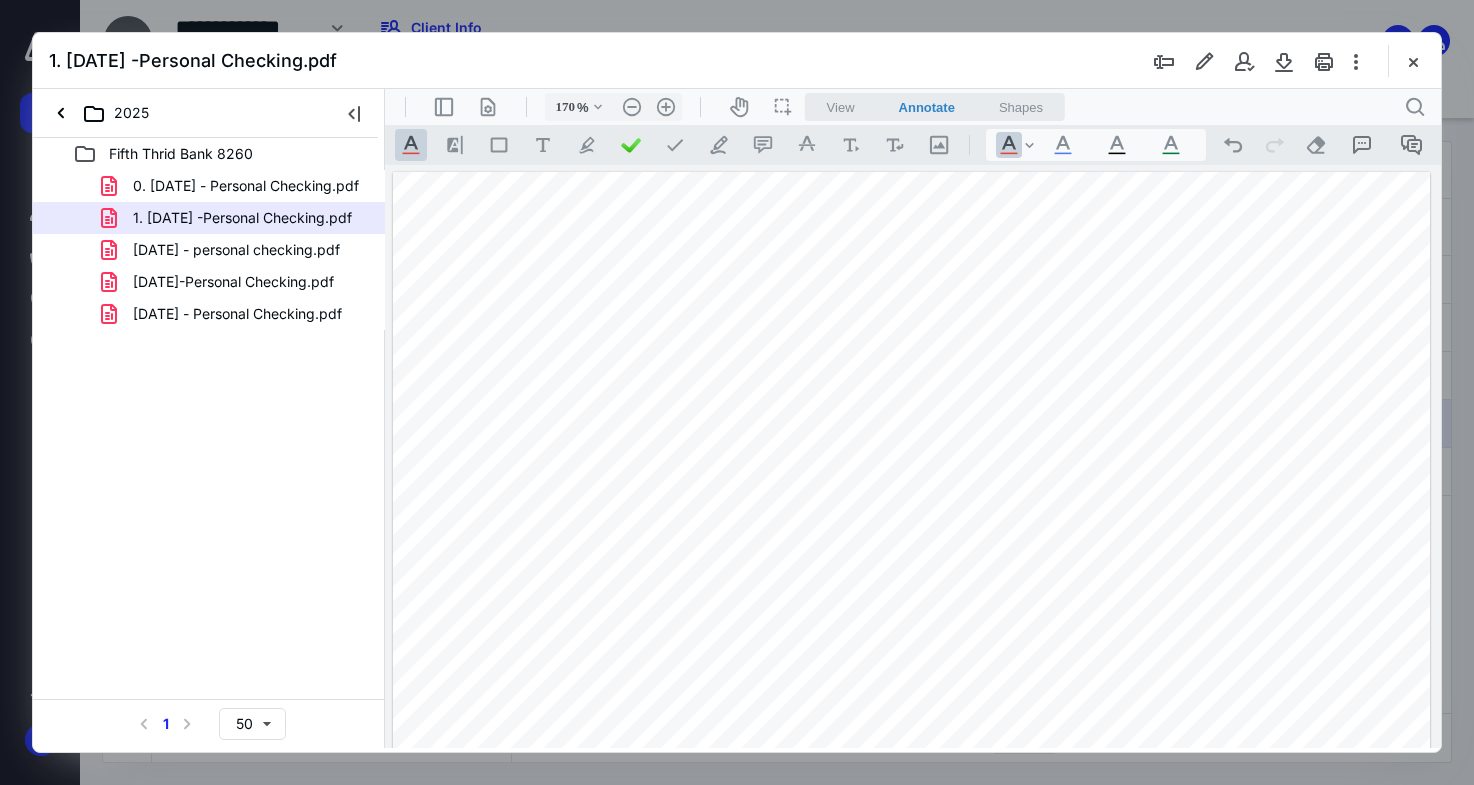 scroll, scrollTop: 0, scrollLeft: 0, axis: both 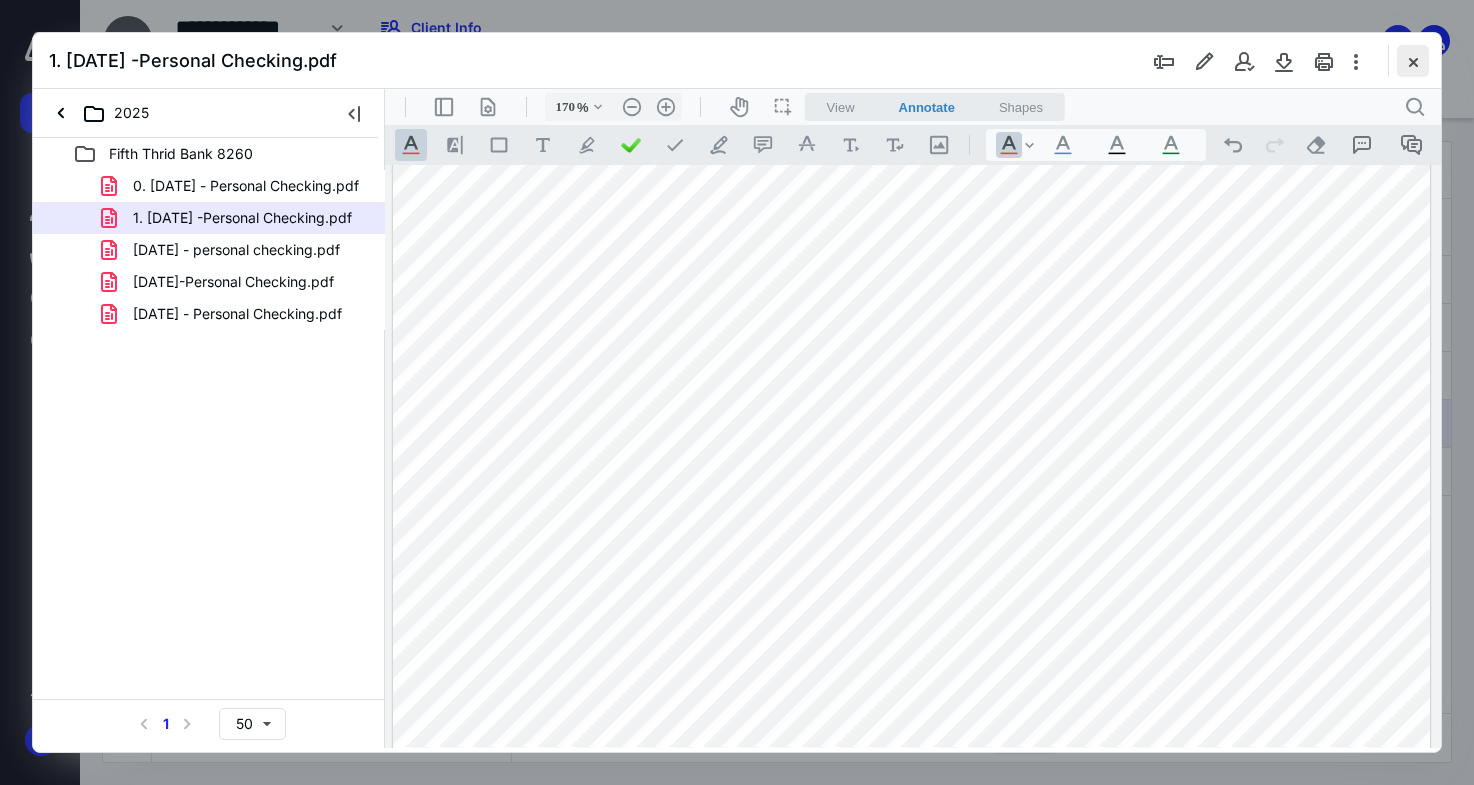 click at bounding box center [1413, 61] 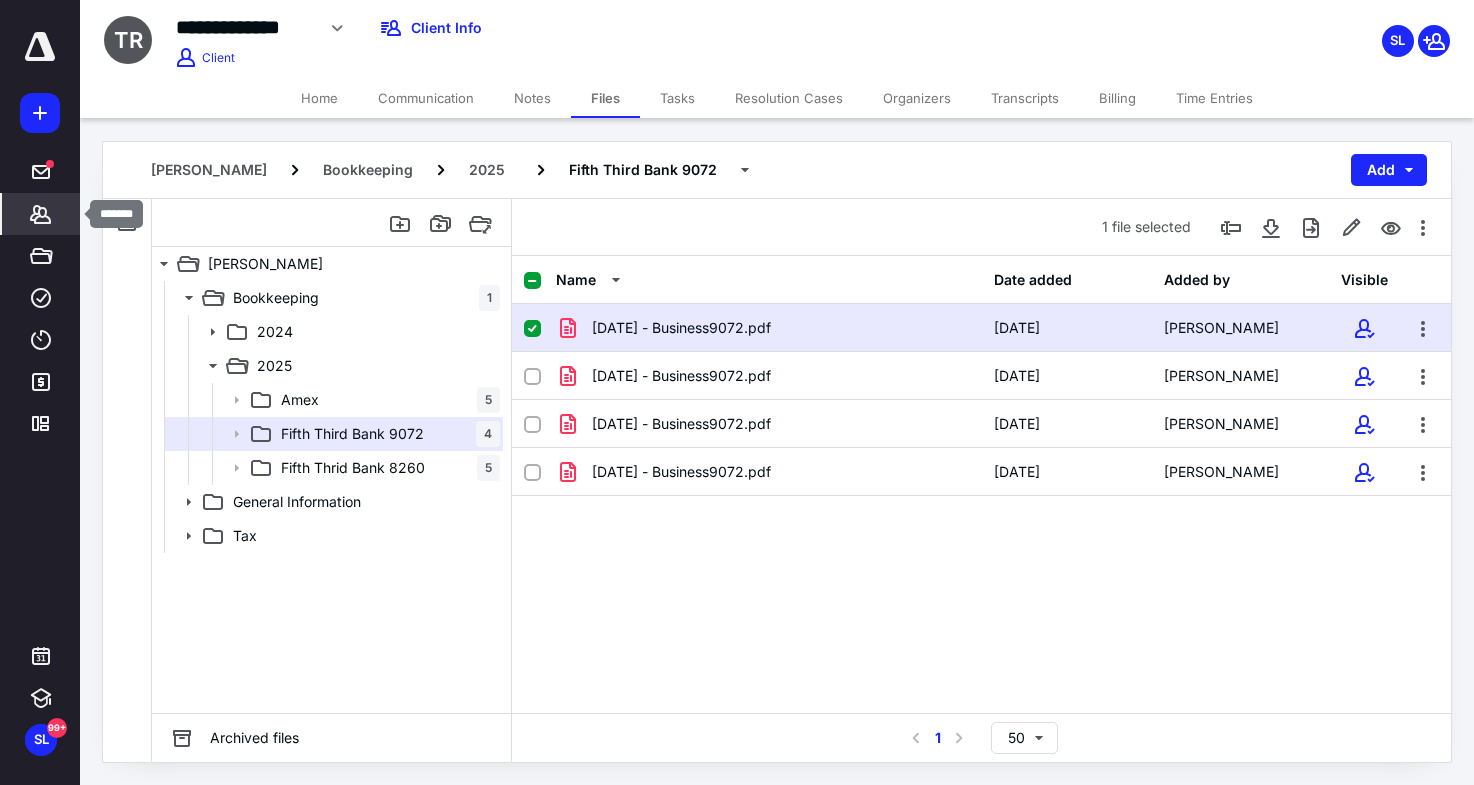 click 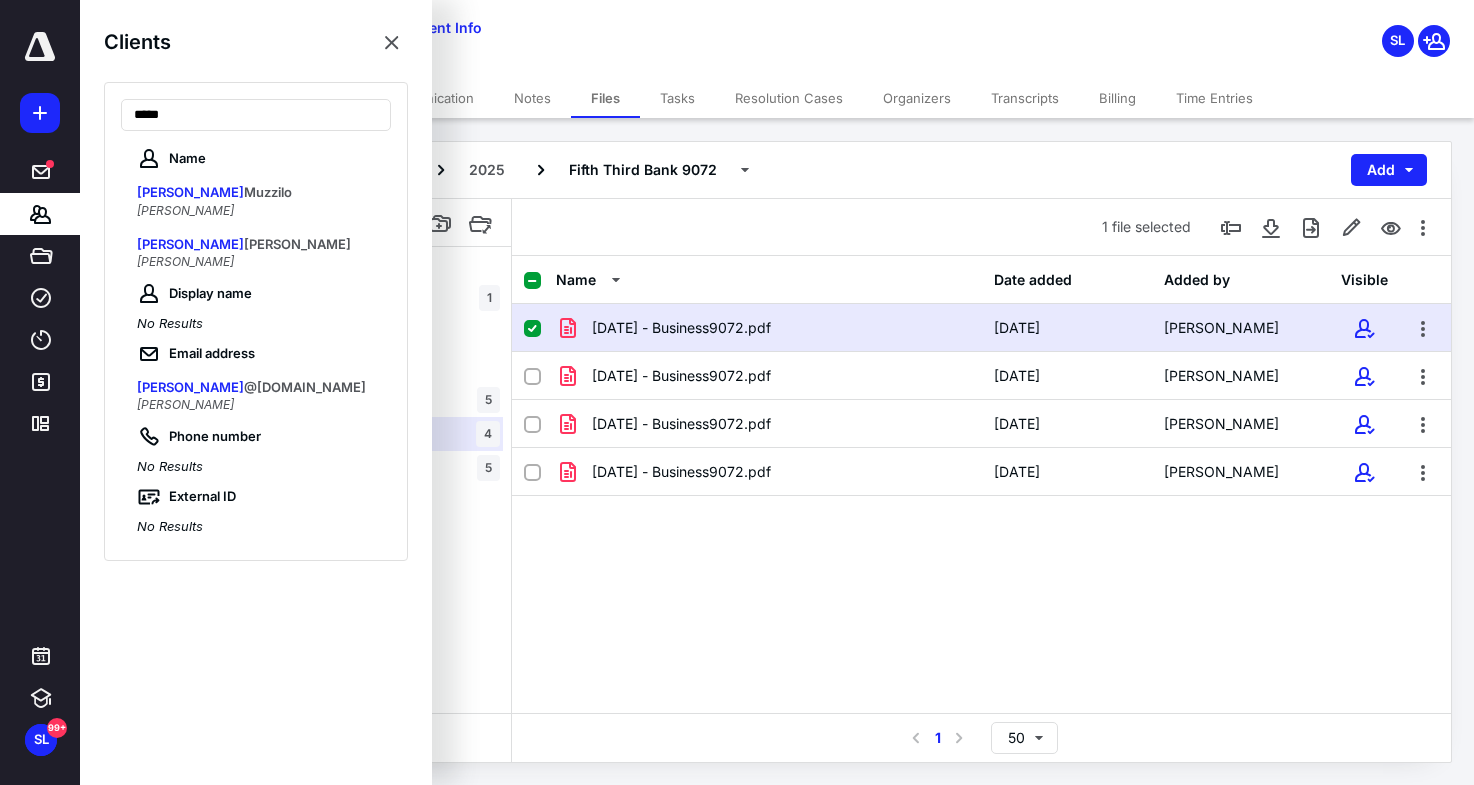 type on "*****" 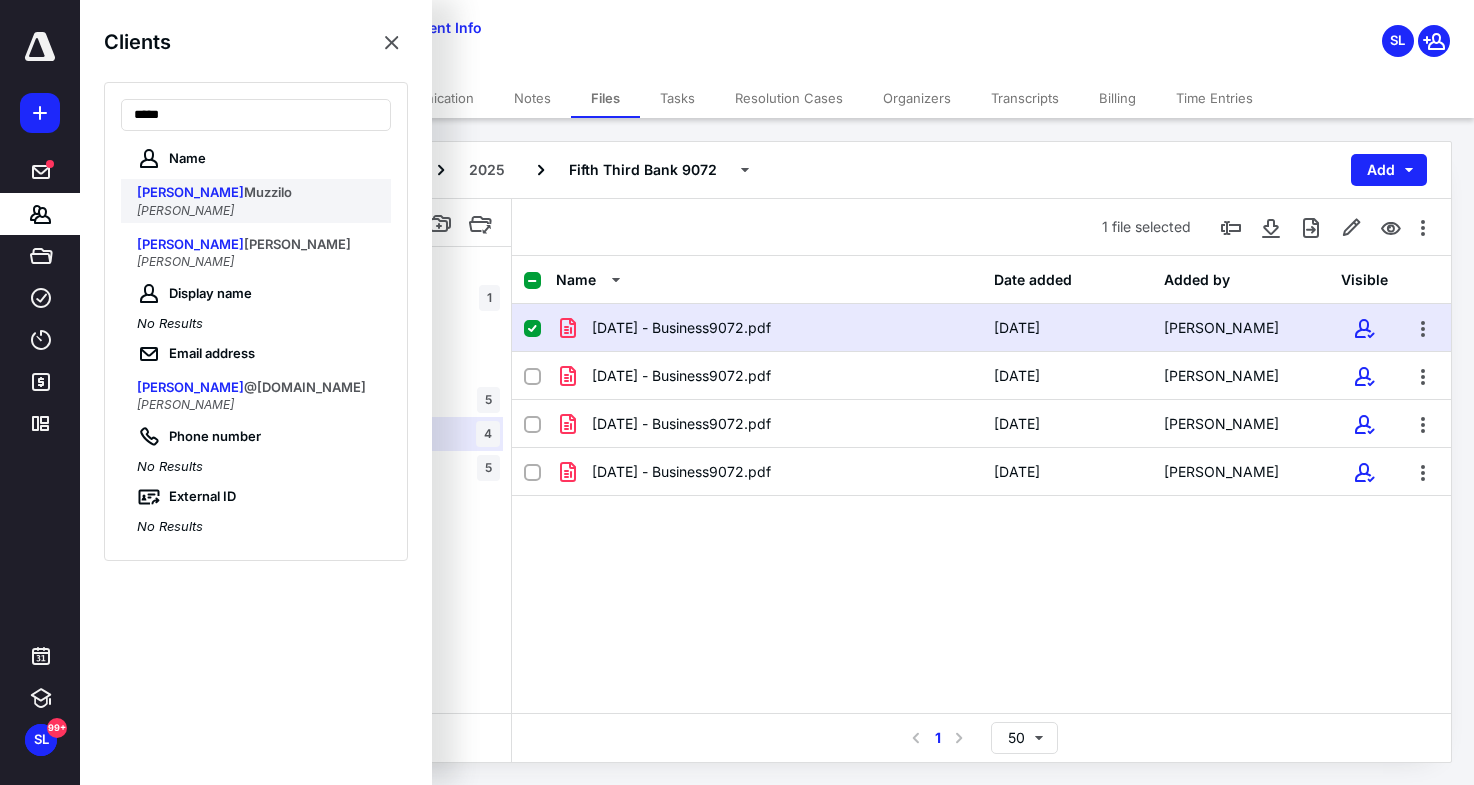 click on "Jason   Muzzilo" at bounding box center (258, 193) 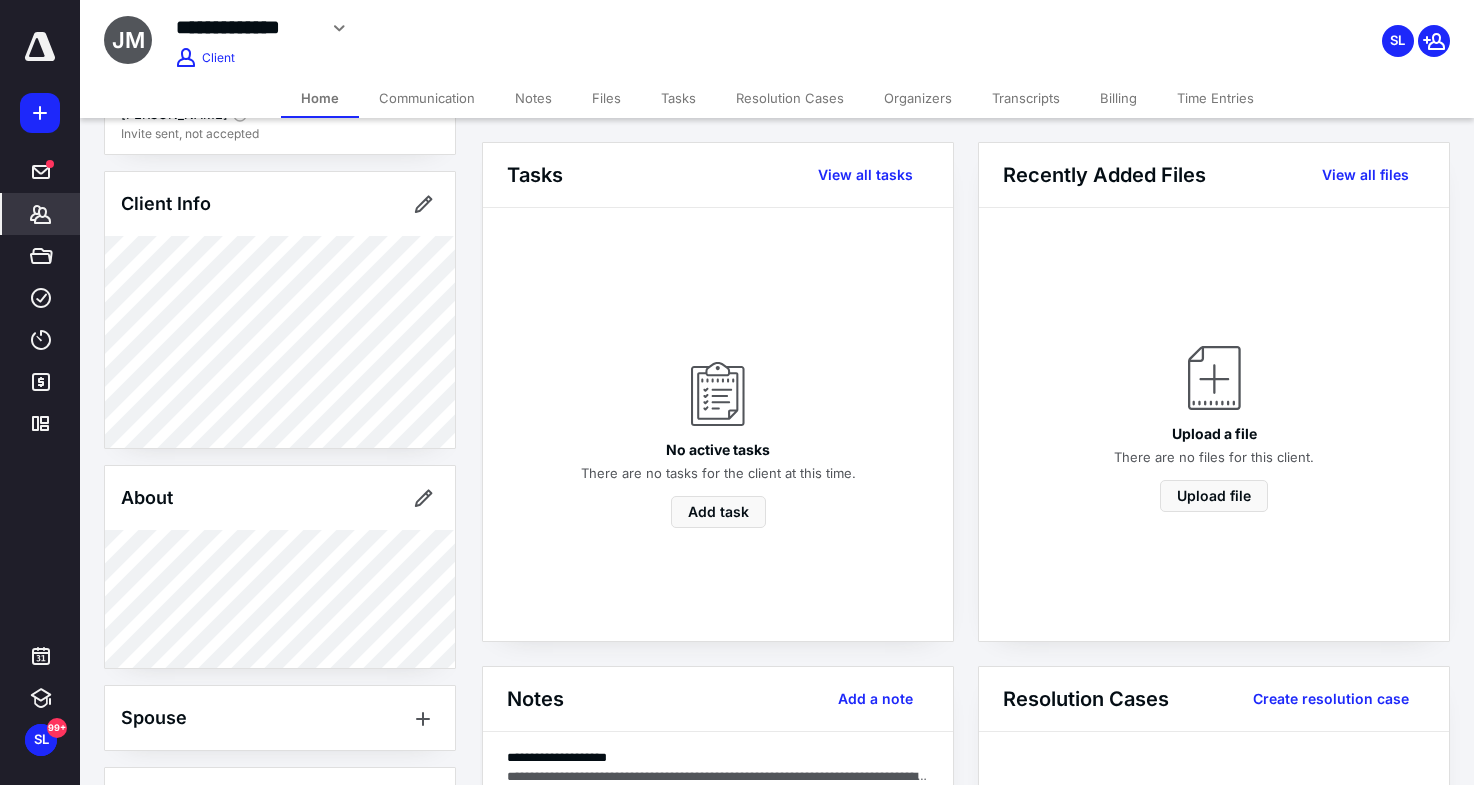 scroll, scrollTop: 115, scrollLeft: 0, axis: vertical 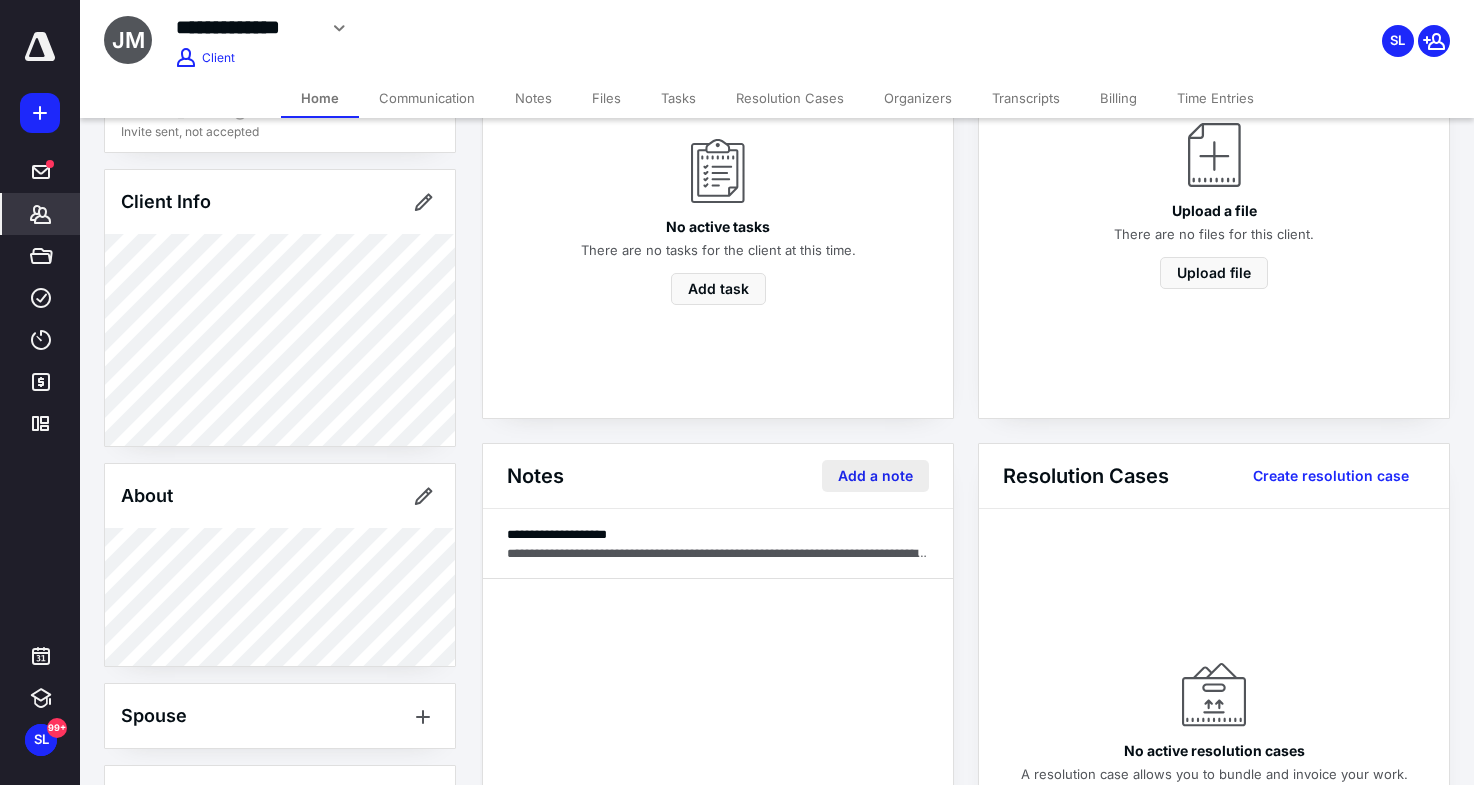 click on "Add a note" at bounding box center (875, 476) 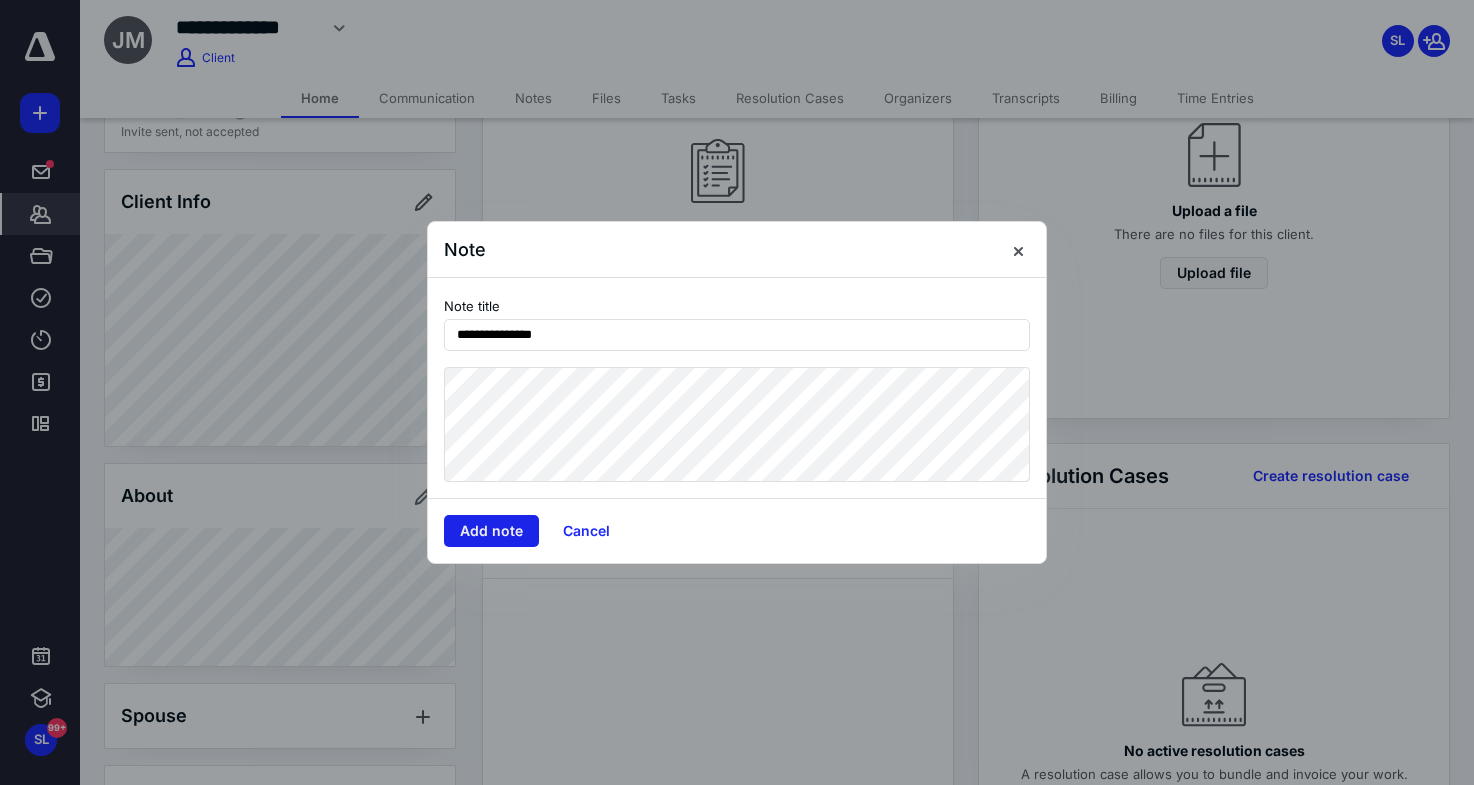 type on "**********" 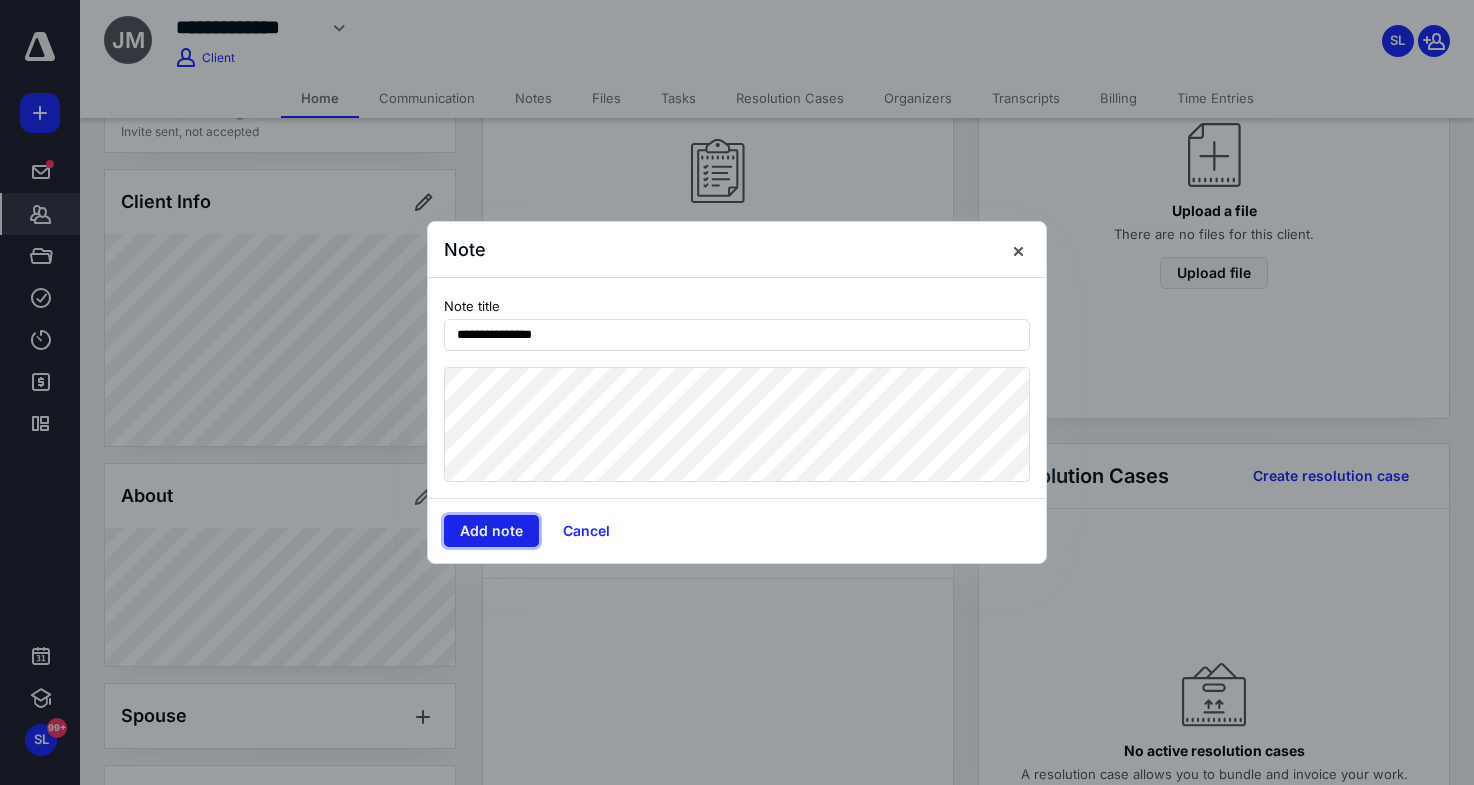 click on "Add note" at bounding box center [491, 531] 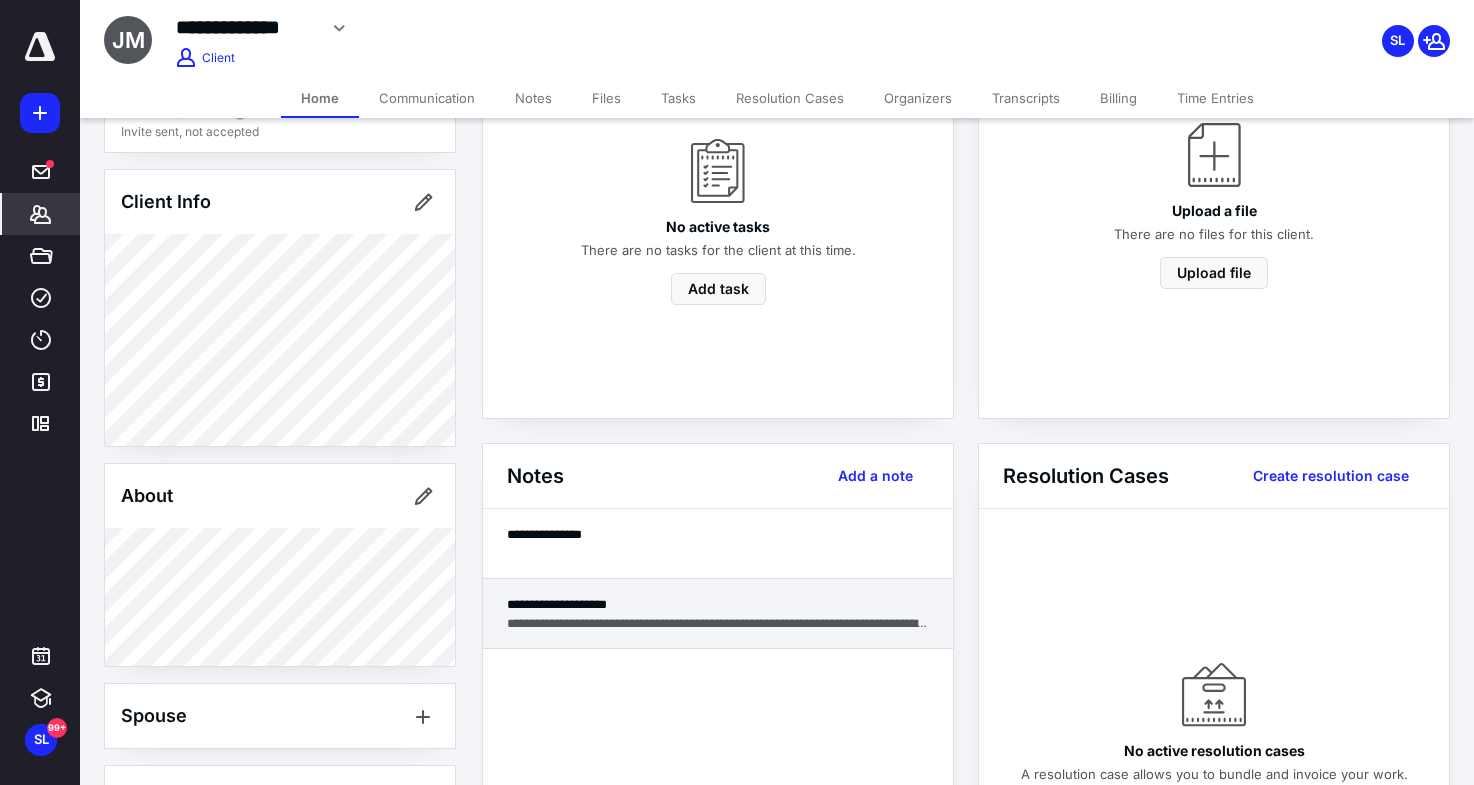 click on "**********" at bounding box center [718, 623] 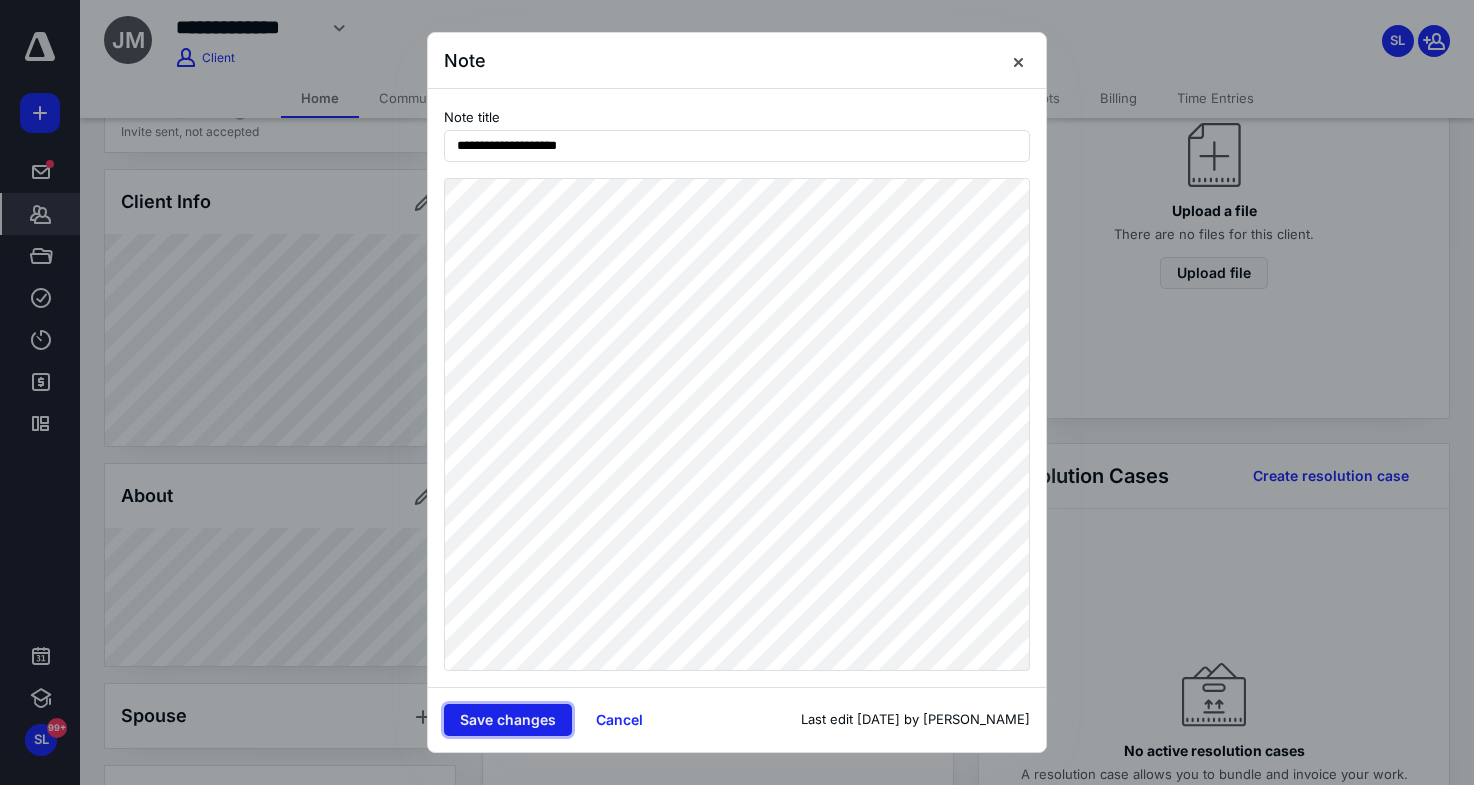 click on "Save changes" at bounding box center (508, 720) 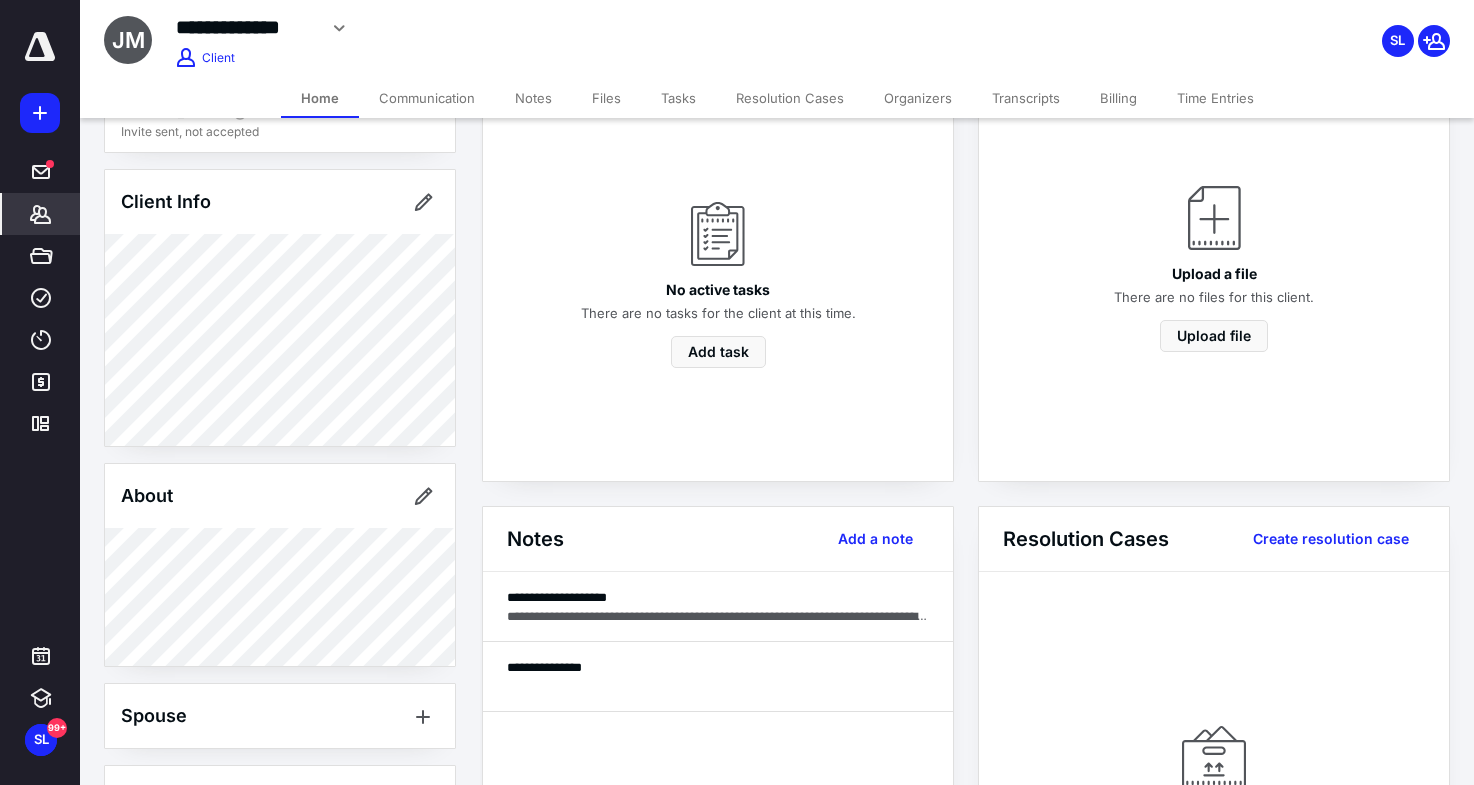 scroll, scrollTop: 169, scrollLeft: 0, axis: vertical 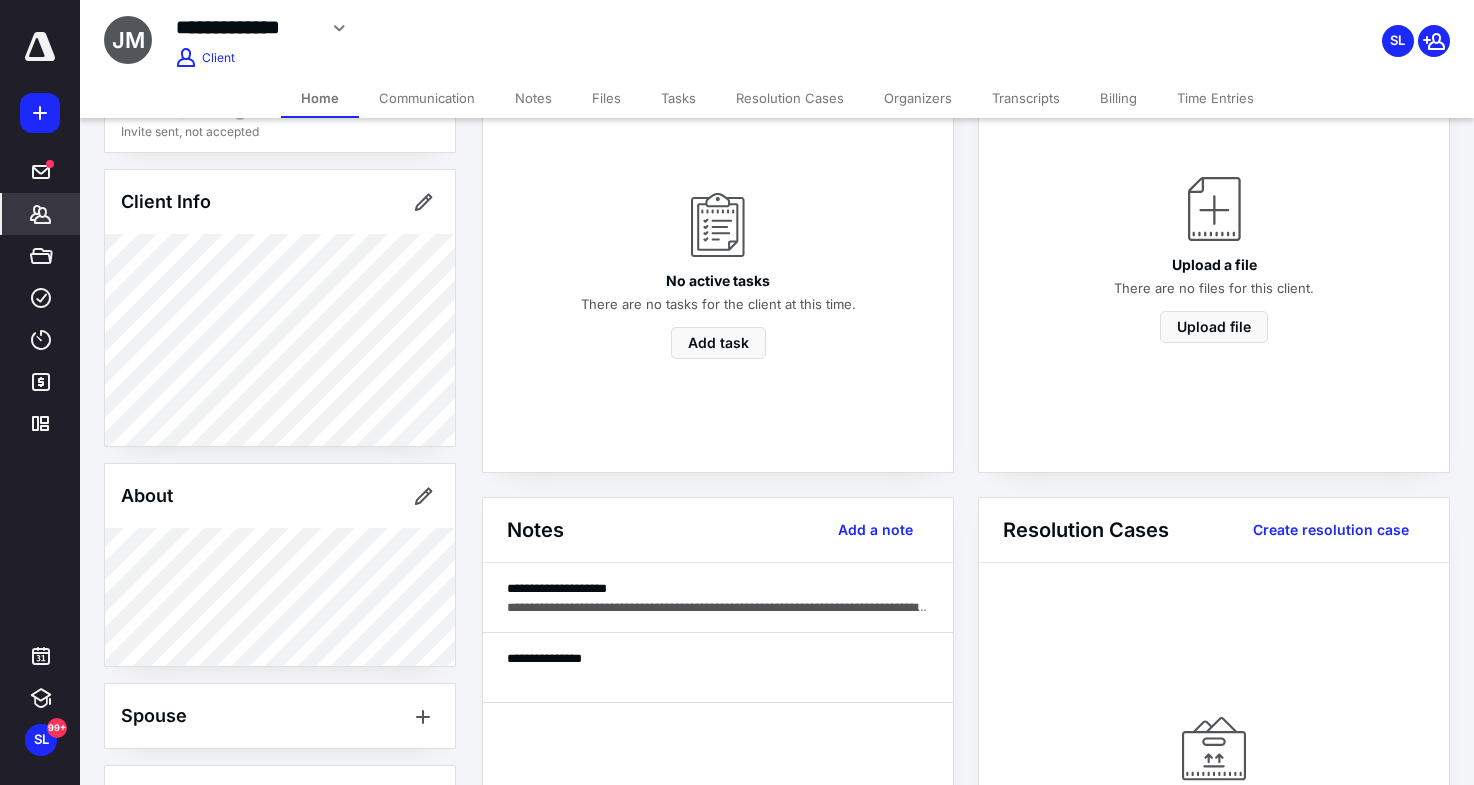 click on "No active tasks There are no tasks for the client at this time. Add task" at bounding box center [718, 255] 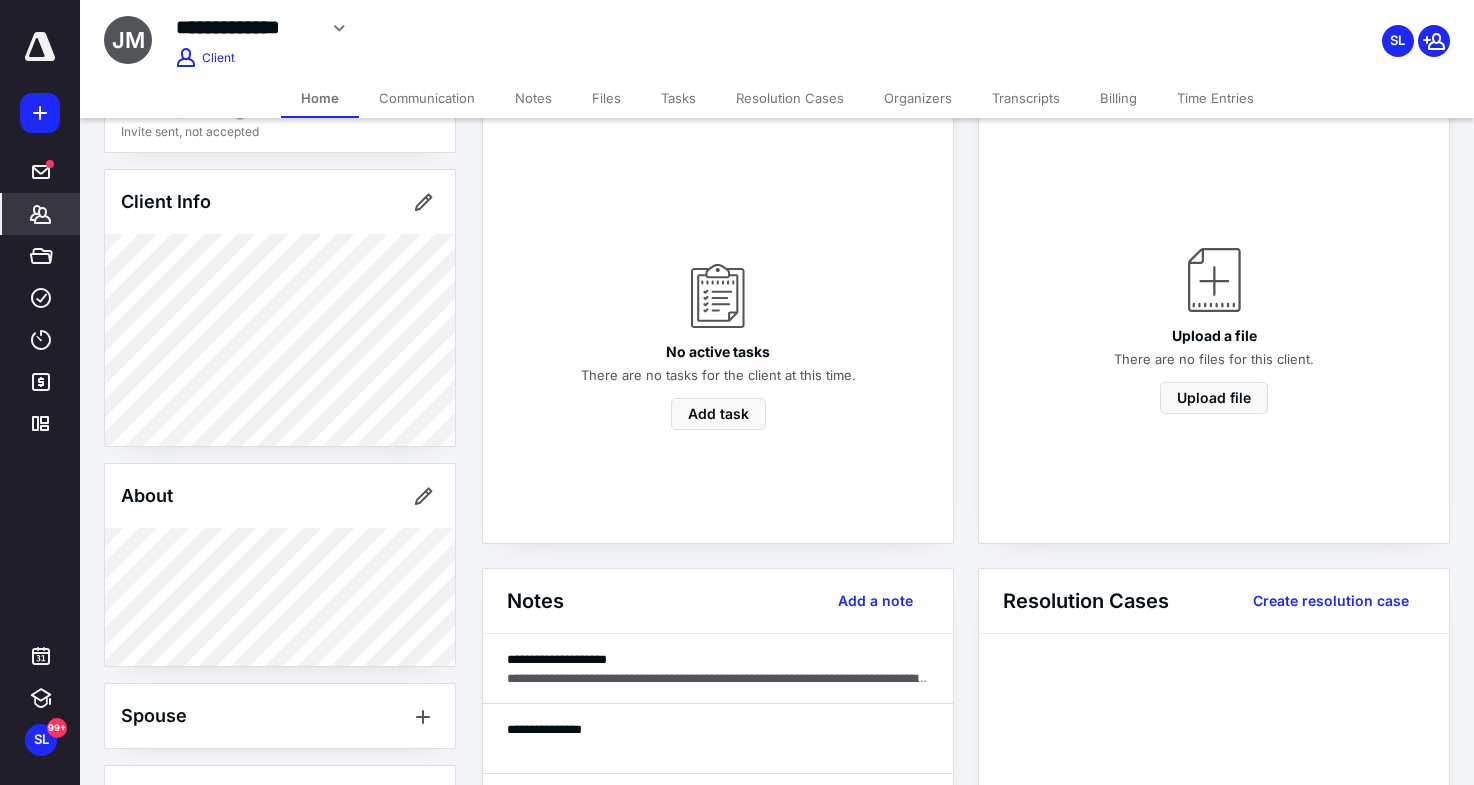 scroll, scrollTop: 0, scrollLeft: 0, axis: both 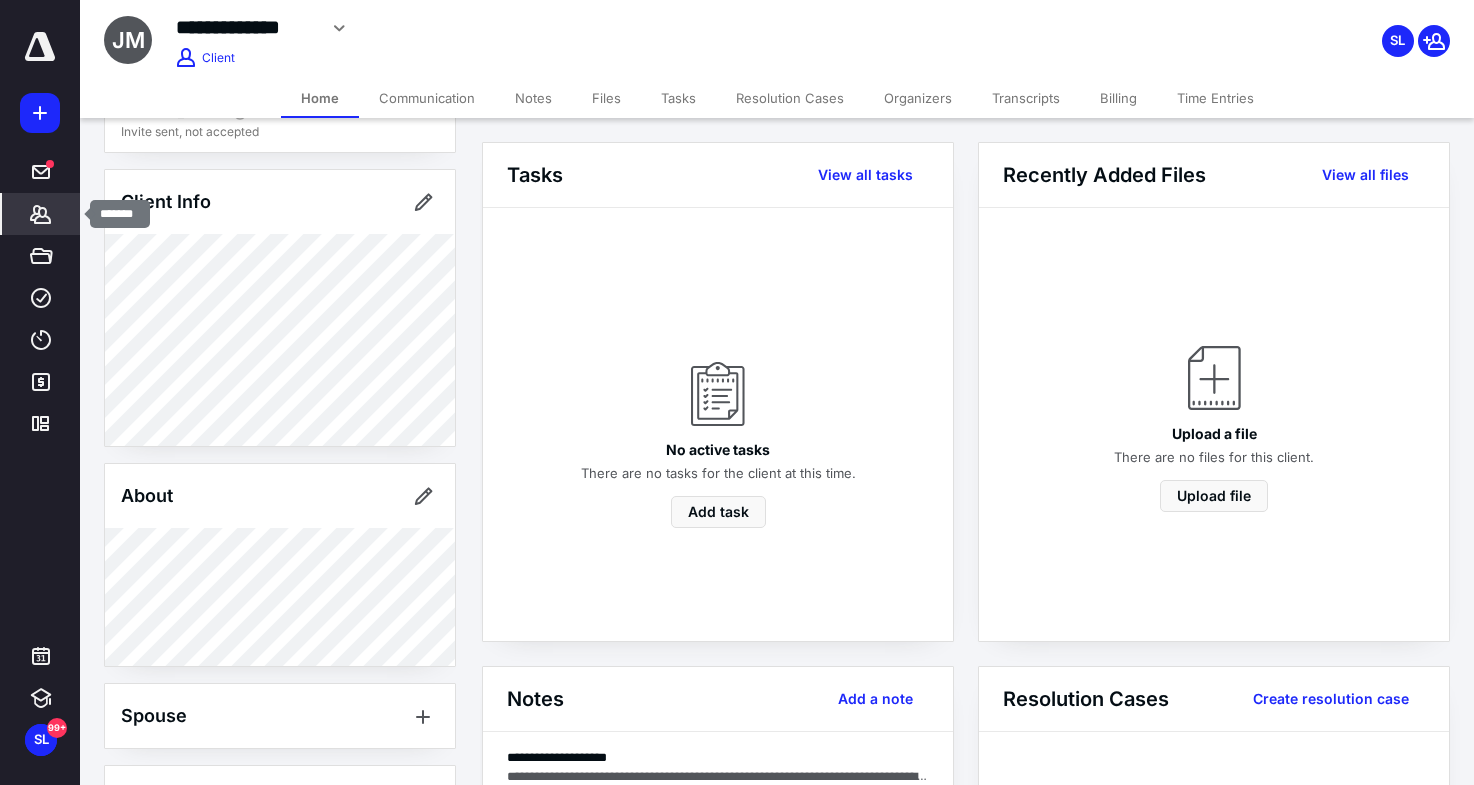 click 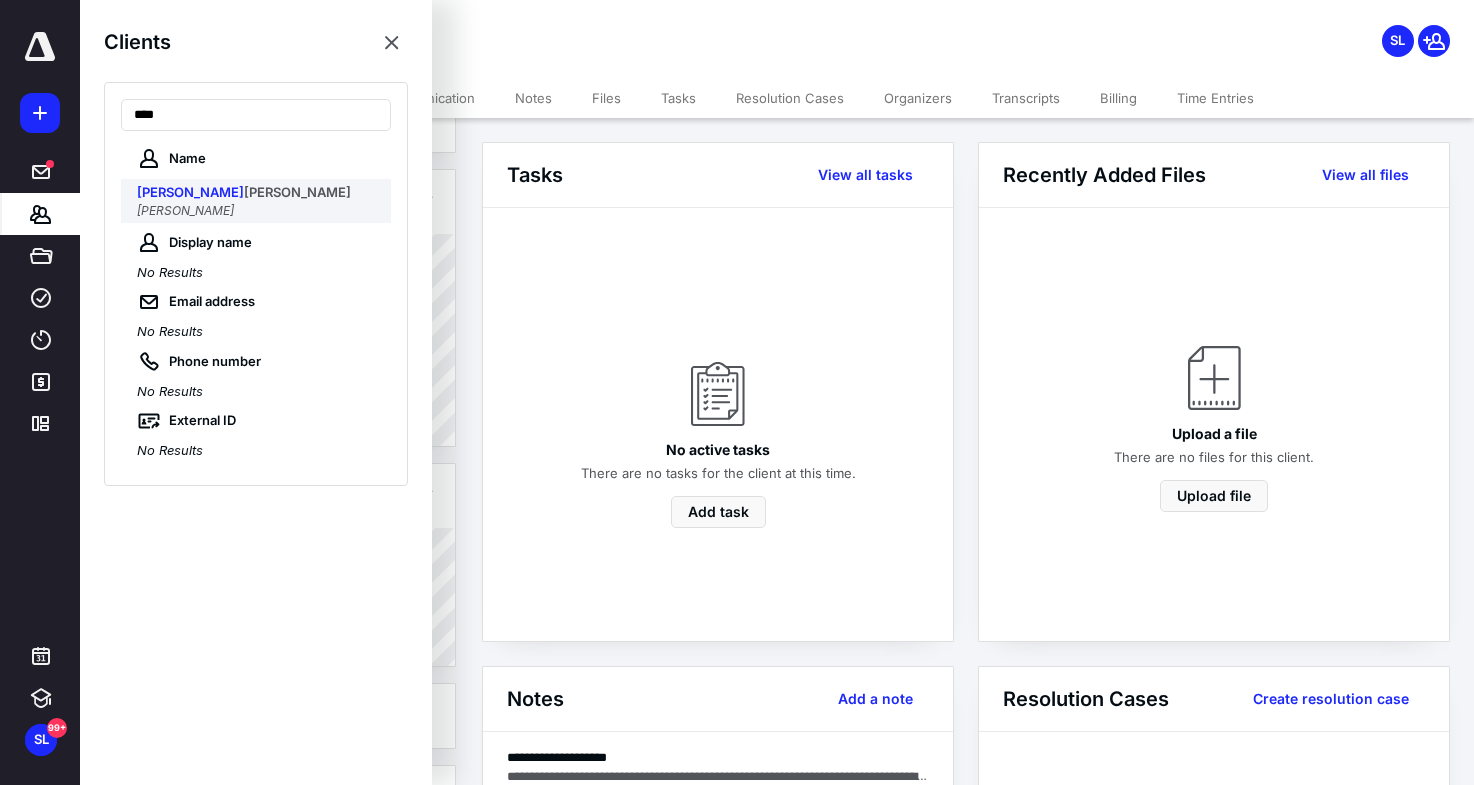 type on "****" 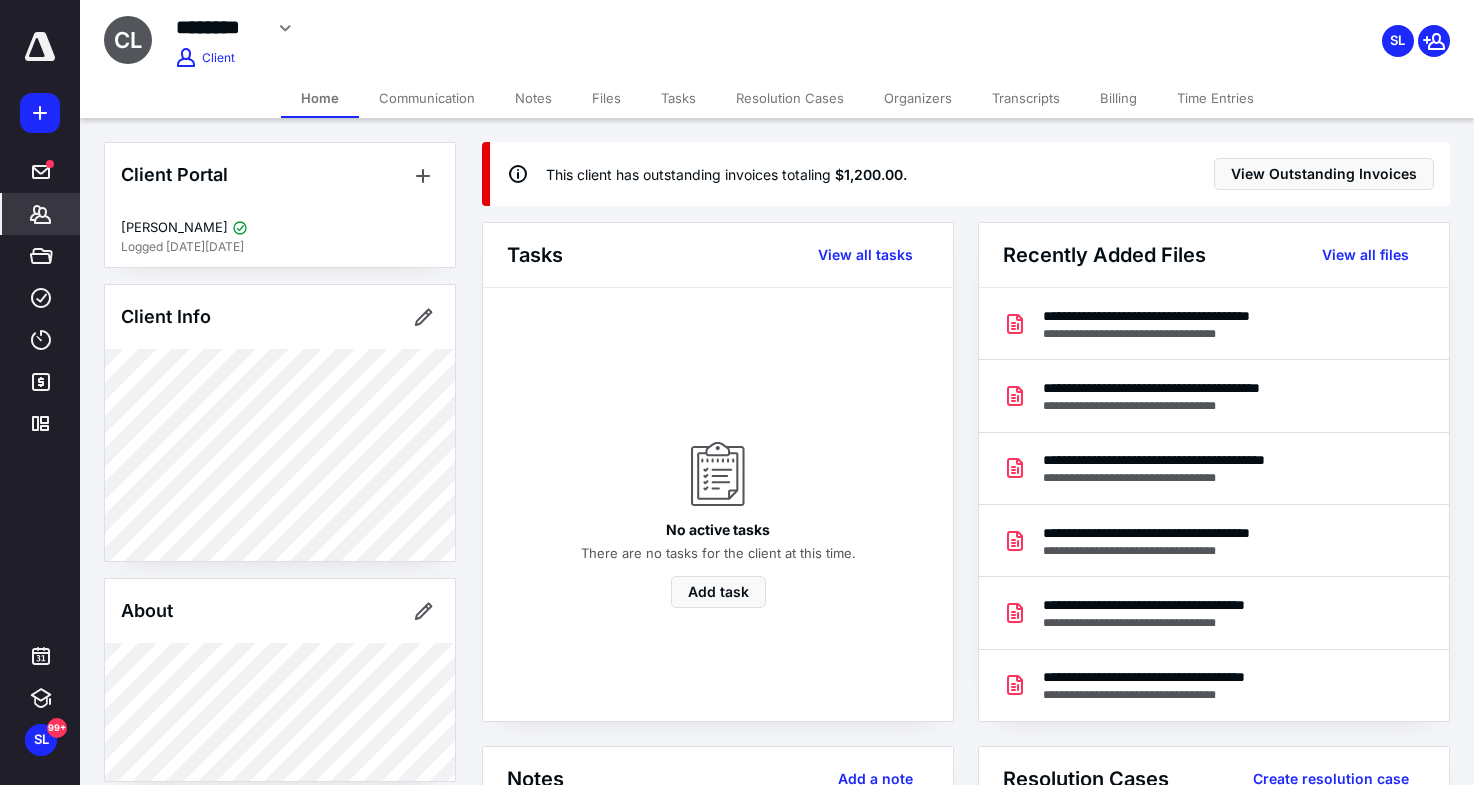 click on "Files" at bounding box center [606, 98] 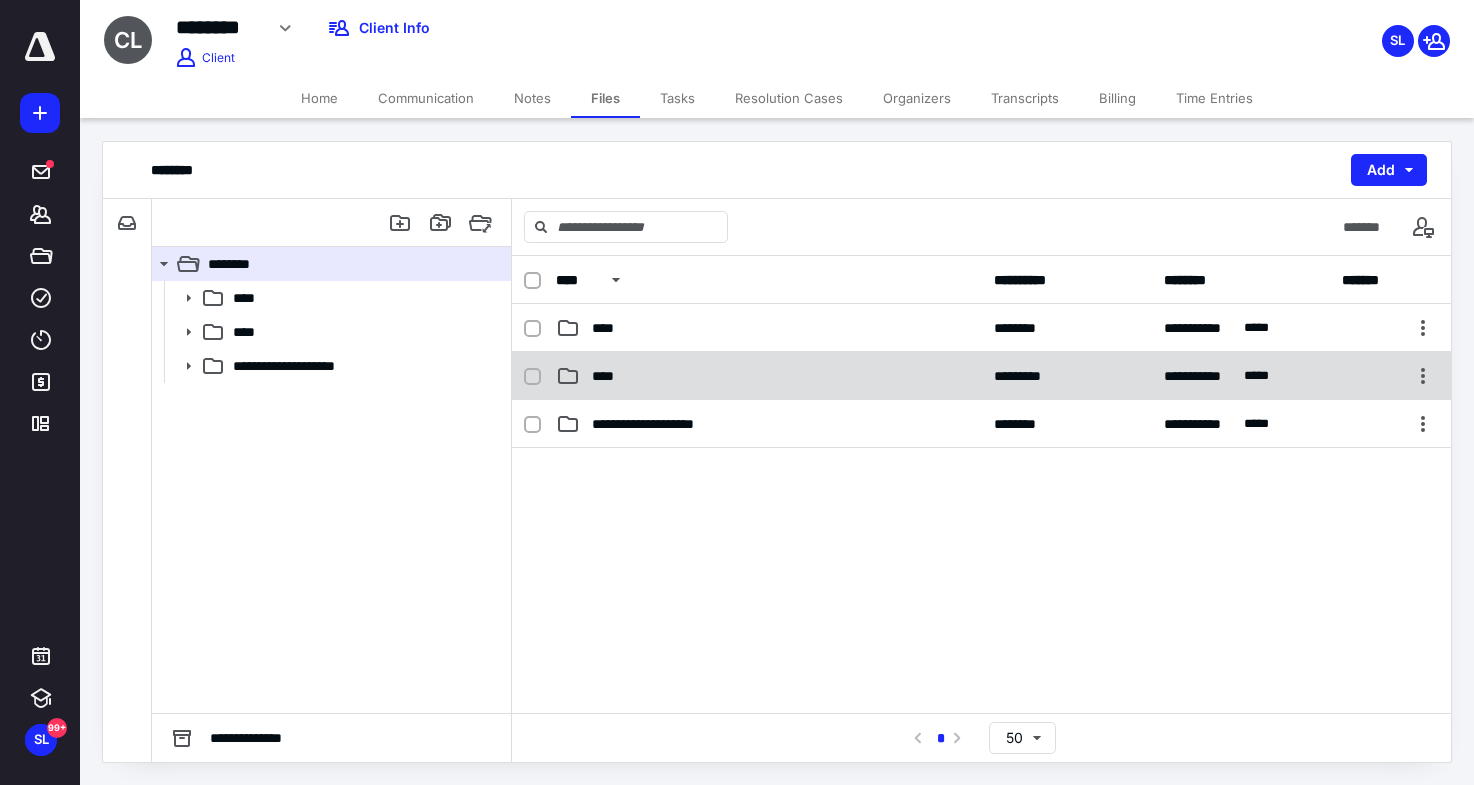 click on "****" at bounding box center [769, 376] 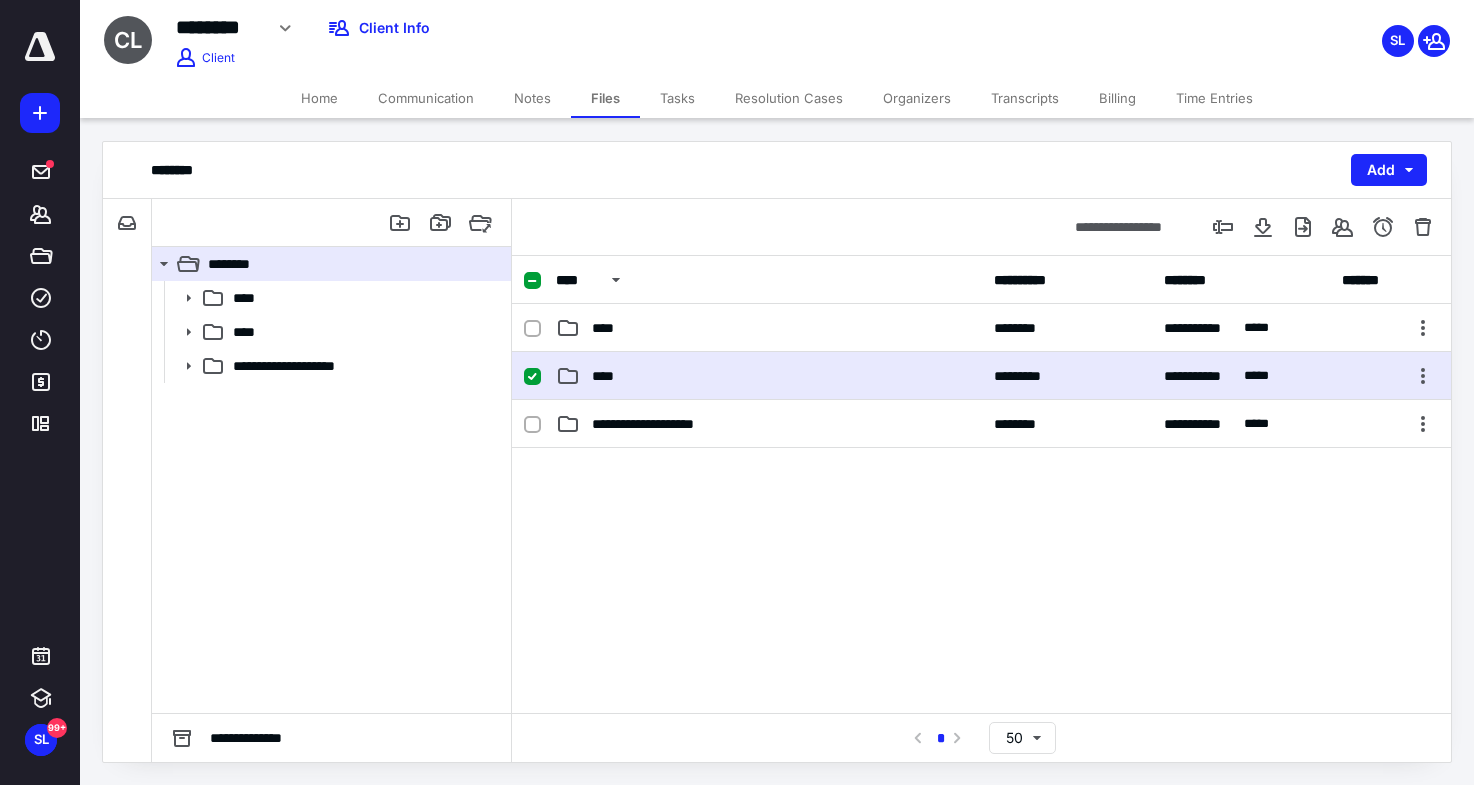 click on "****" at bounding box center [769, 376] 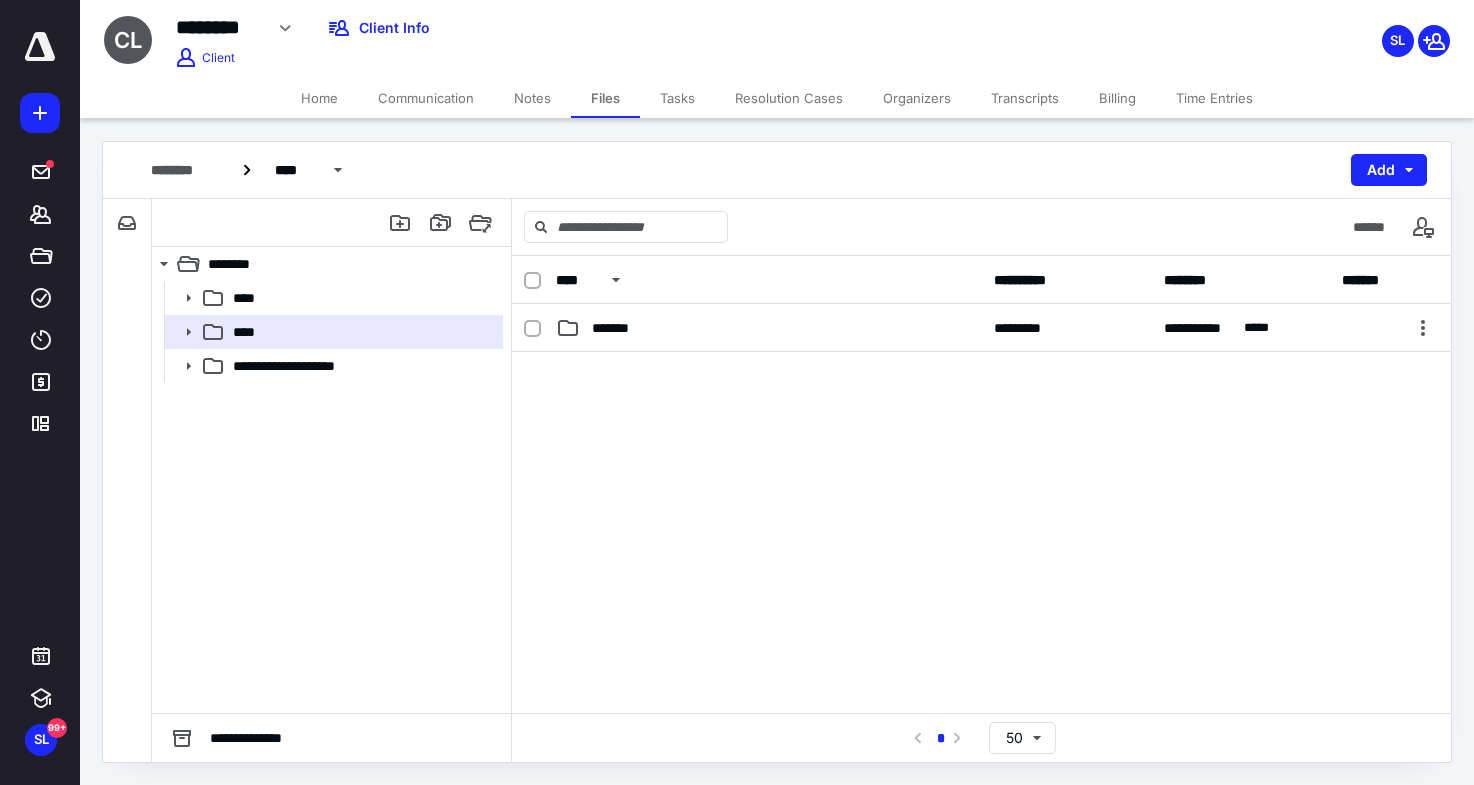 click on "******** ****   Add" at bounding box center [777, 170] 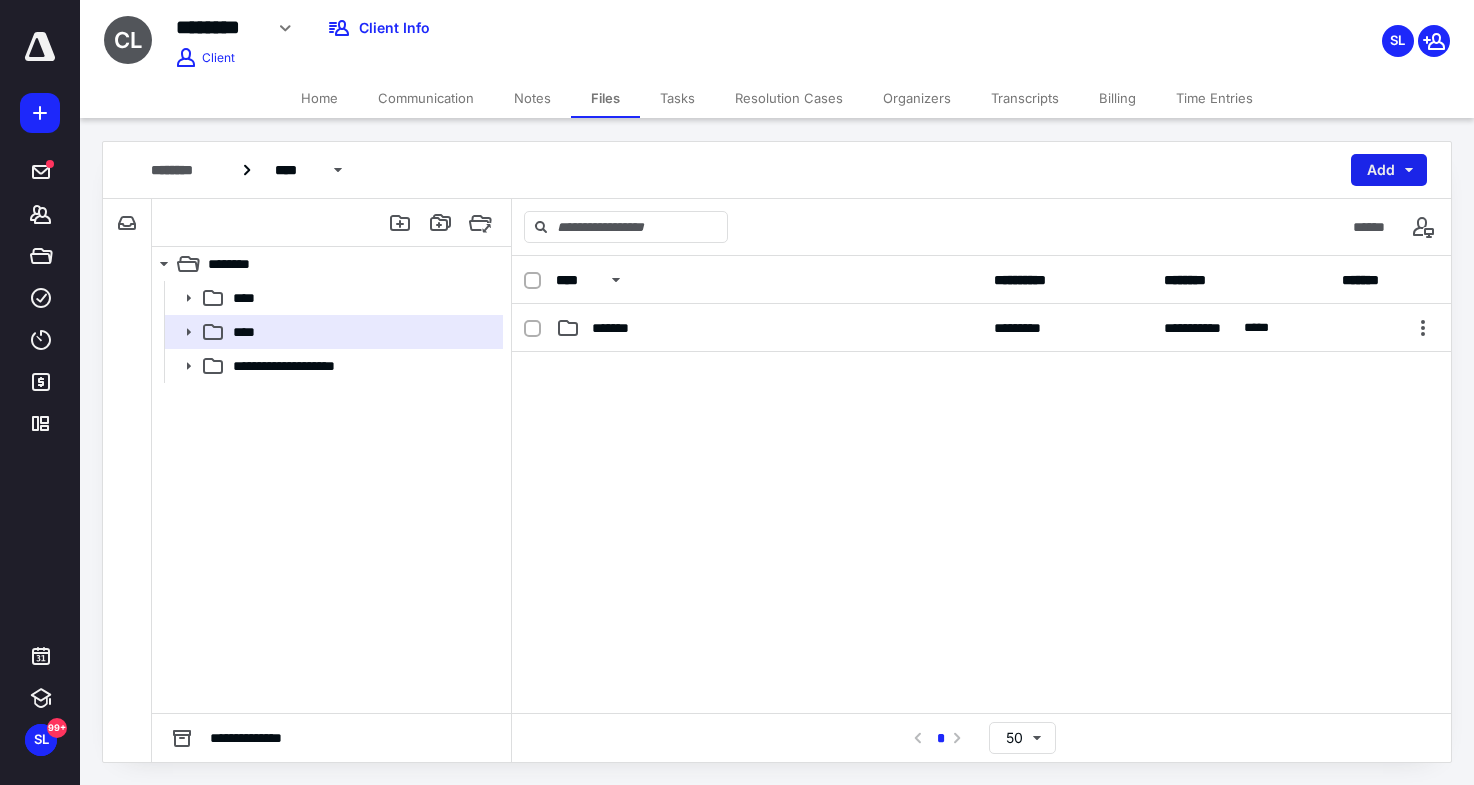 click on "Add" at bounding box center [1389, 170] 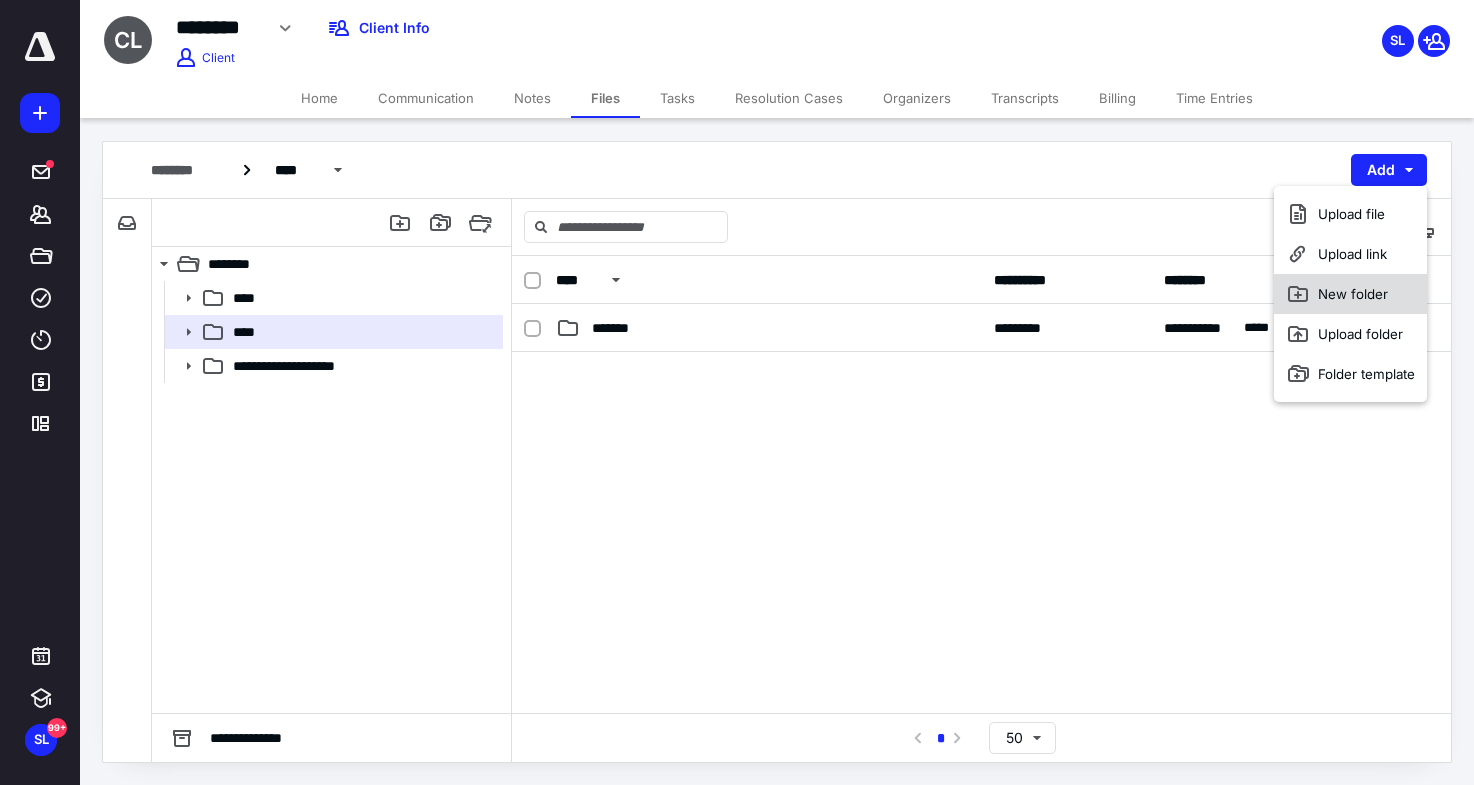 click on "New folder" at bounding box center (1350, 294) 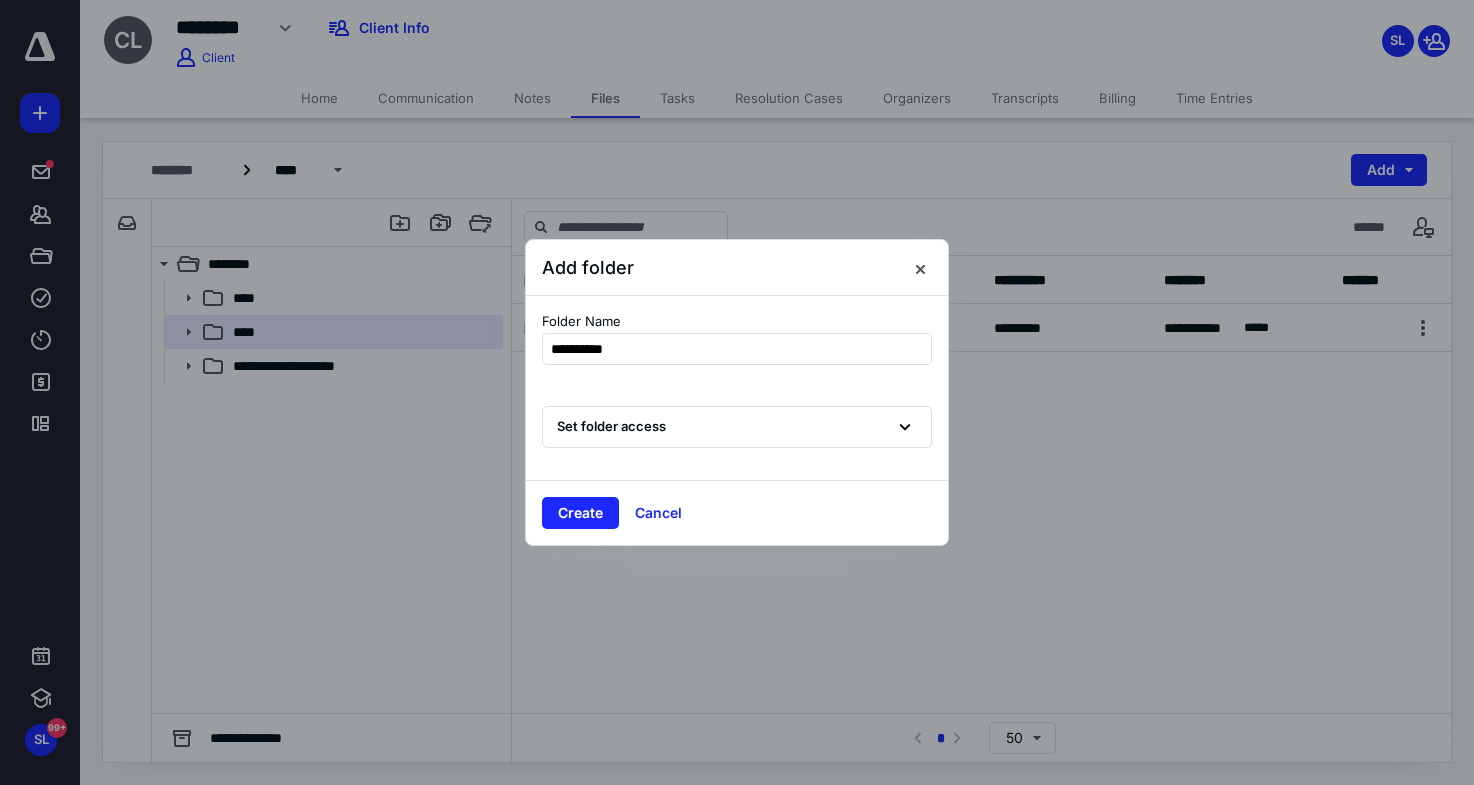 type on "**********" 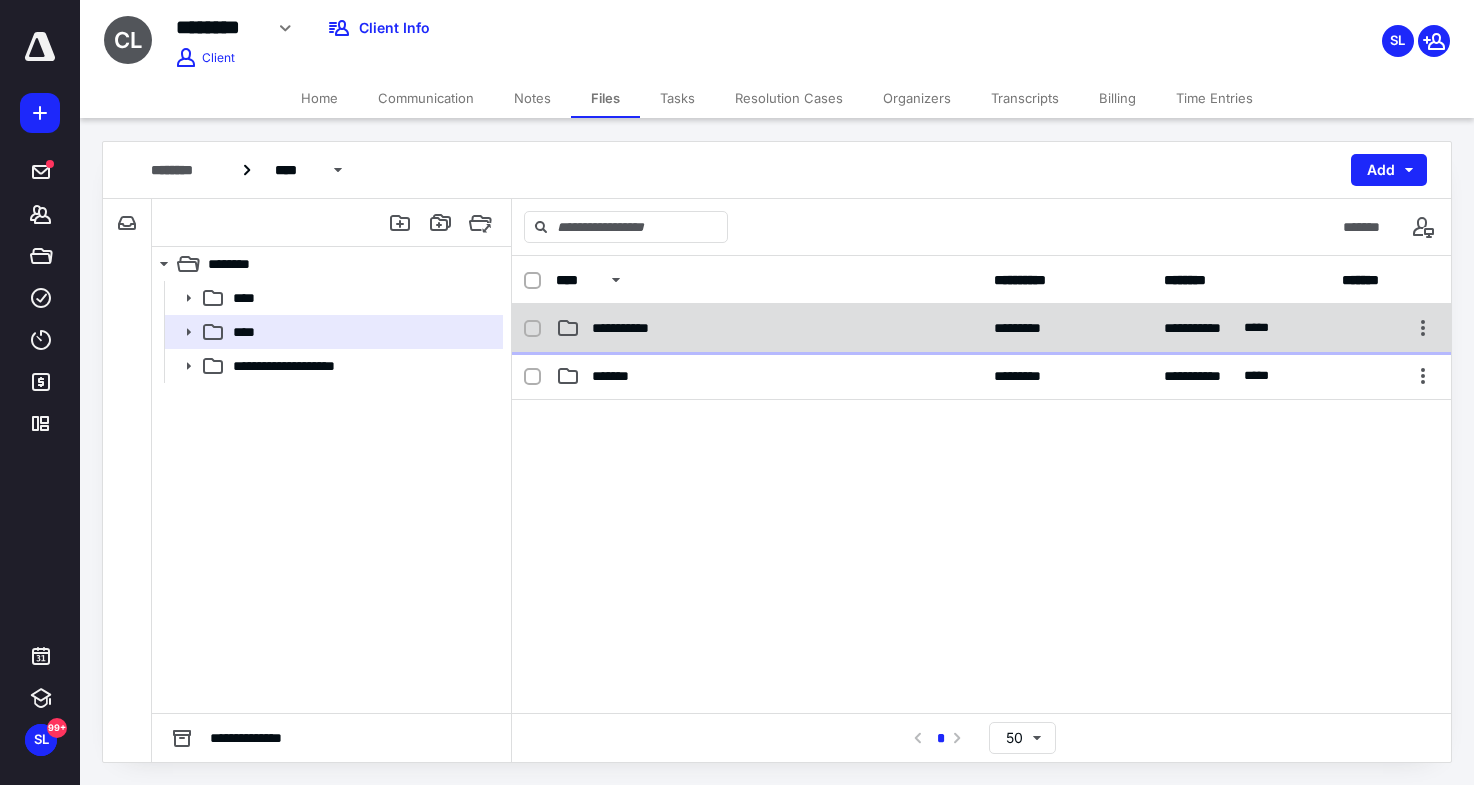 click on "**********" at bounding box center [1237, 328] 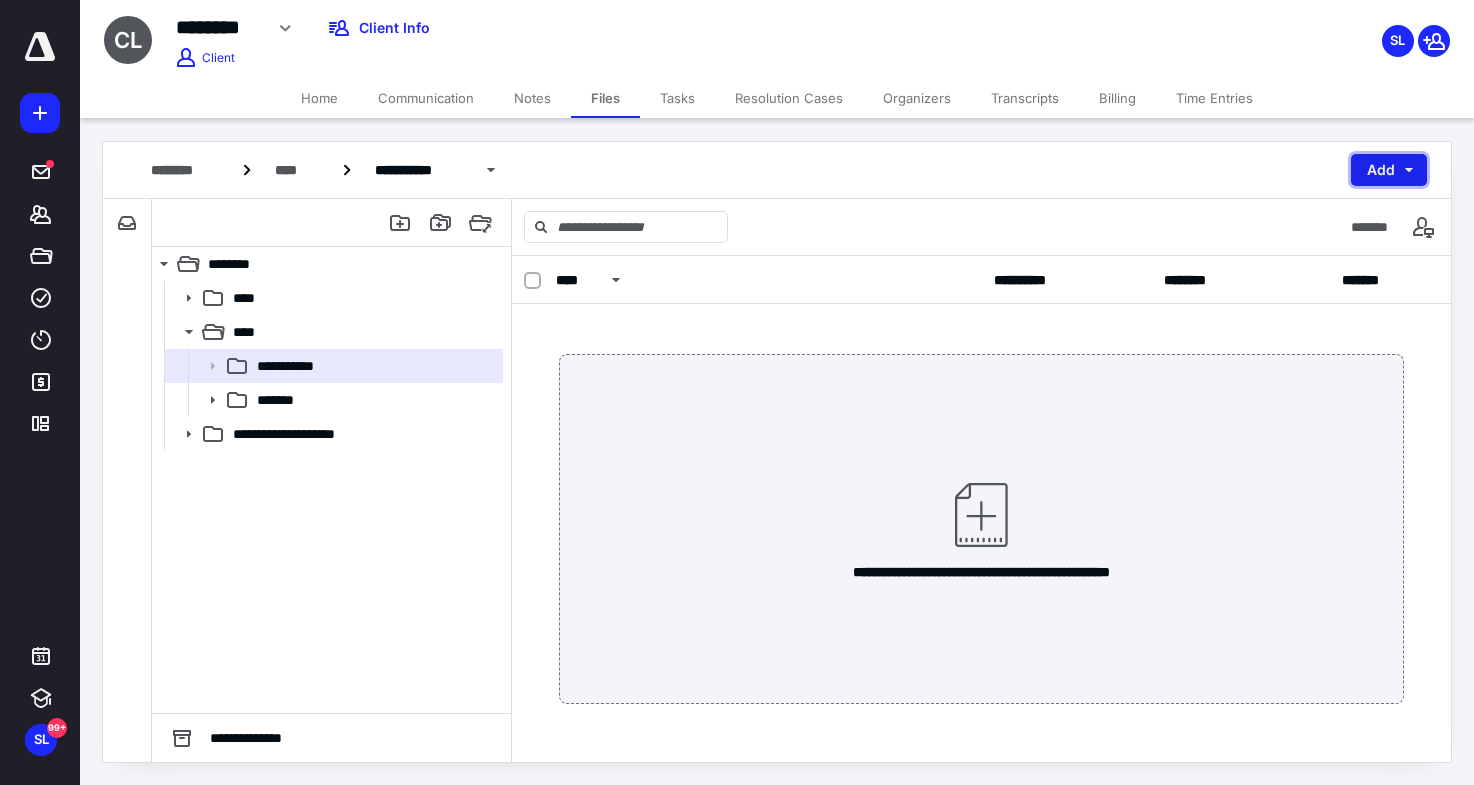 click on "Add" at bounding box center [1389, 170] 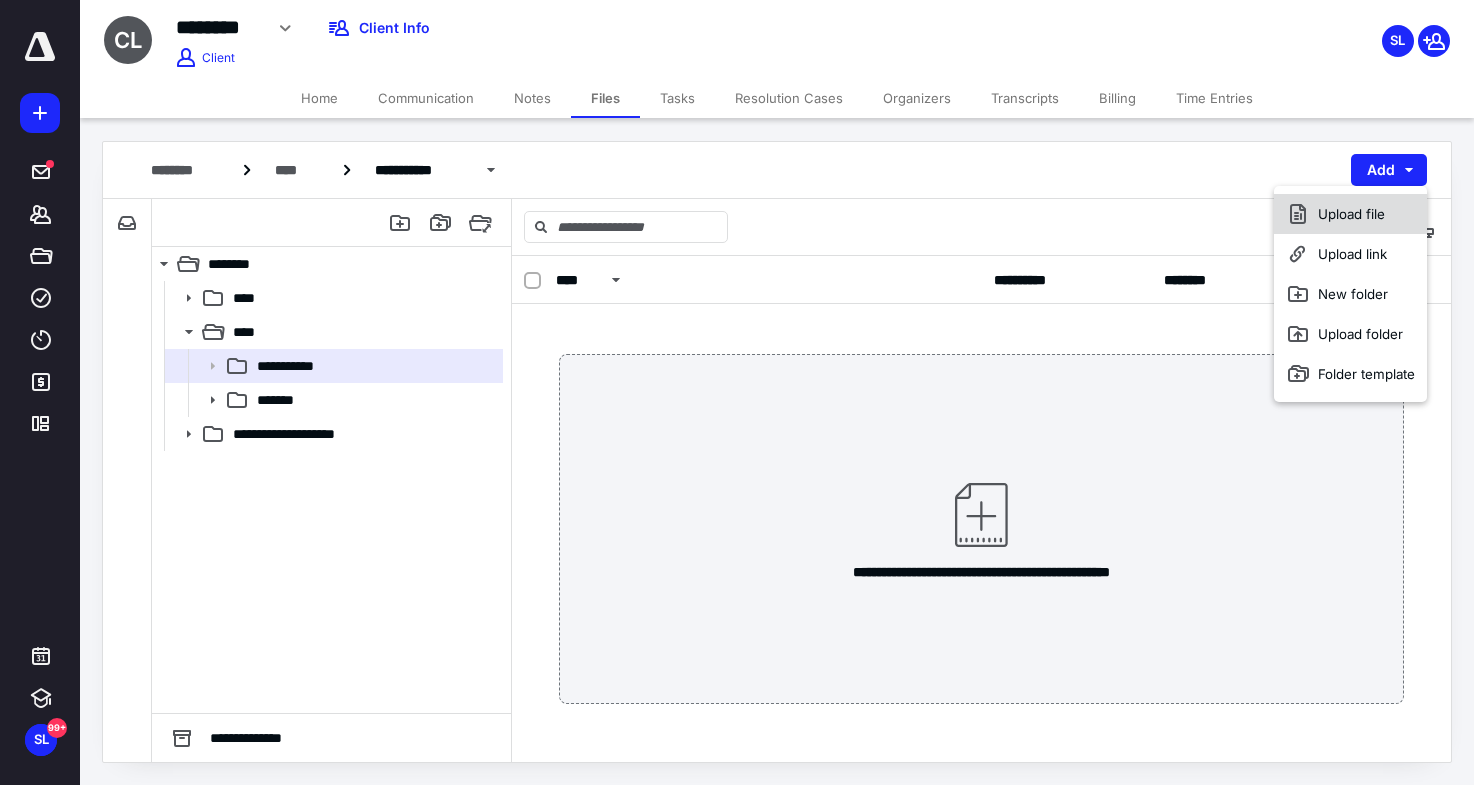 click on "Upload file" at bounding box center (1350, 214) 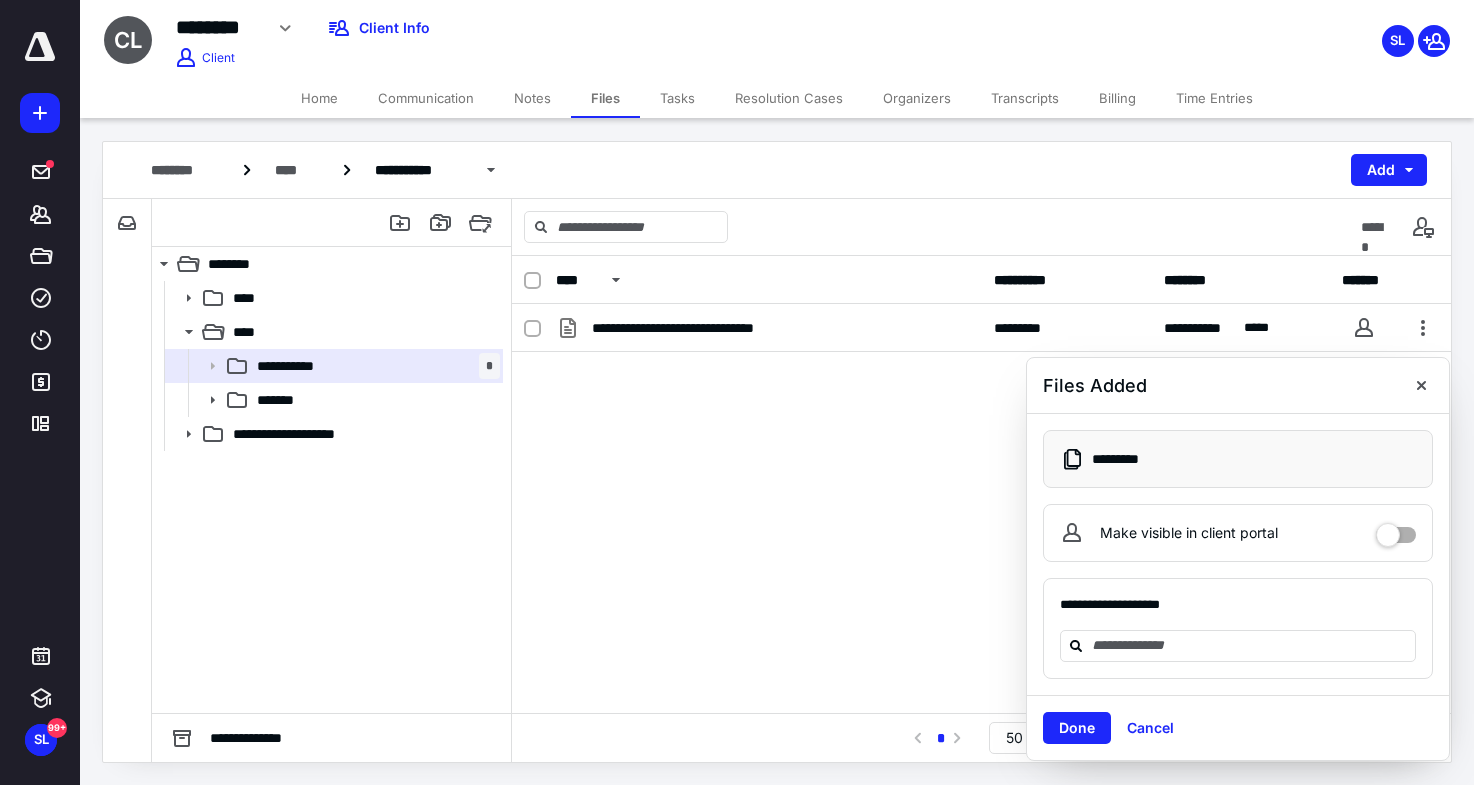 click on "**********" at bounding box center (981, 454) 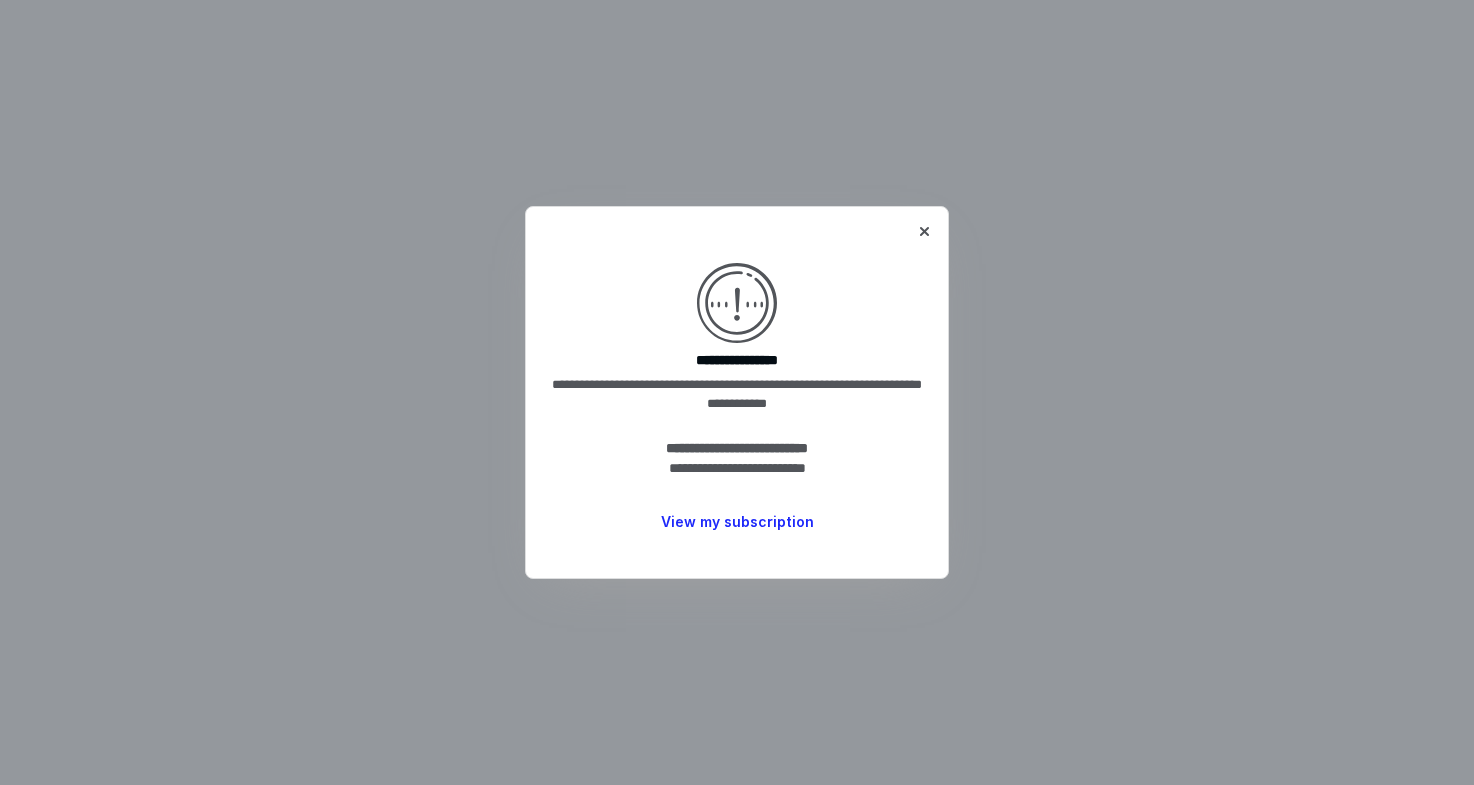 scroll, scrollTop: 0, scrollLeft: 0, axis: both 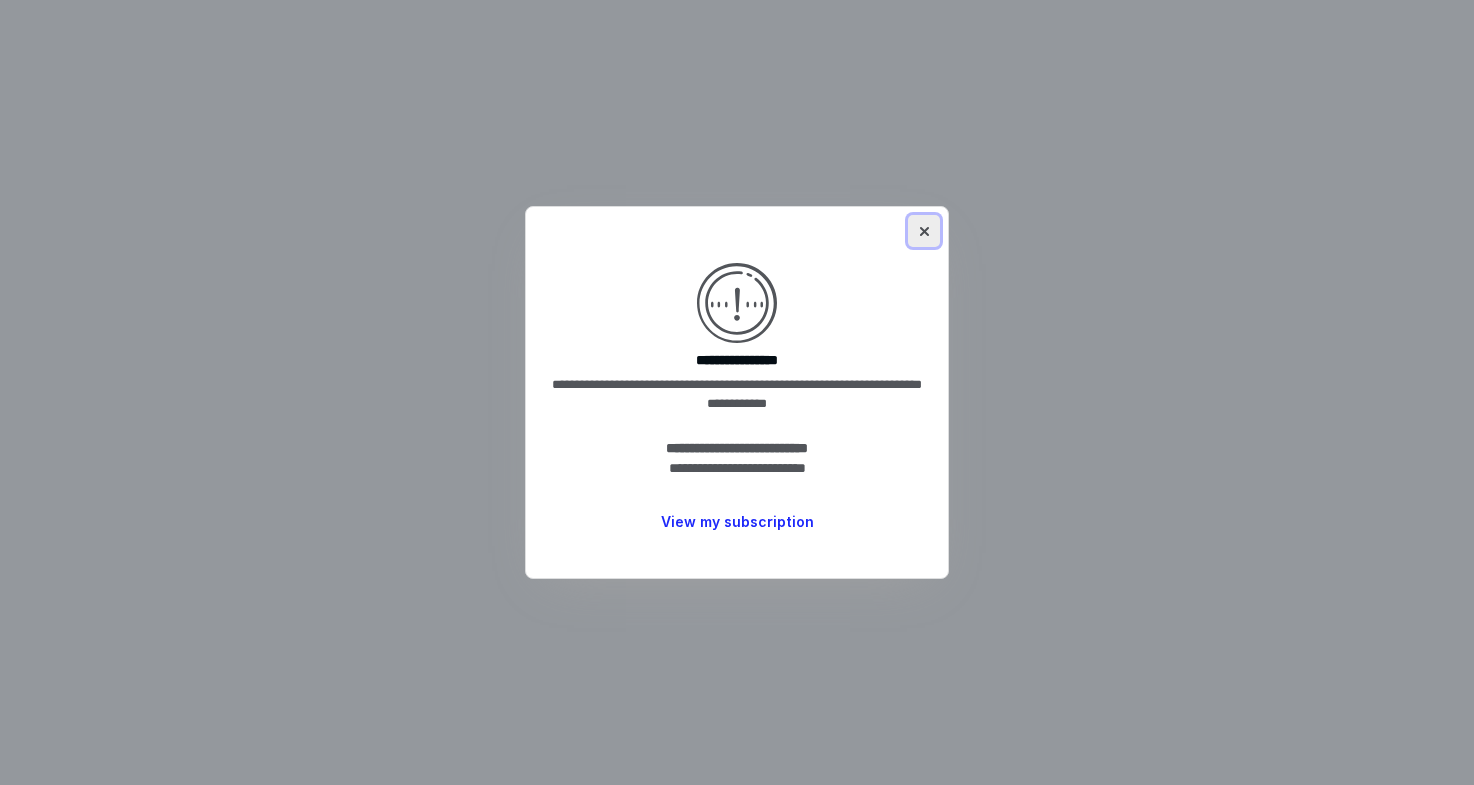 click at bounding box center [924, 231] 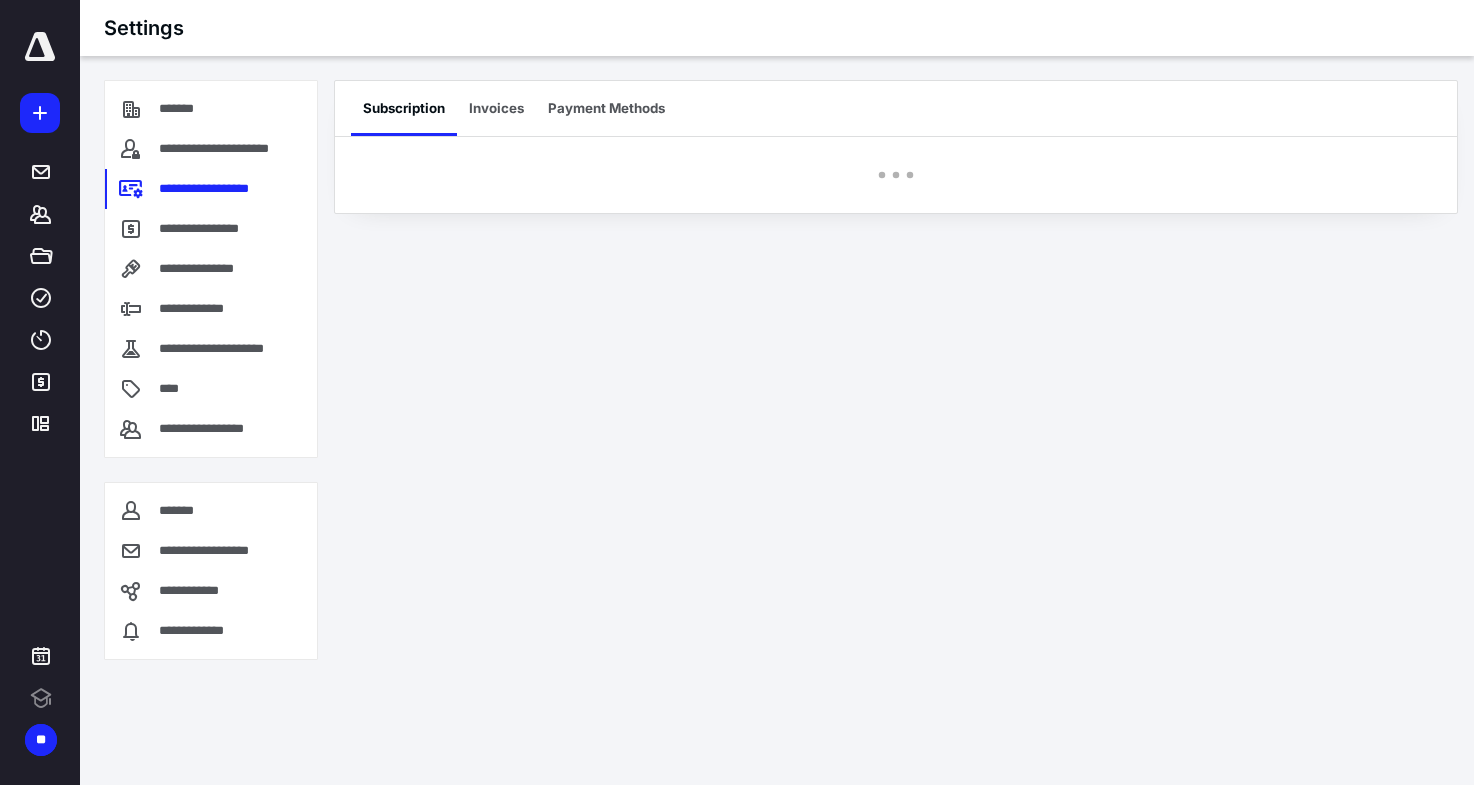 scroll, scrollTop: 0, scrollLeft: 0, axis: both 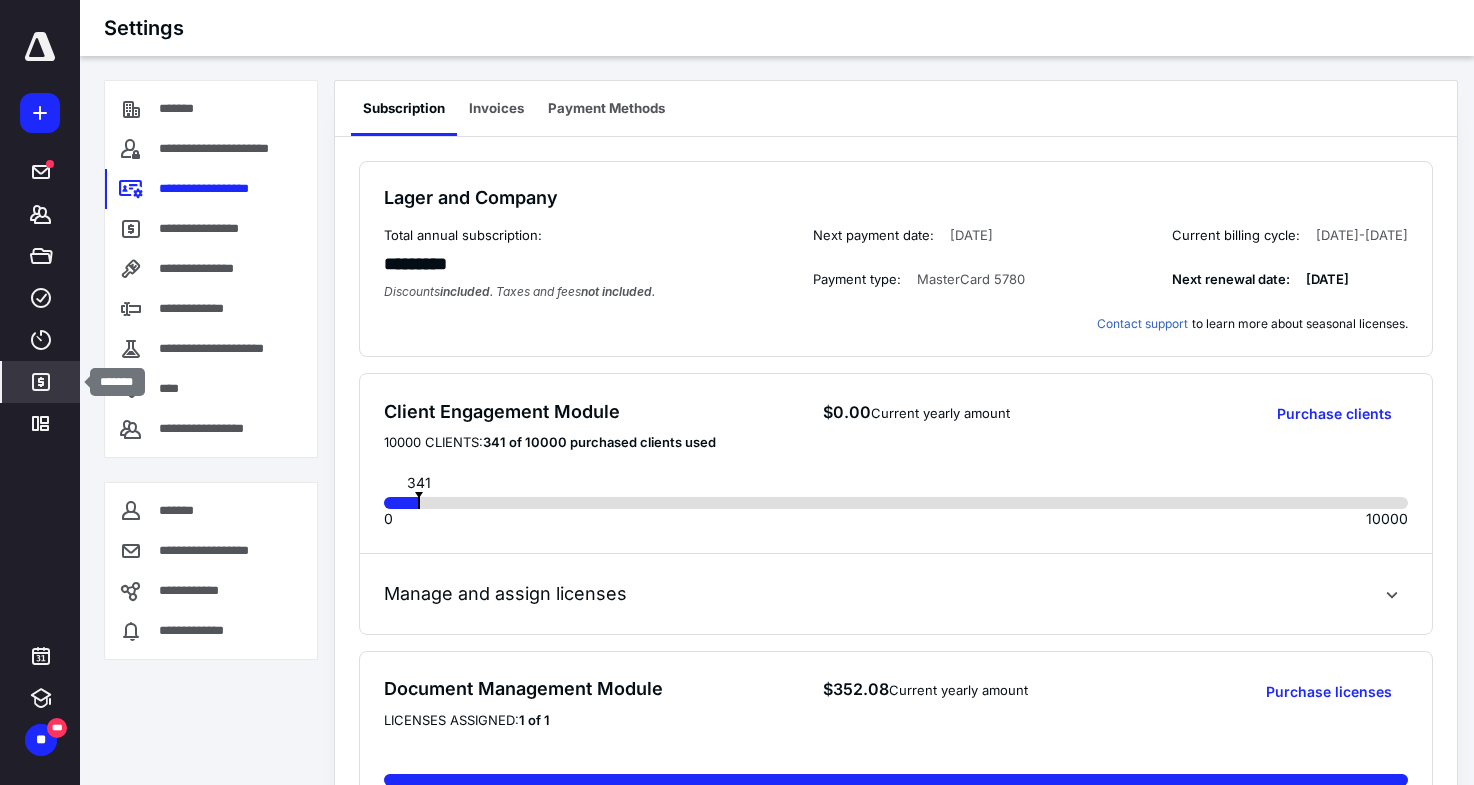 click 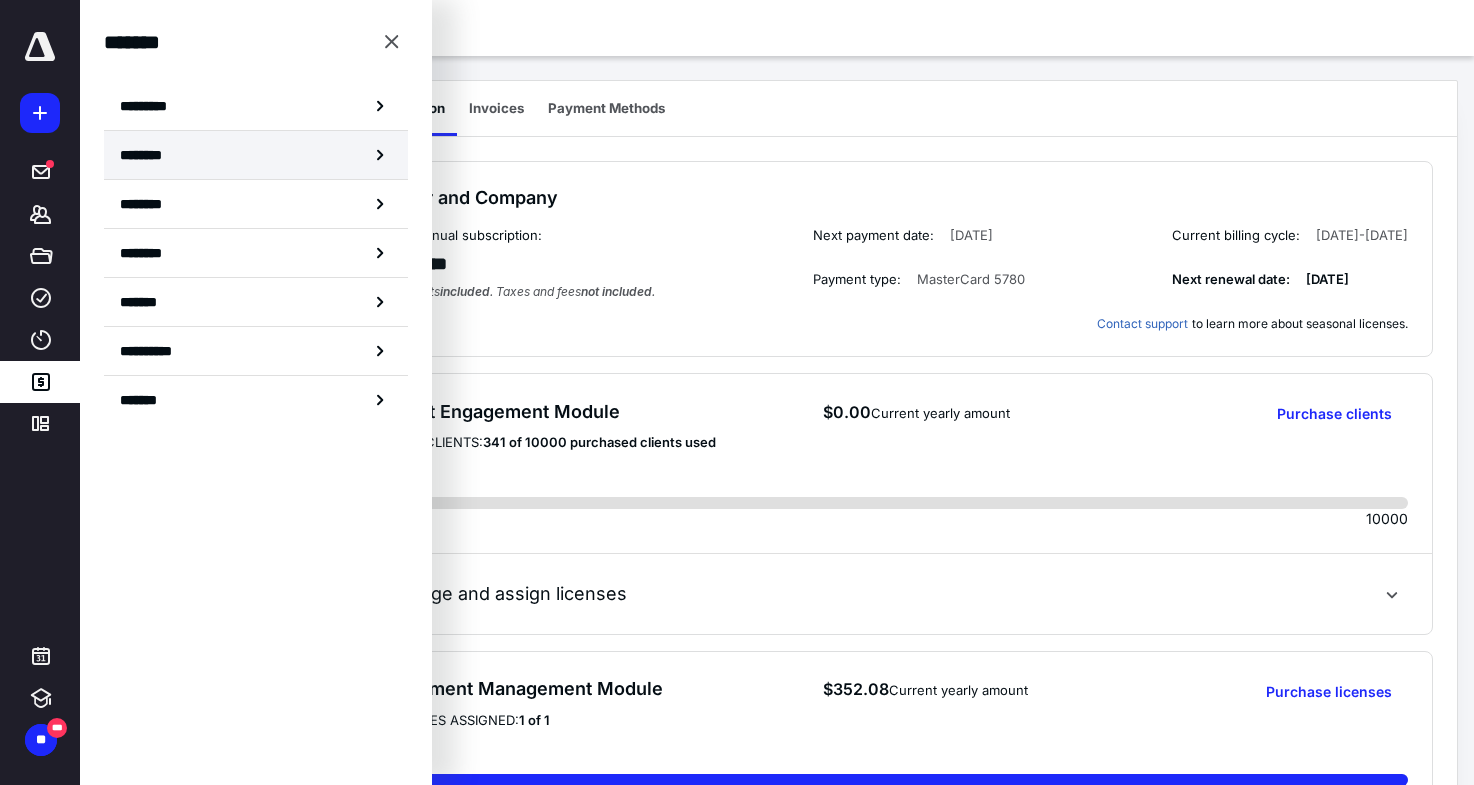 click on "********" at bounding box center [148, 155] 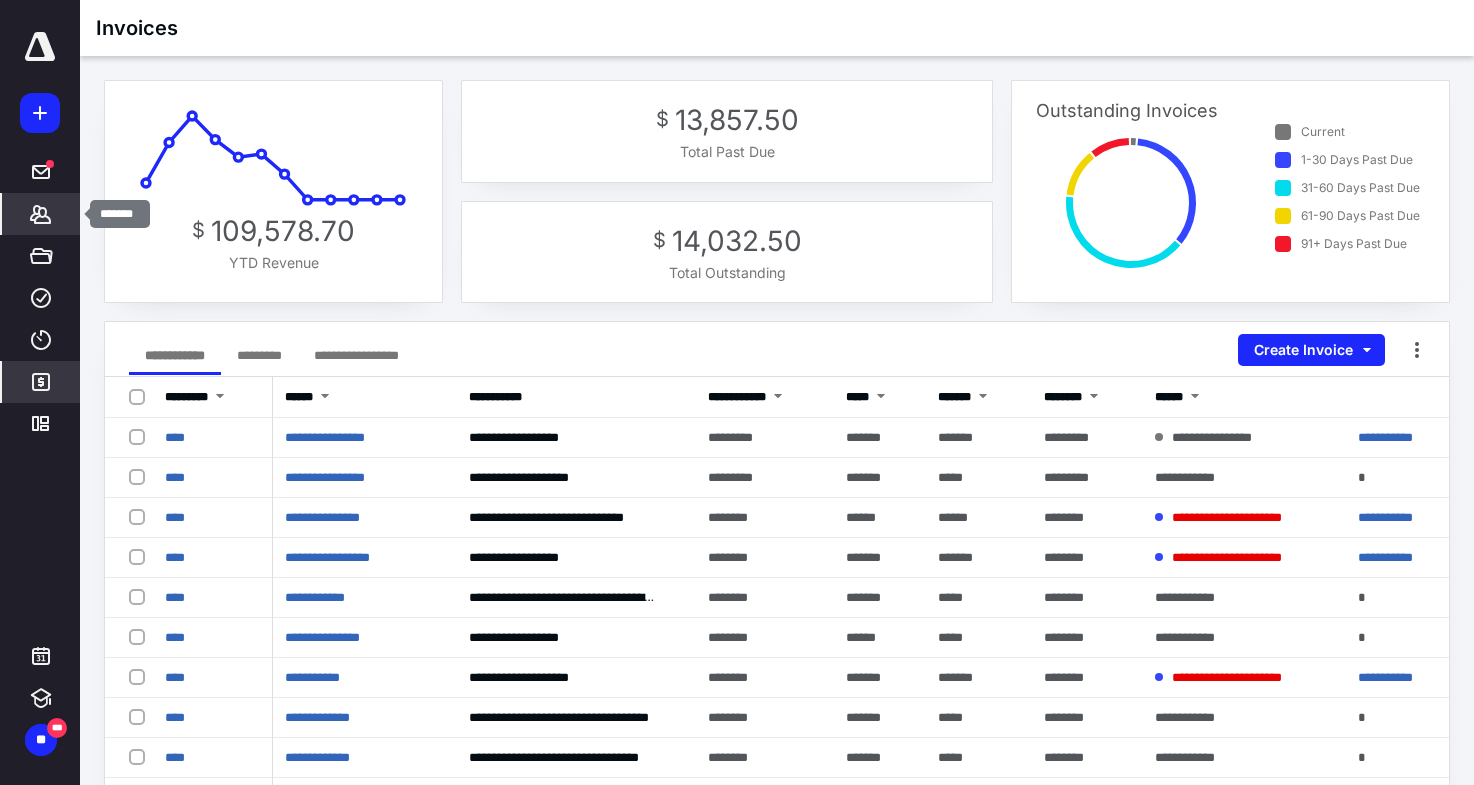click on "*******" at bounding box center (41, 214) 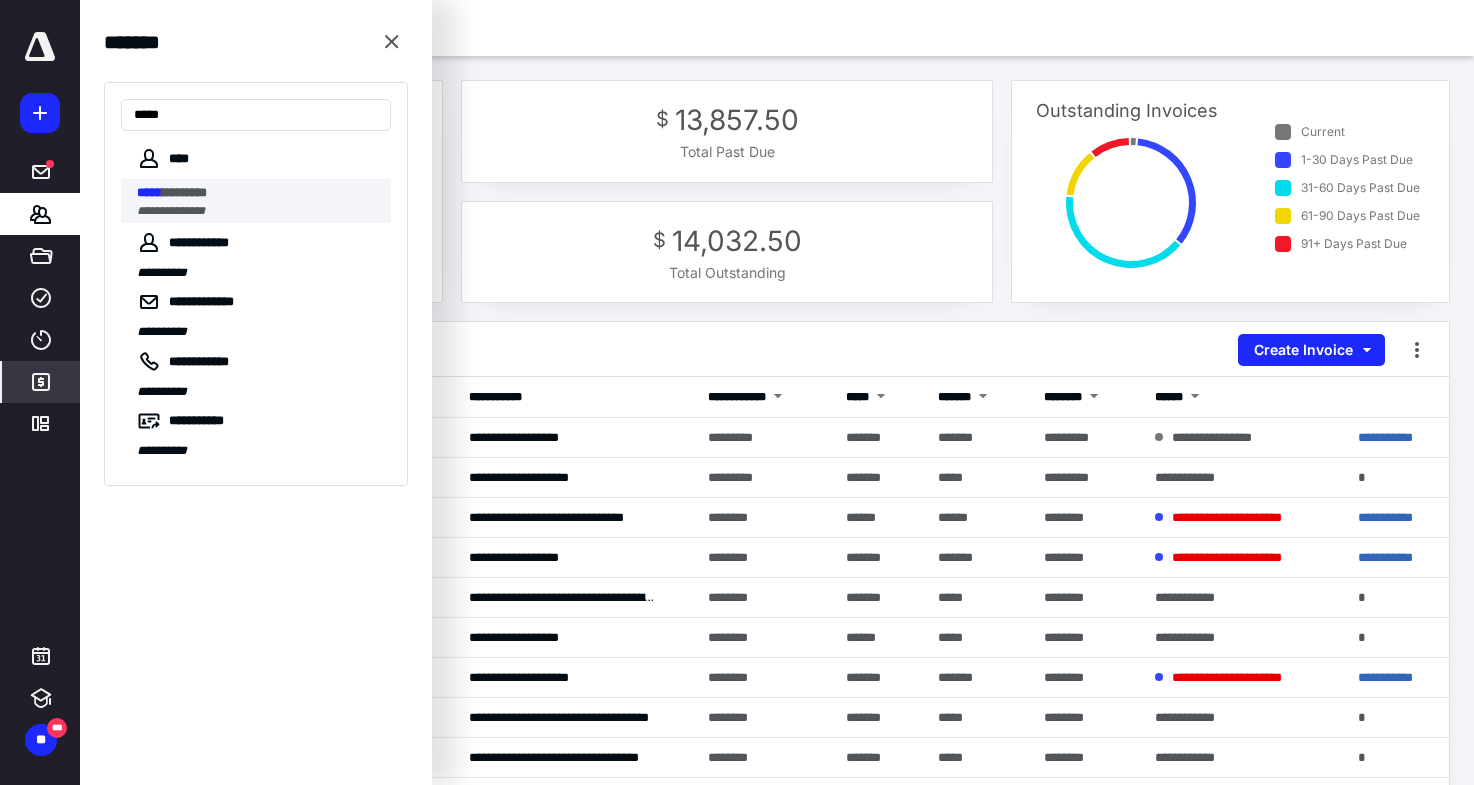 type on "*****" 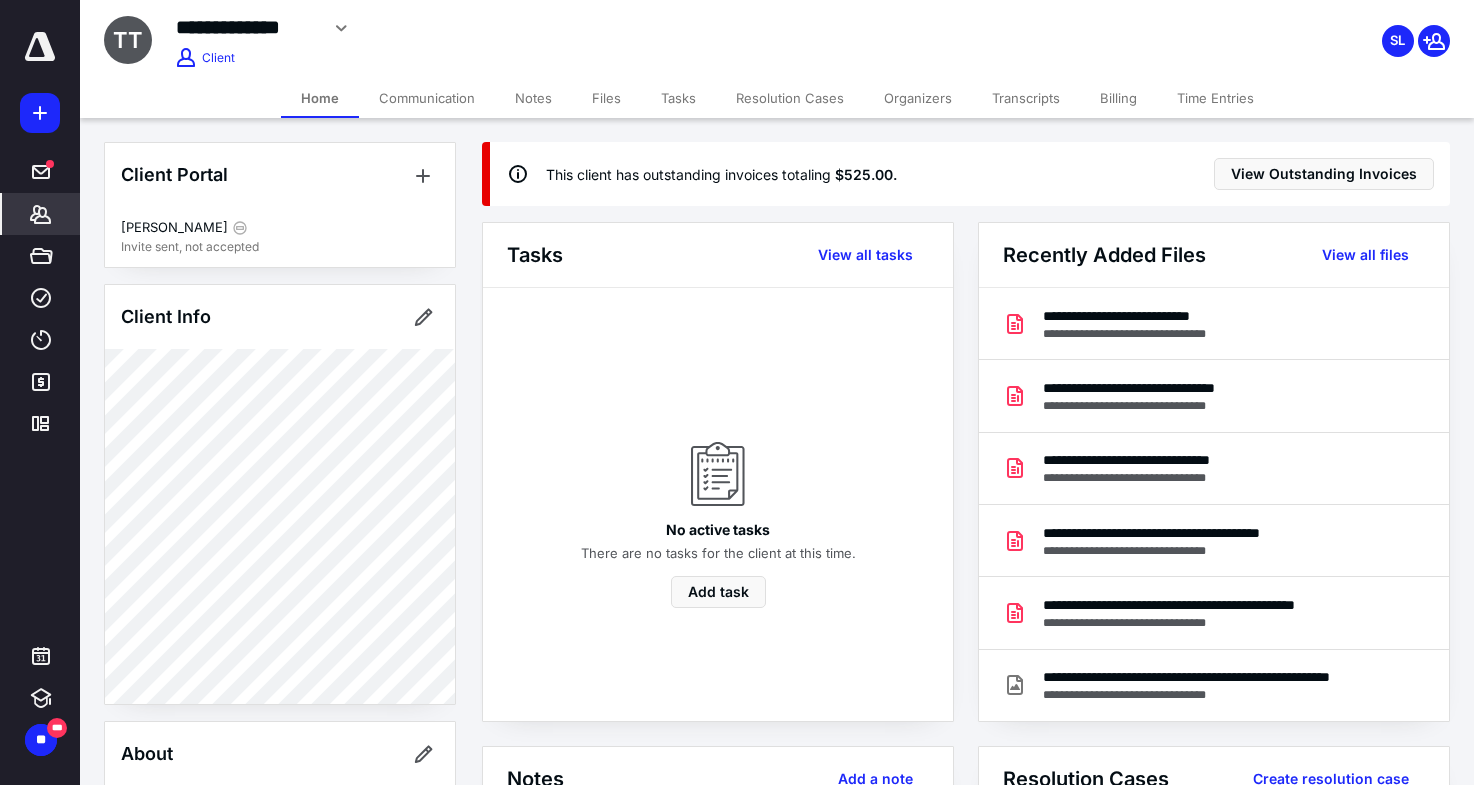 click on "Files" at bounding box center [606, 98] 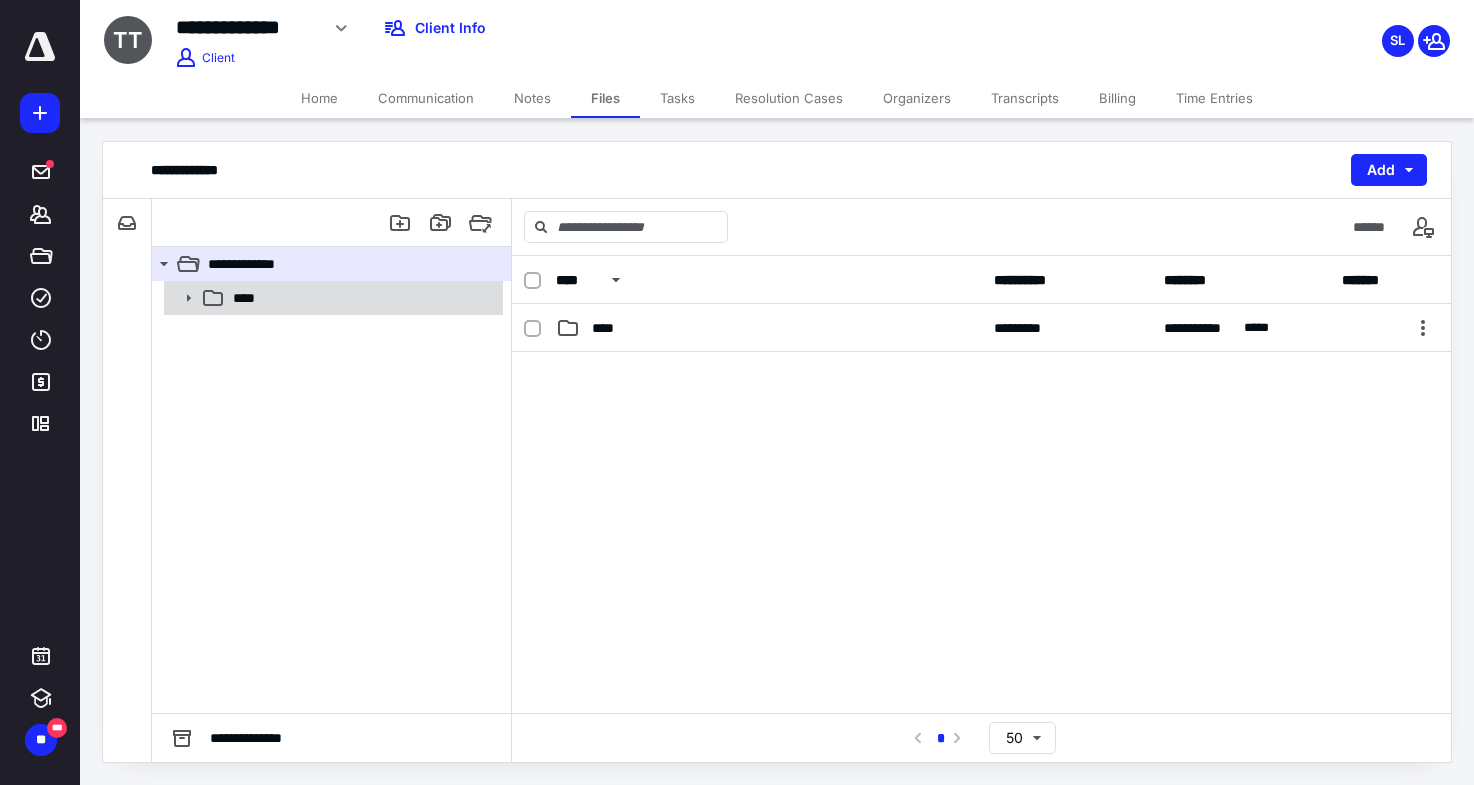 click on "****" at bounding box center [362, 298] 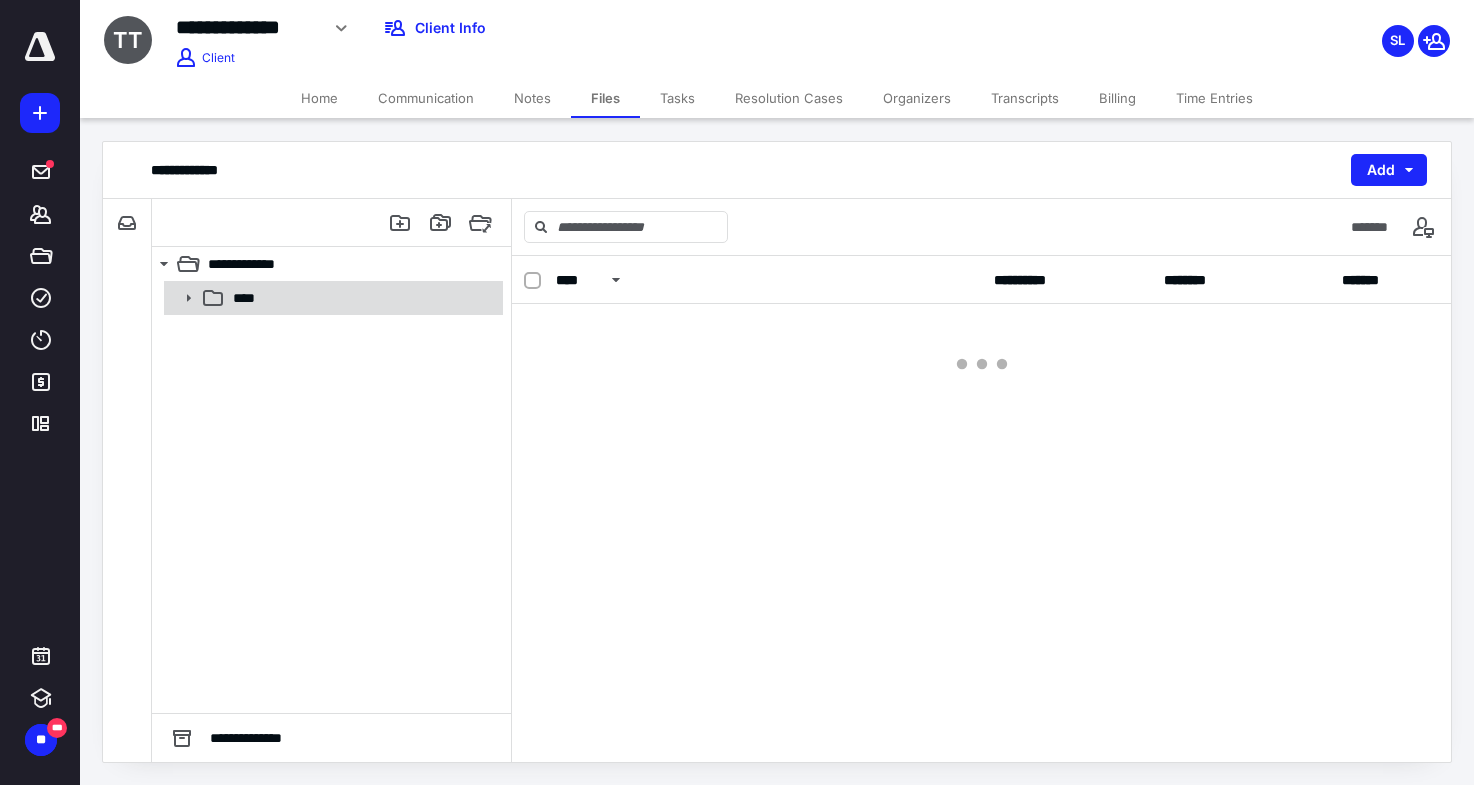 click on "****" at bounding box center [362, 298] 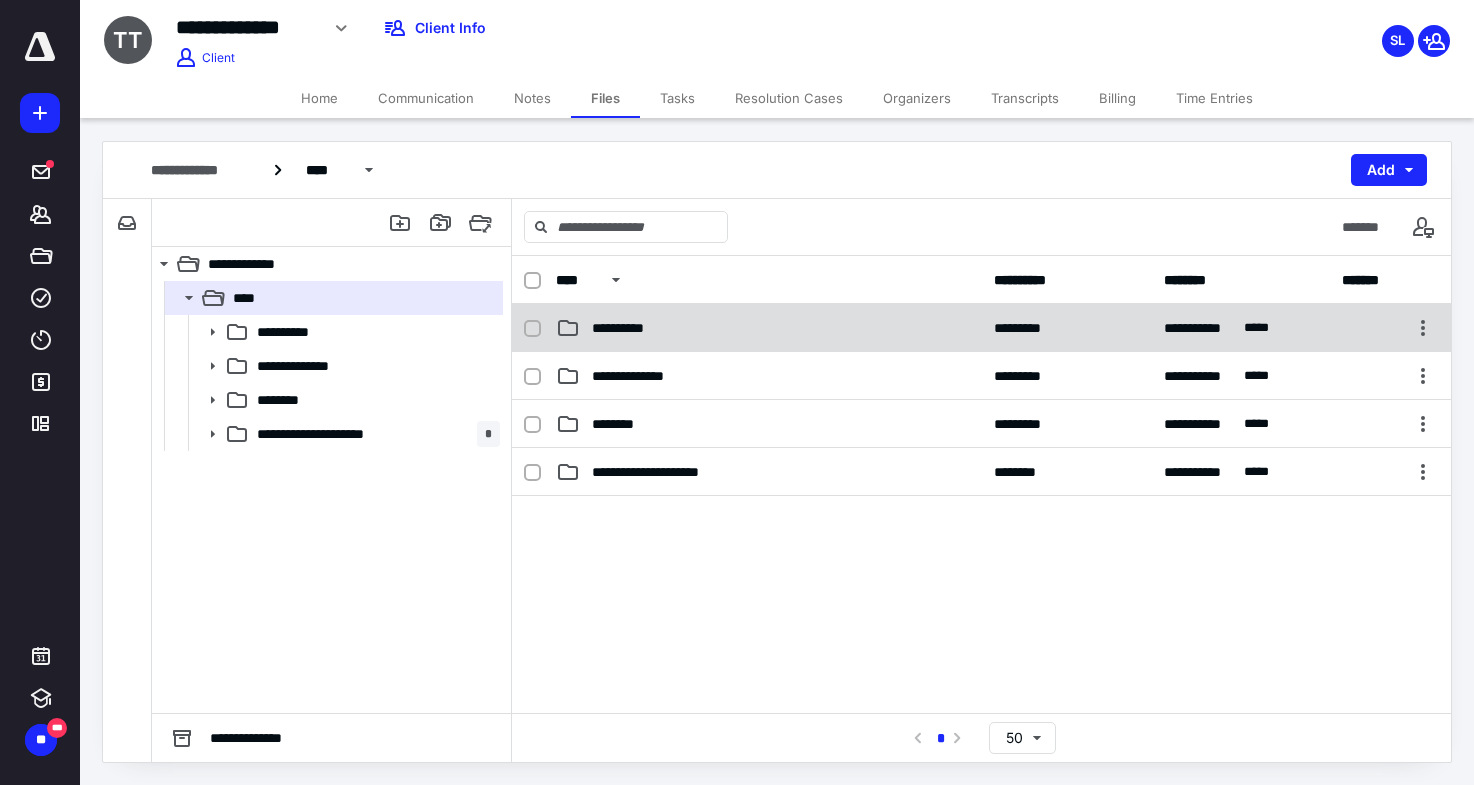 click on "**********" at bounding box center [981, 328] 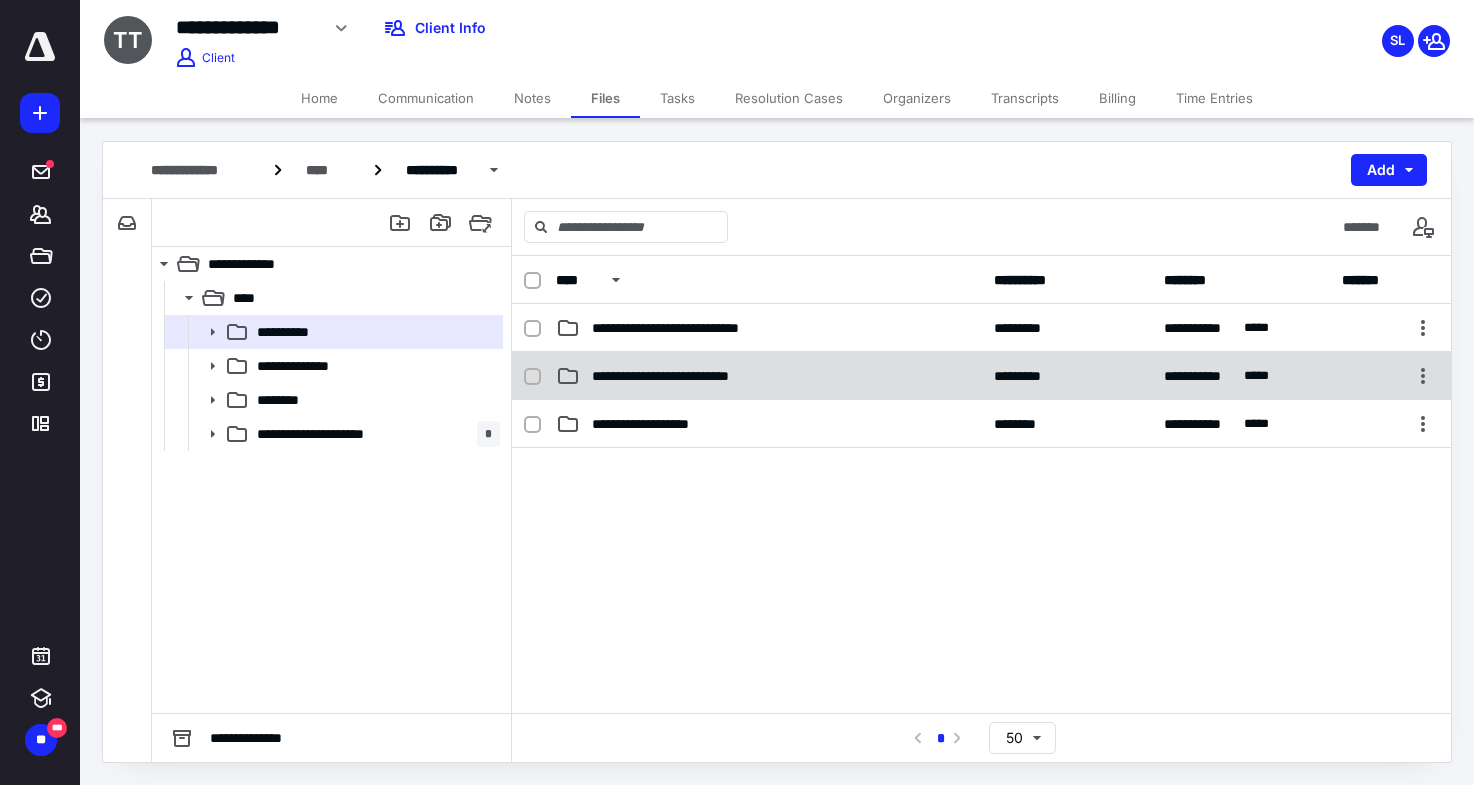 click on "**********" at bounding box center (769, 376) 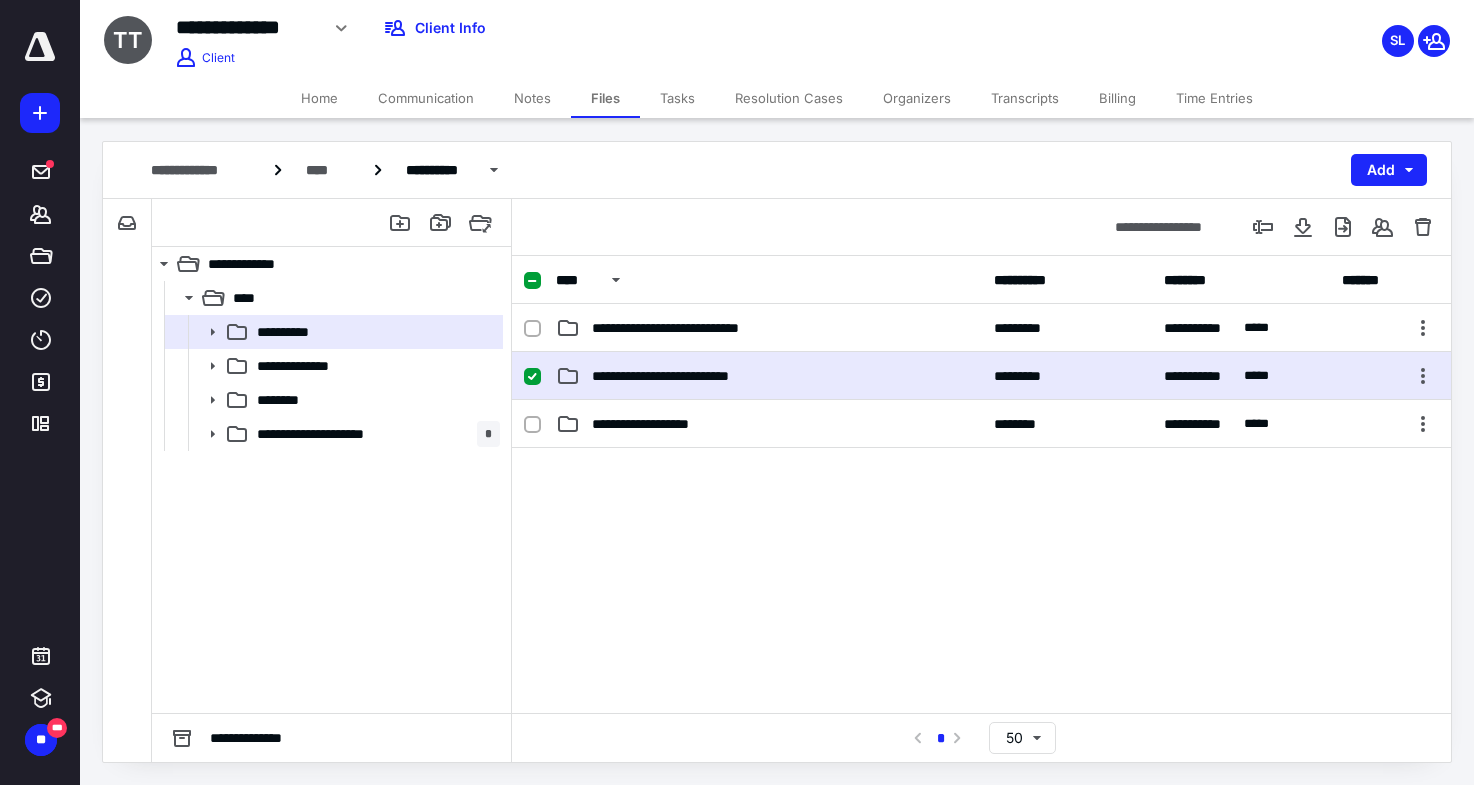 click on "**********" at bounding box center (769, 376) 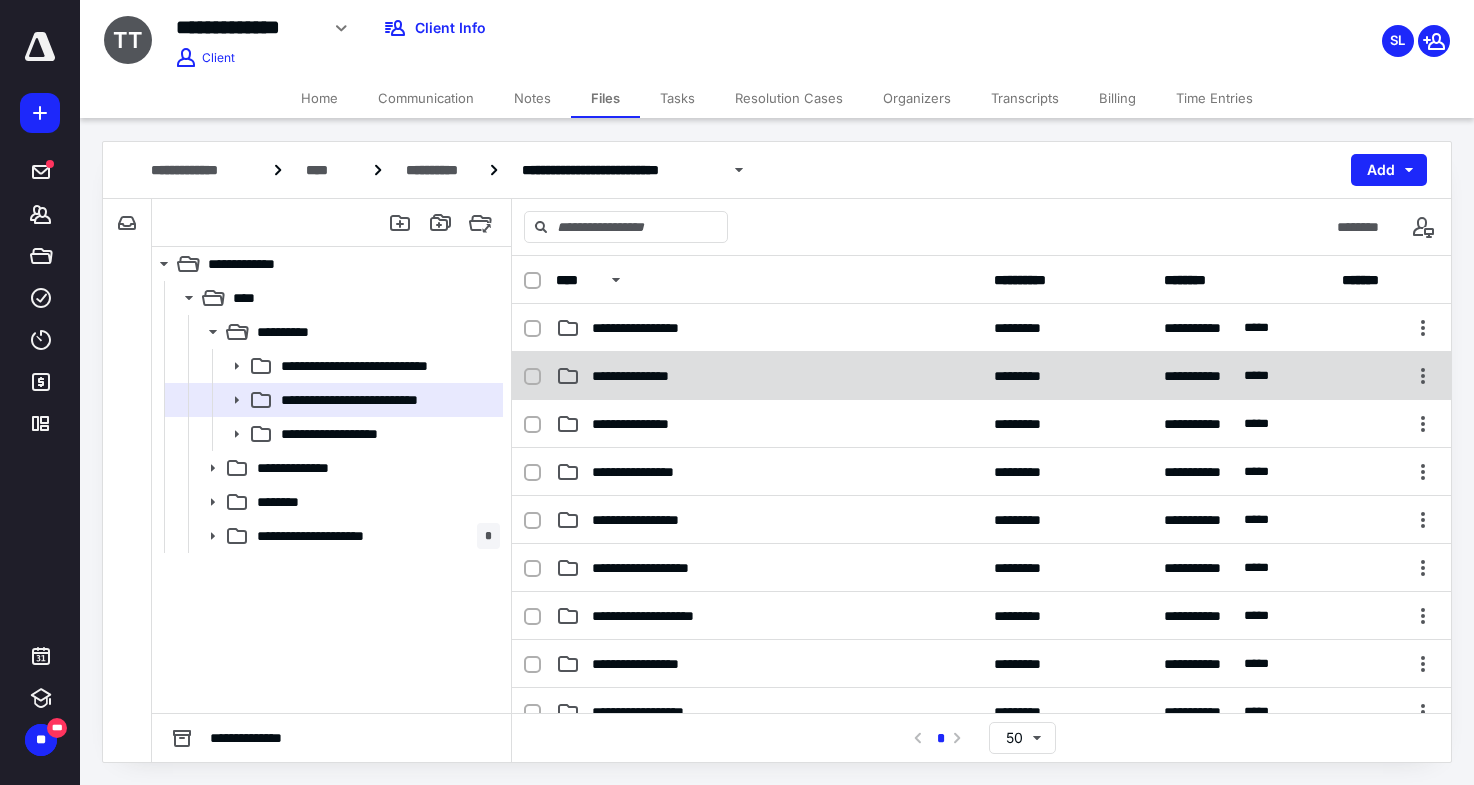 click on "**********" at bounding box center [769, 376] 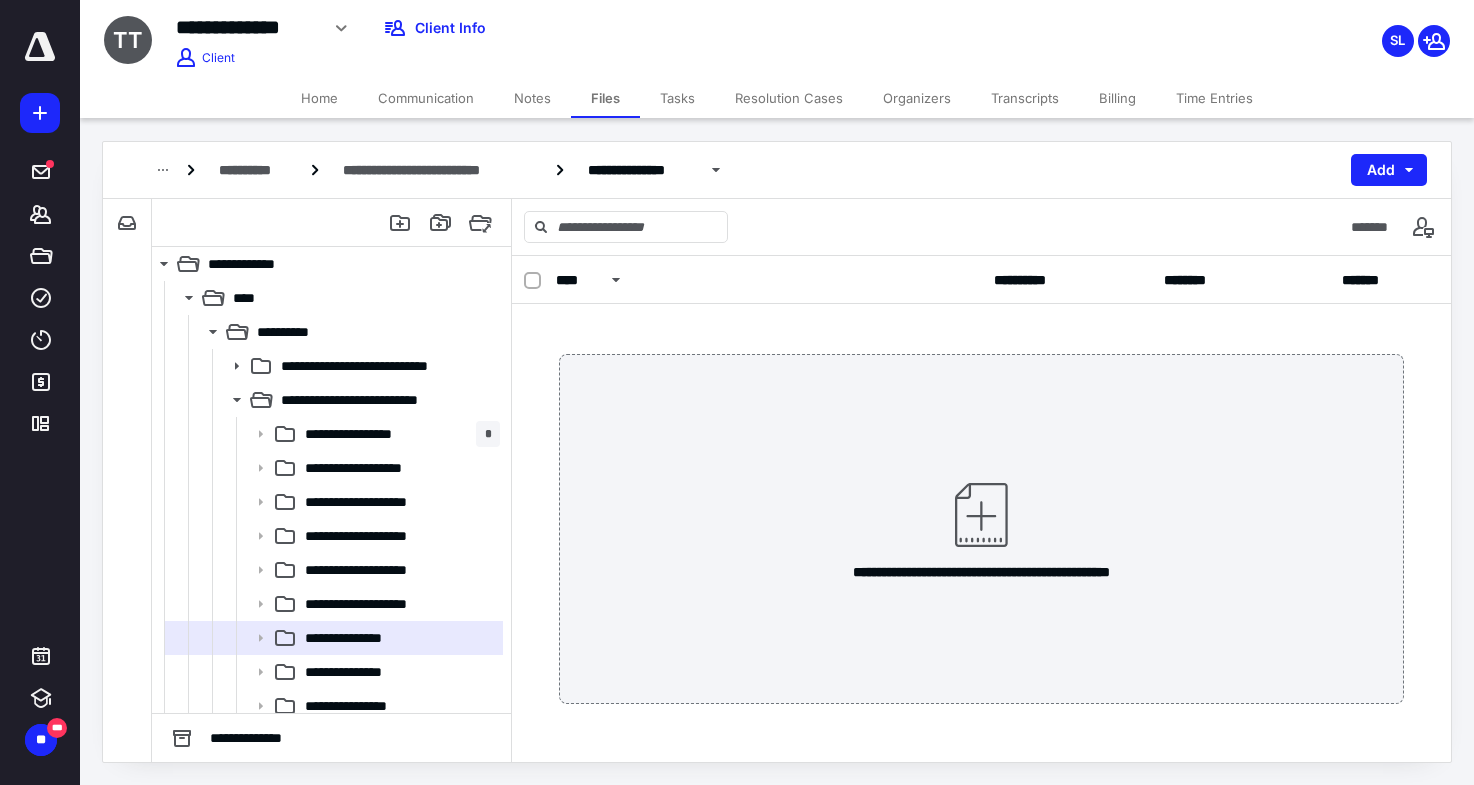 click on "**********" at bounding box center (981, 529) 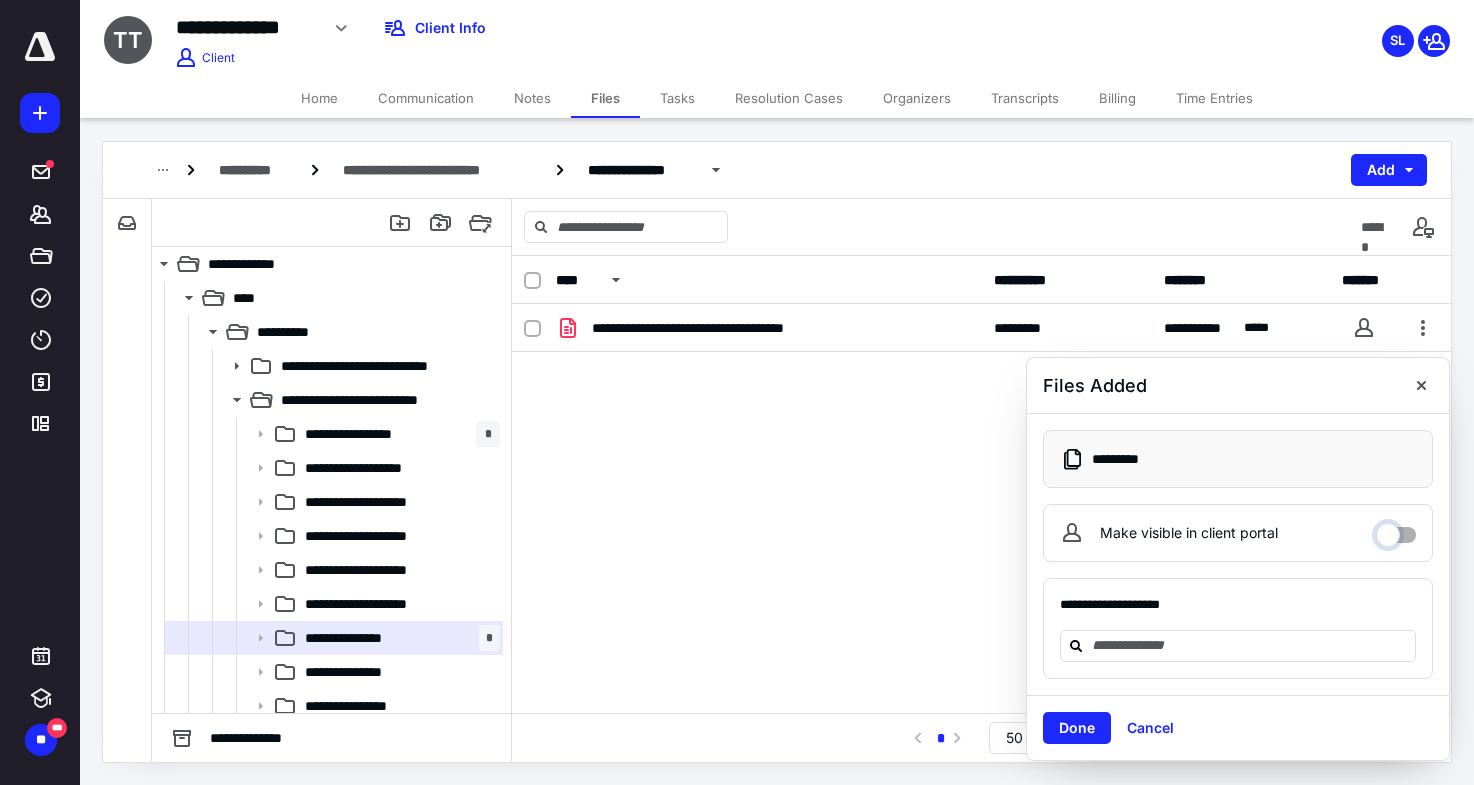 click on "Make visible in client portal" at bounding box center [1396, 530] 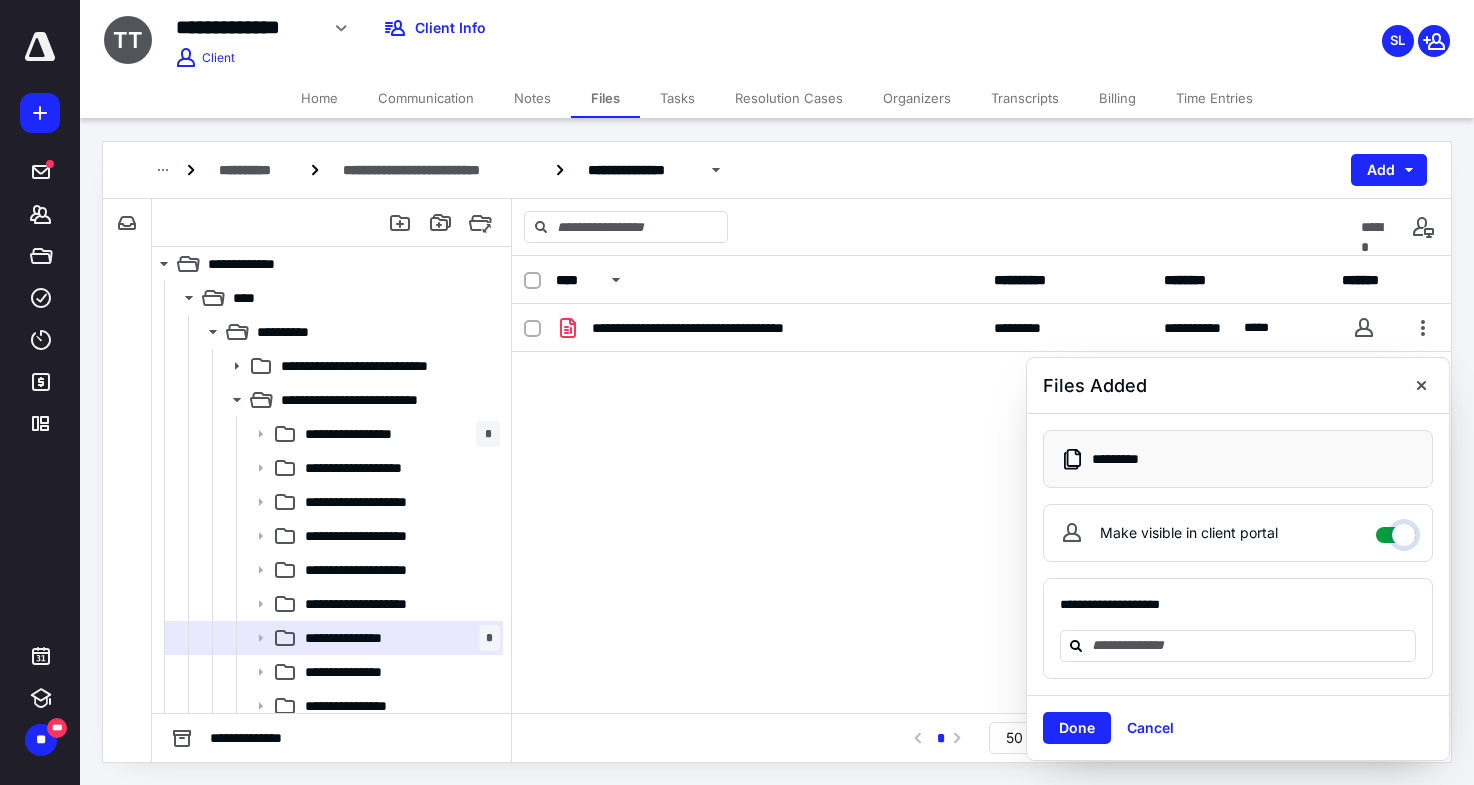 checkbox on "****" 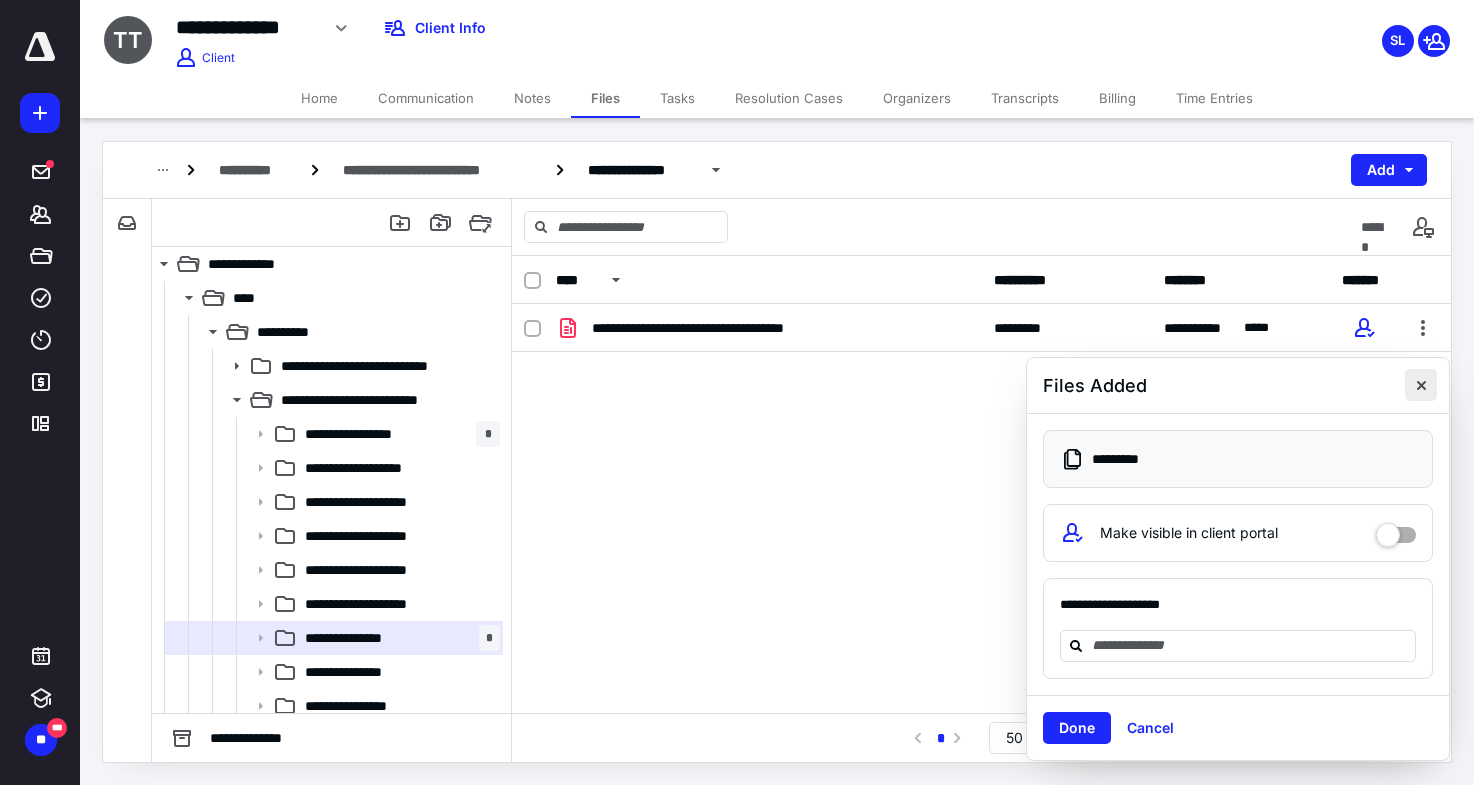 click at bounding box center [1421, 385] 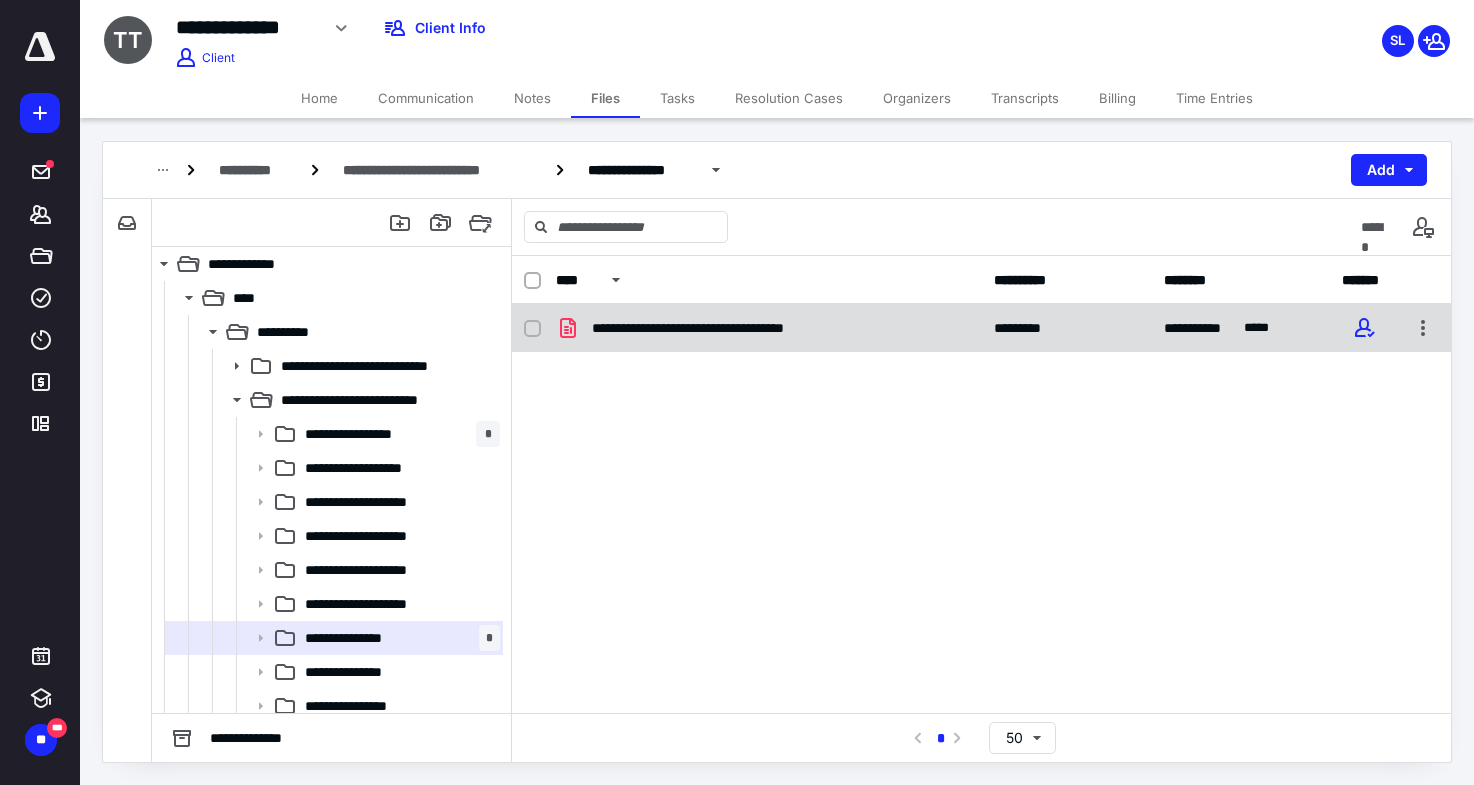 click on "**********" at bounding box center (981, 328) 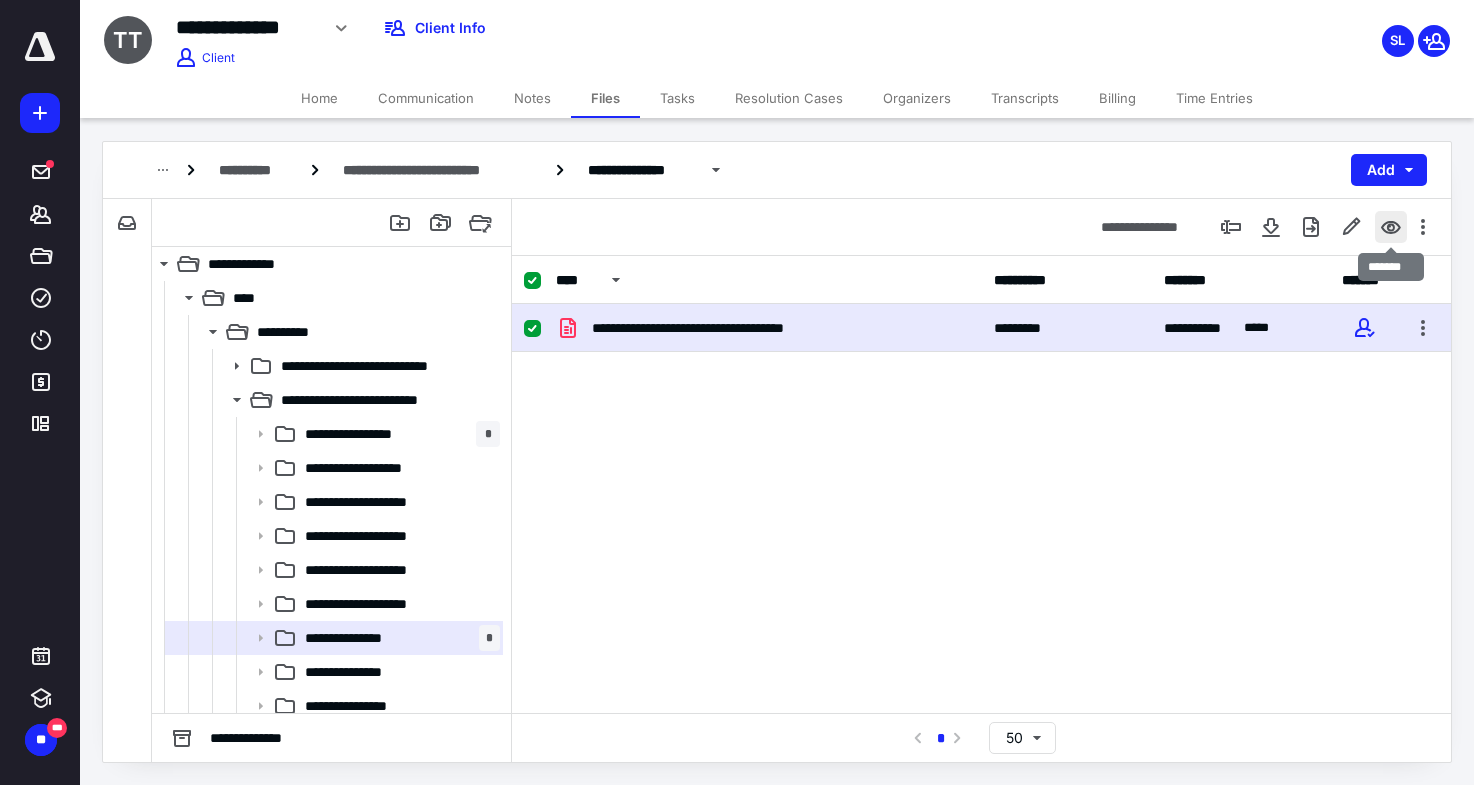 click at bounding box center (1391, 227) 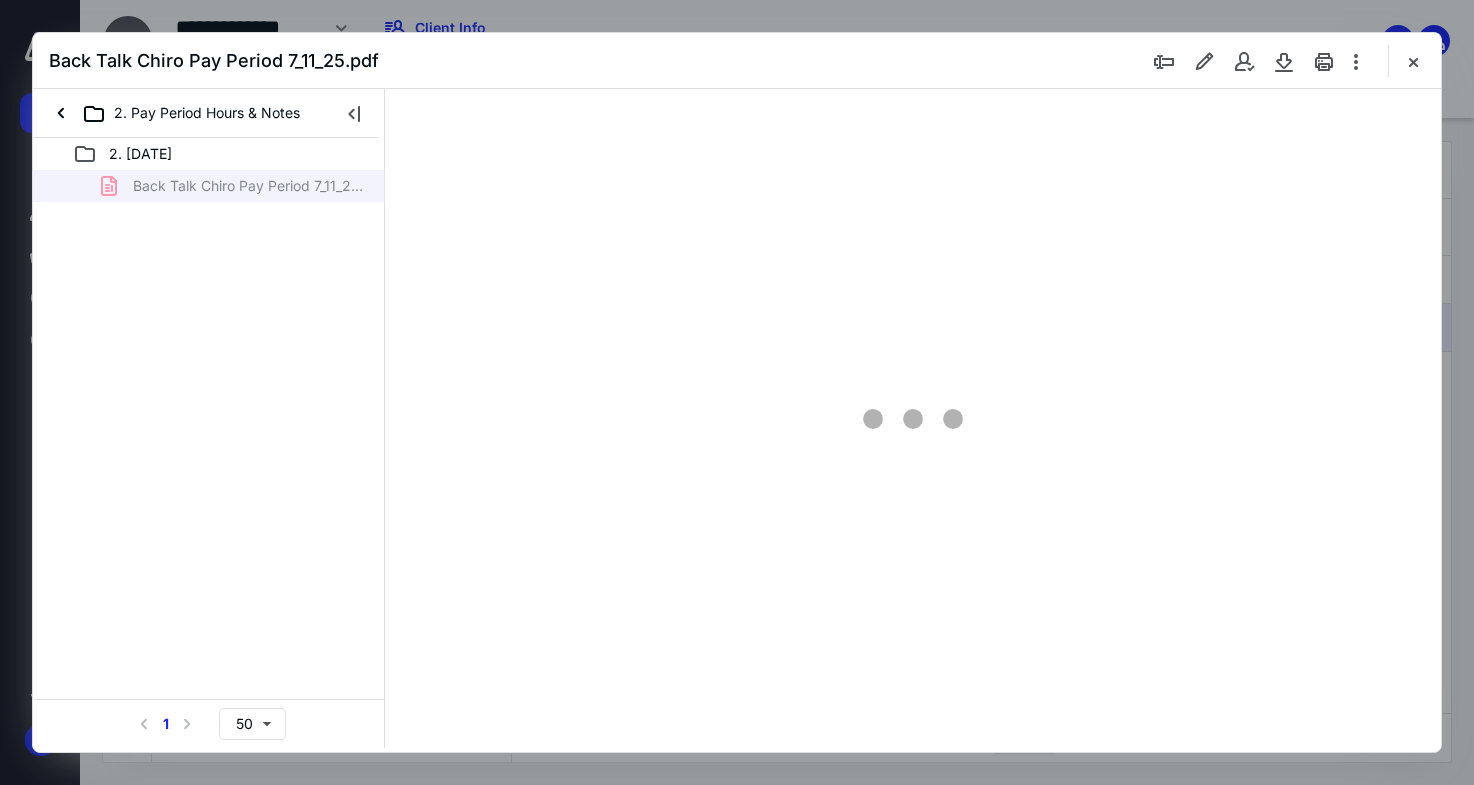 scroll, scrollTop: 0, scrollLeft: 0, axis: both 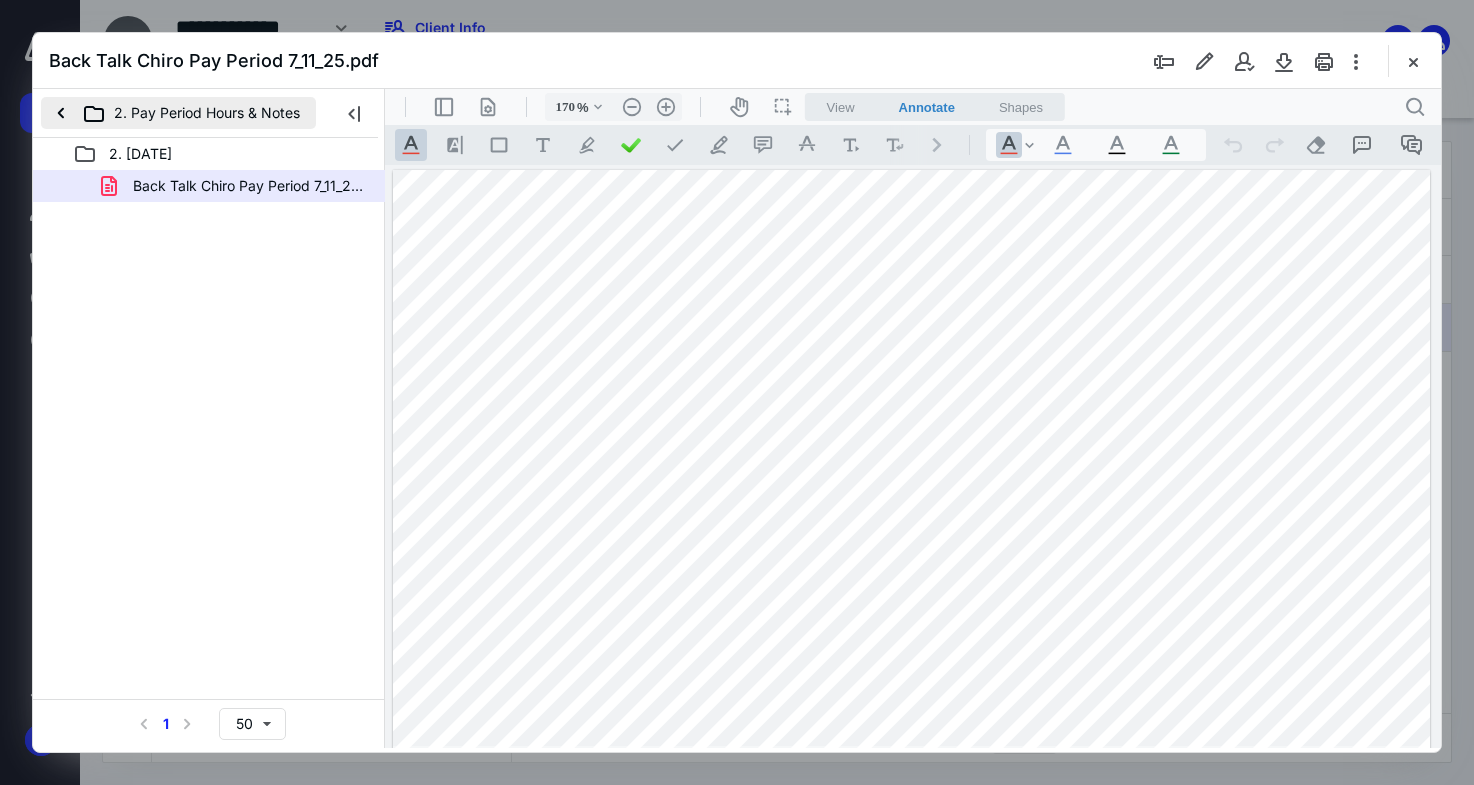 click on "2. Pay Period Hours & Notes" at bounding box center (178, 113) 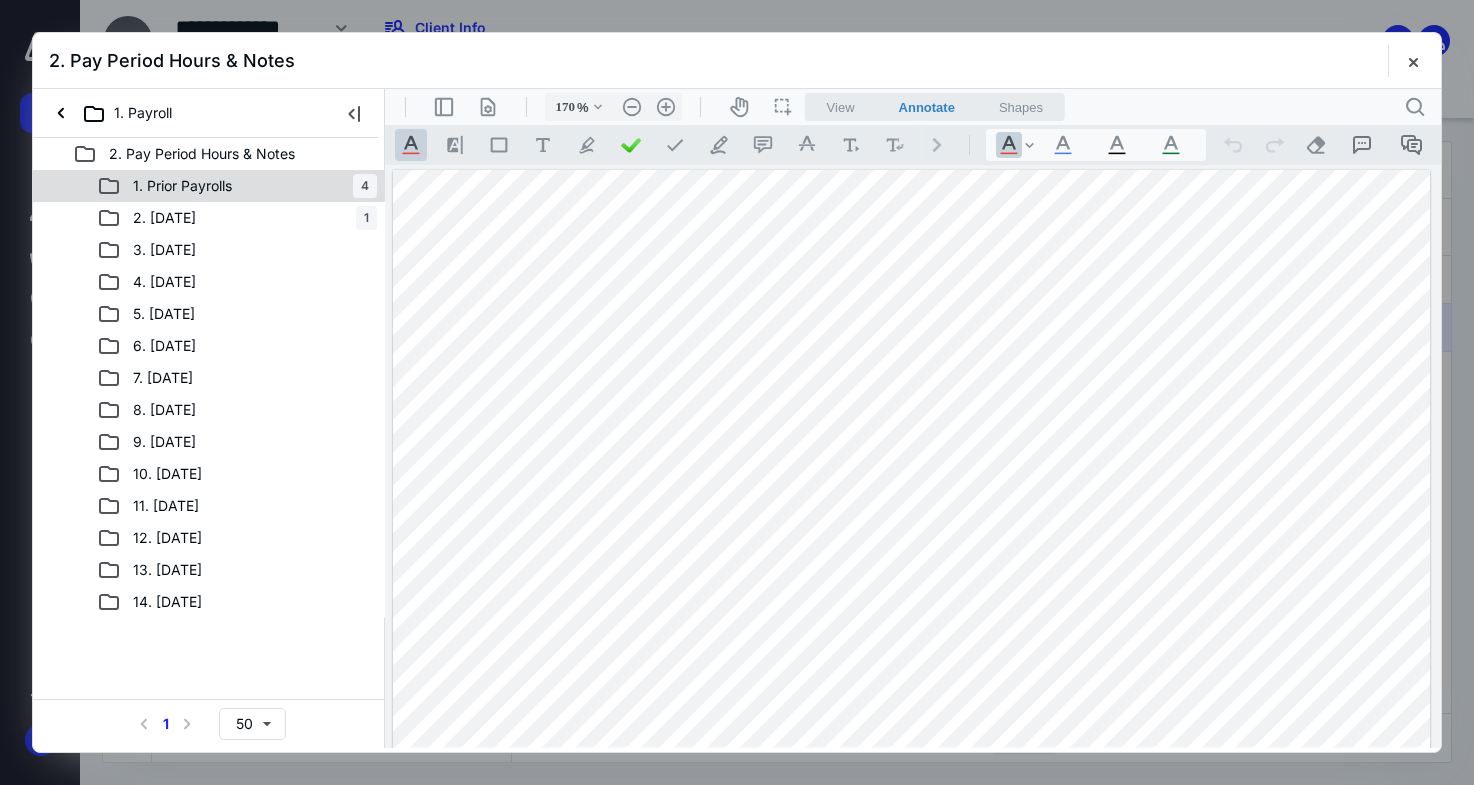 click on "1. Prior Payrolls" at bounding box center [182, 186] 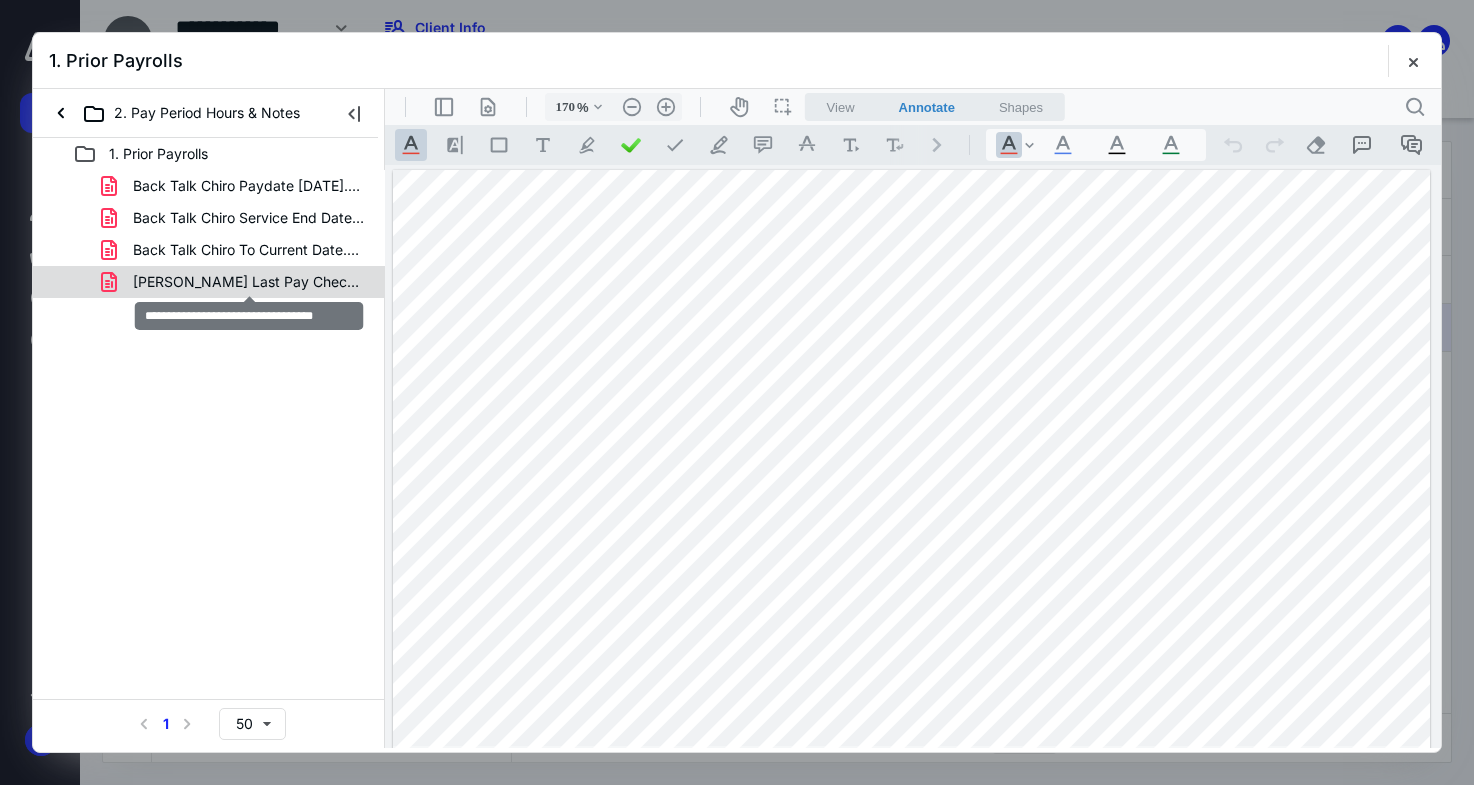 click on "Tamara Tolson's Last Pay Check.pdf" at bounding box center (249, 282) 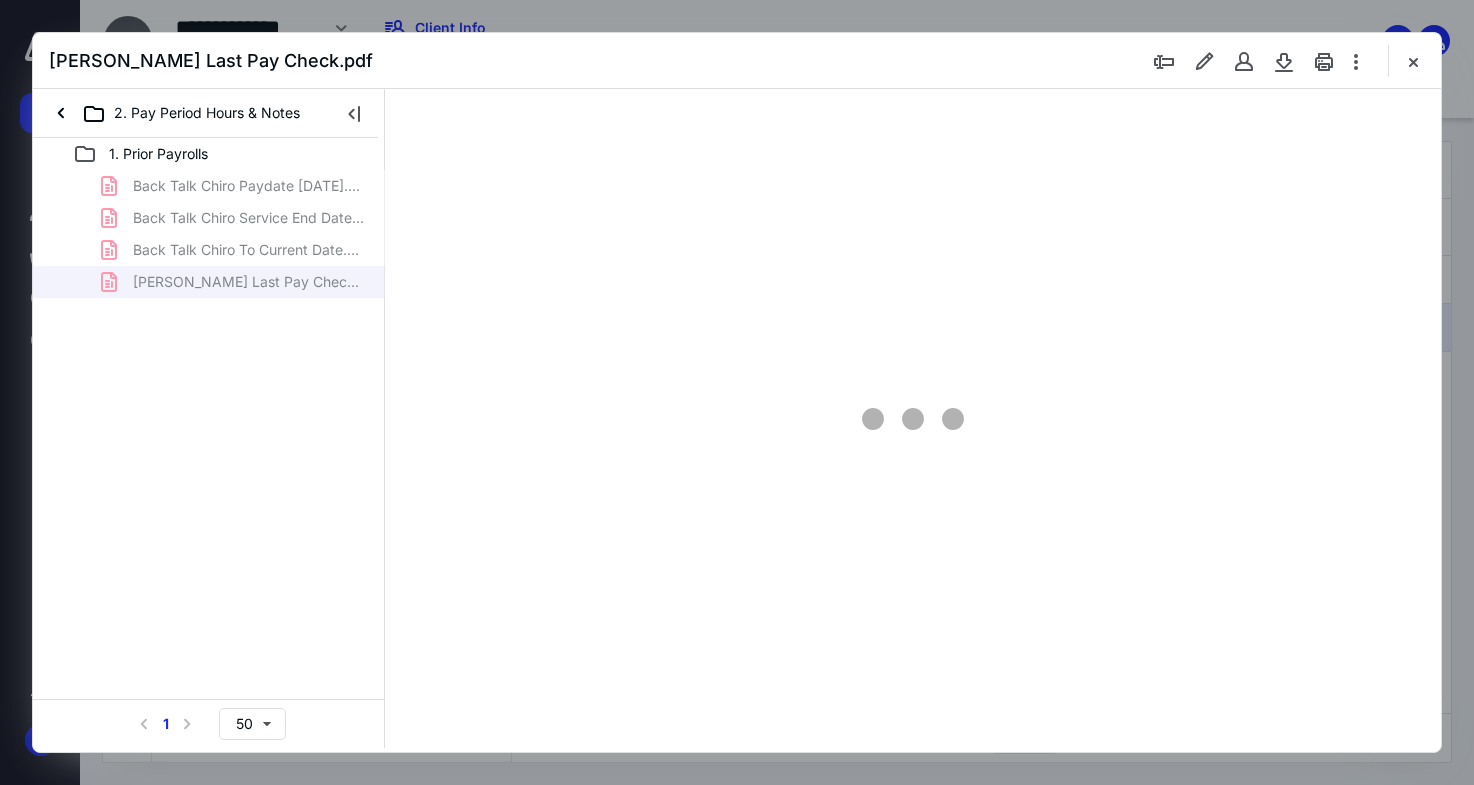 scroll, scrollTop: 83, scrollLeft: 0, axis: vertical 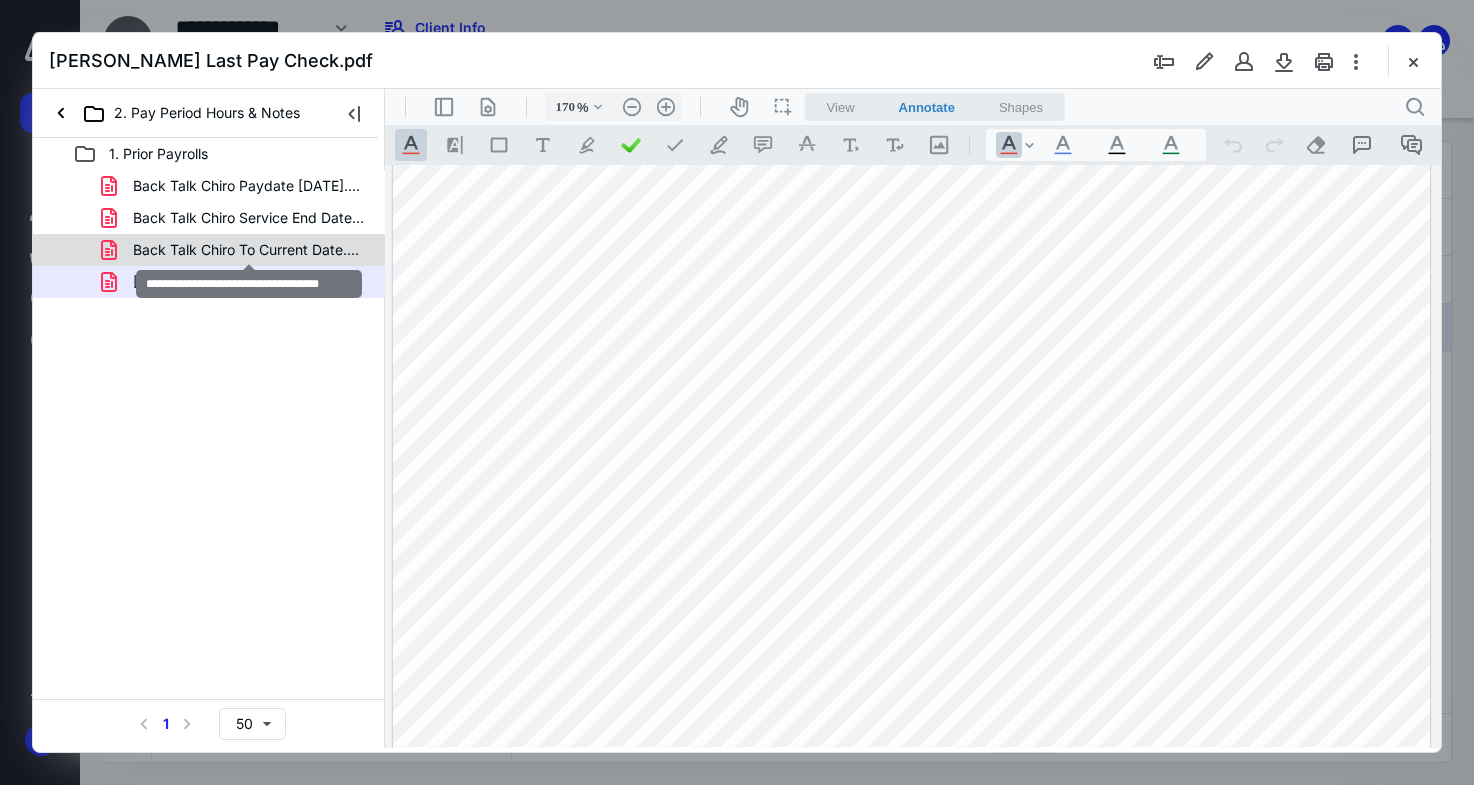 click on "Back Talk Chiro To Current Date.pdf" at bounding box center (249, 250) 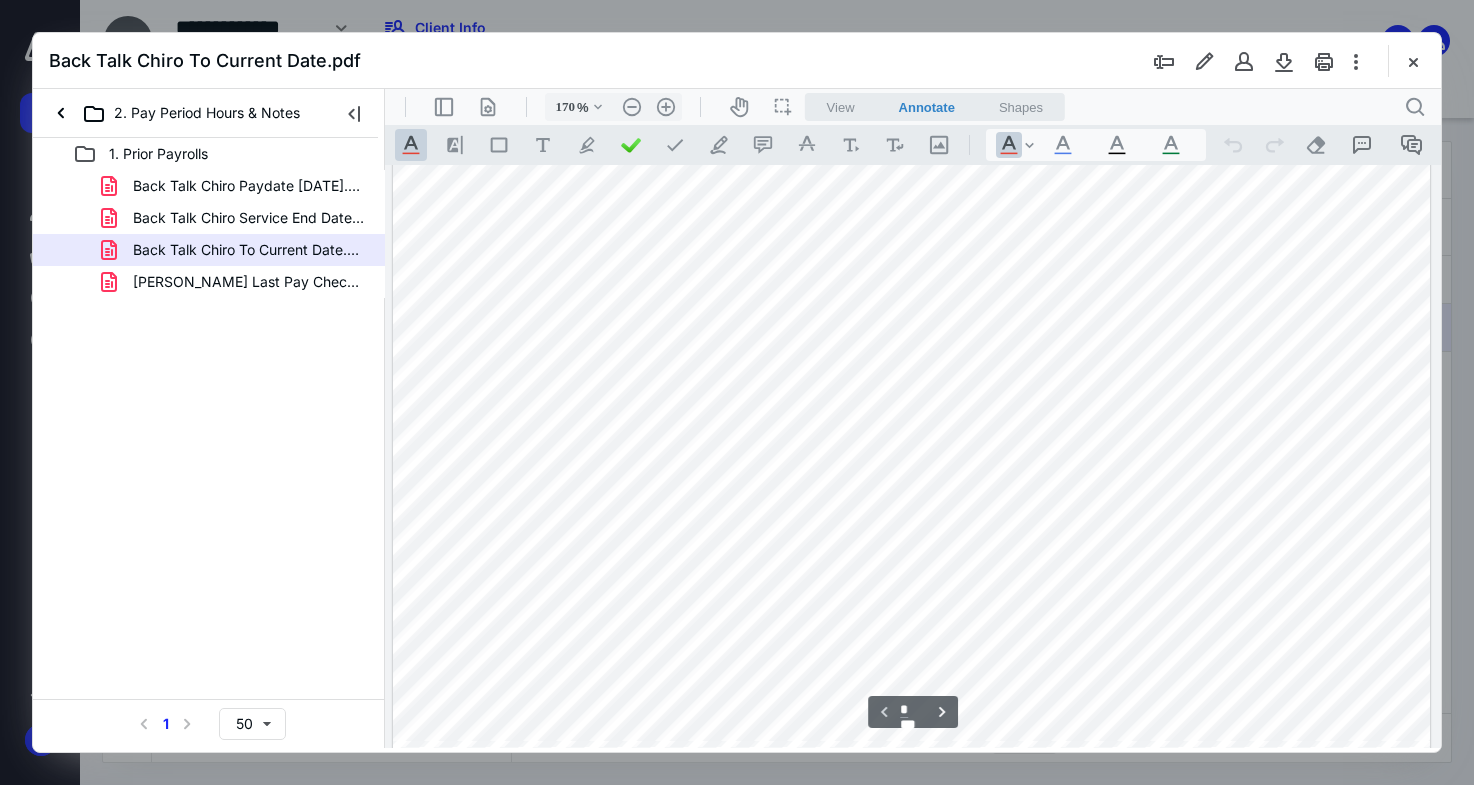 scroll, scrollTop: 168, scrollLeft: 0, axis: vertical 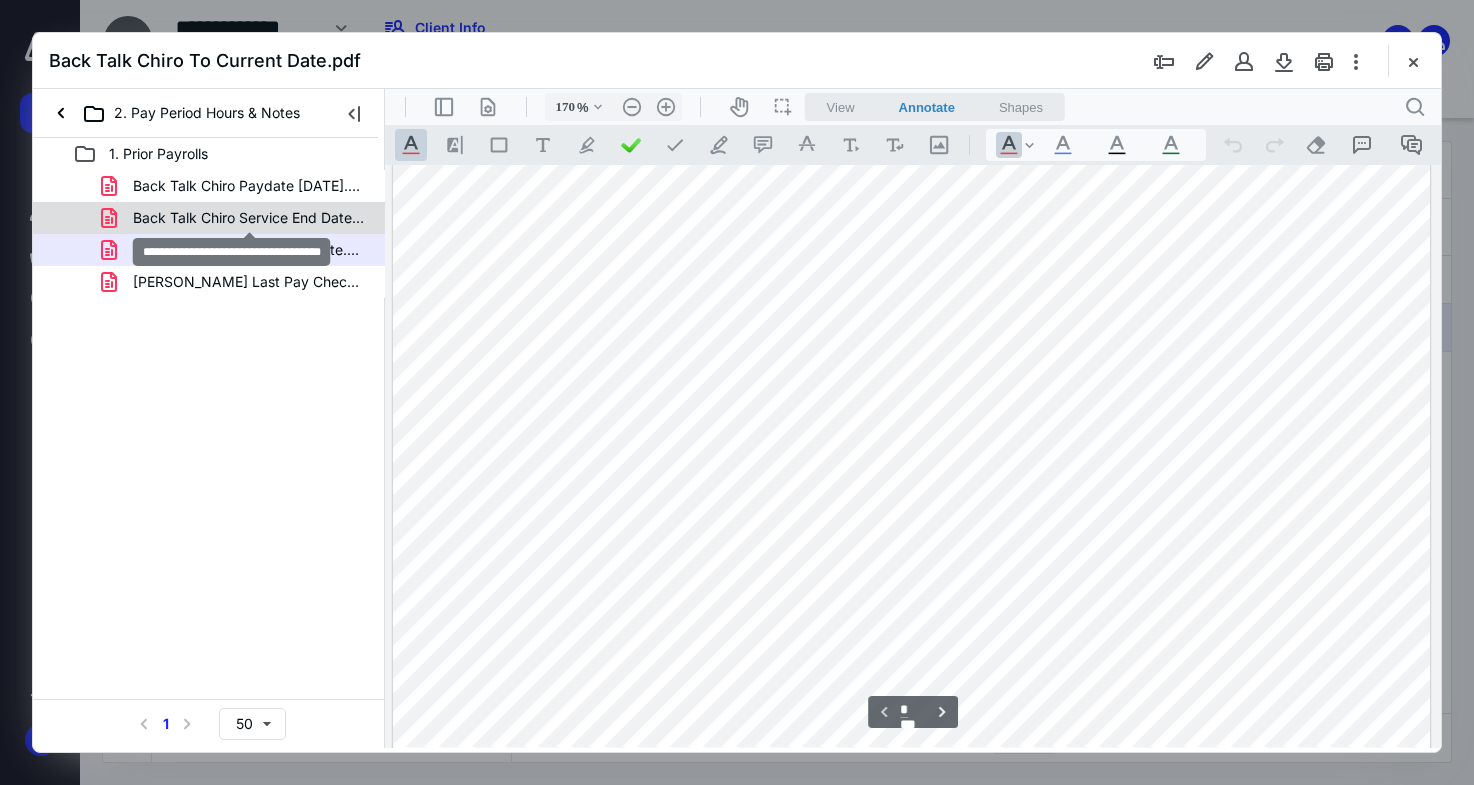 click on "Back Talk Chiro Service End Date.pdf" at bounding box center [249, 218] 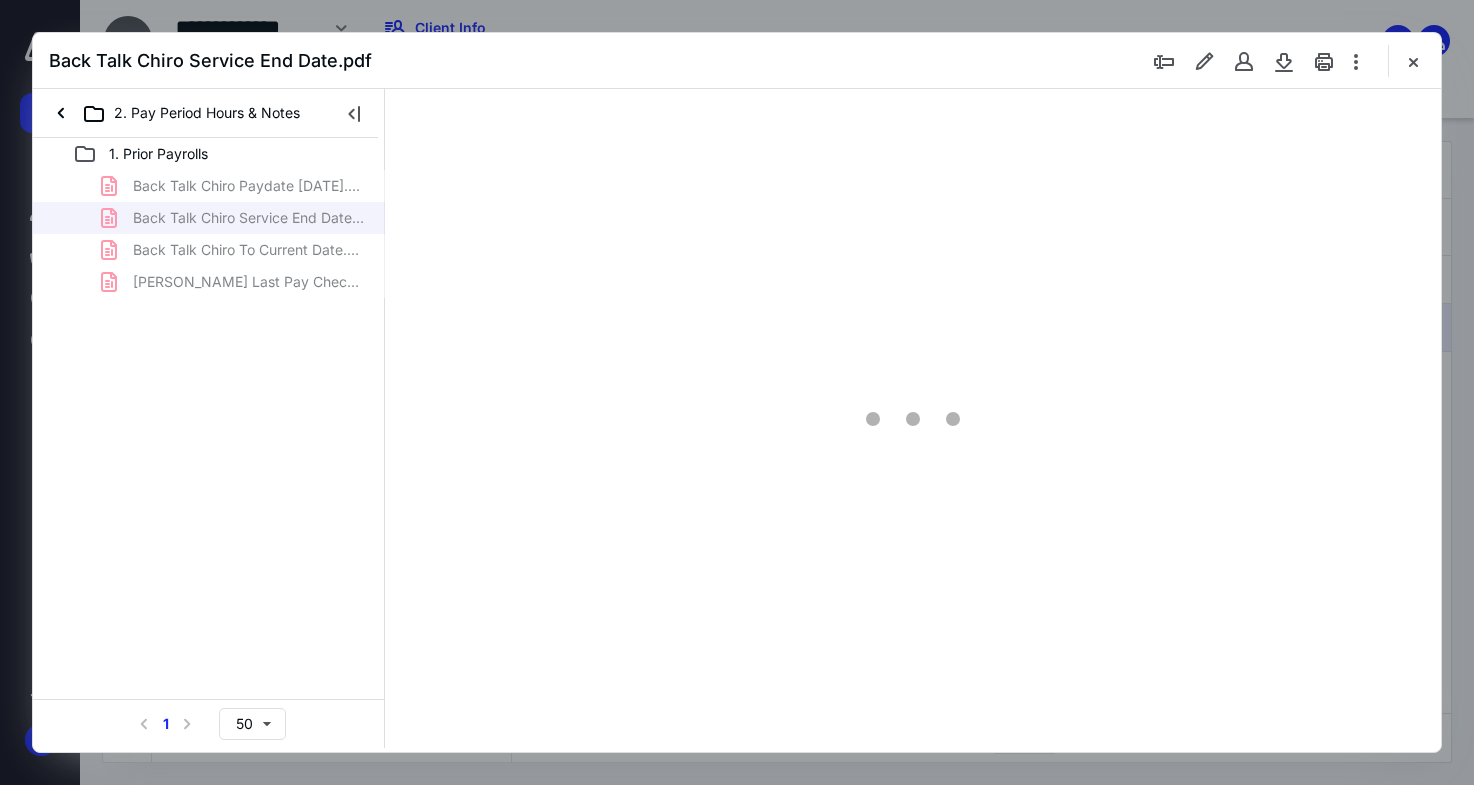 scroll, scrollTop: 83, scrollLeft: 0, axis: vertical 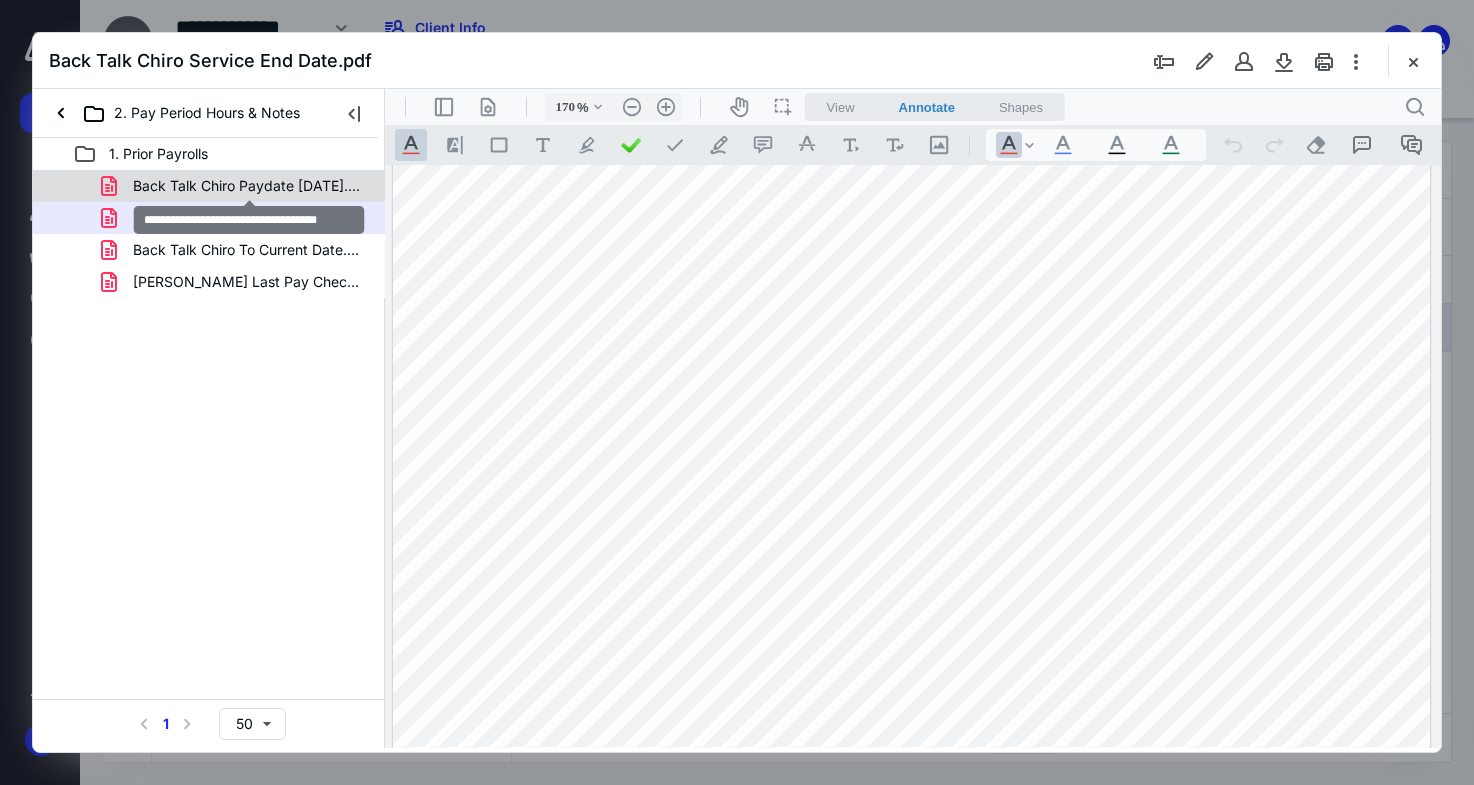 click on "Back Talk Chiro Paydate 6-27-25.pdf" at bounding box center (249, 186) 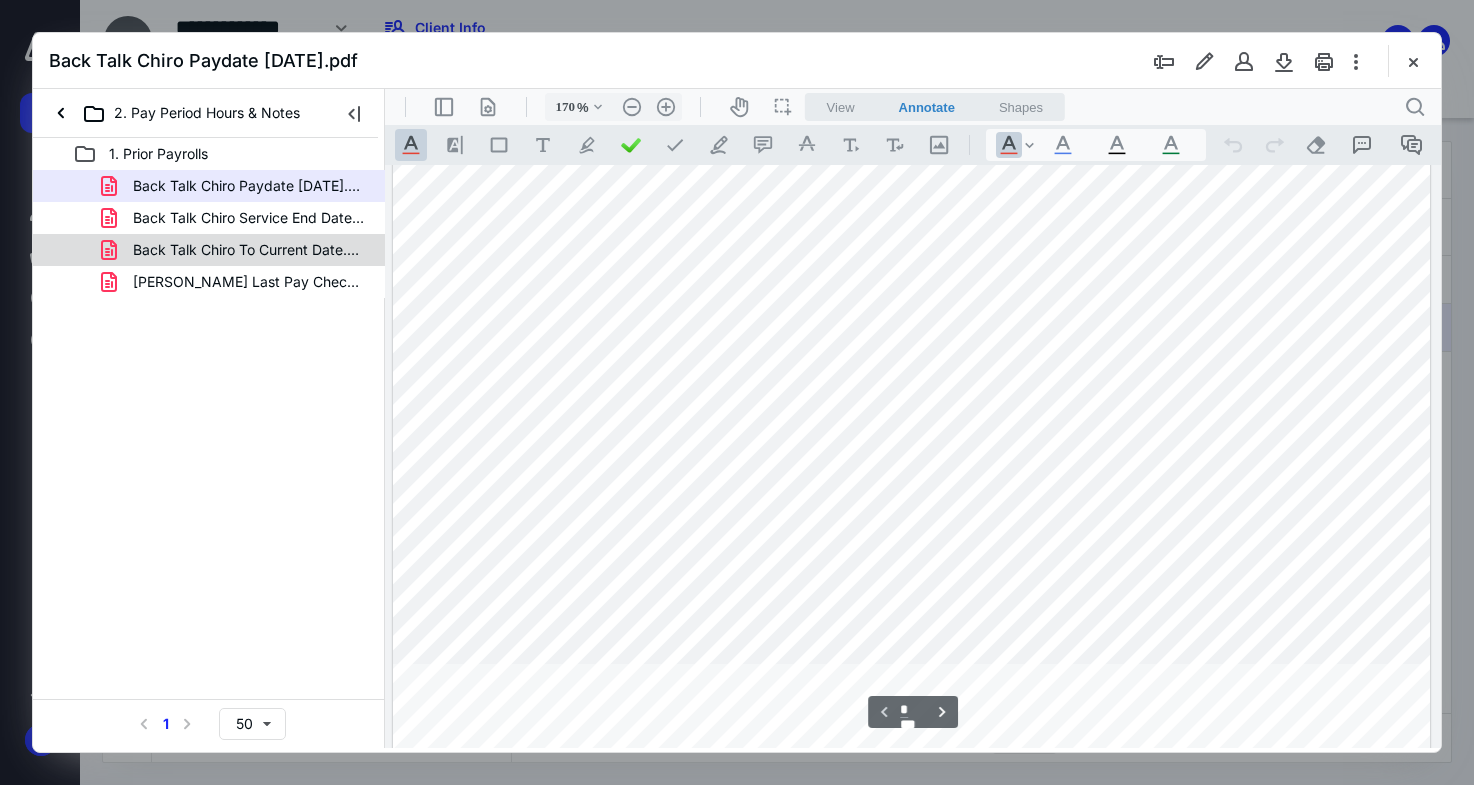 click on "Back Talk Chiro To Current Date.pdf" at bounding box center (249, 250) 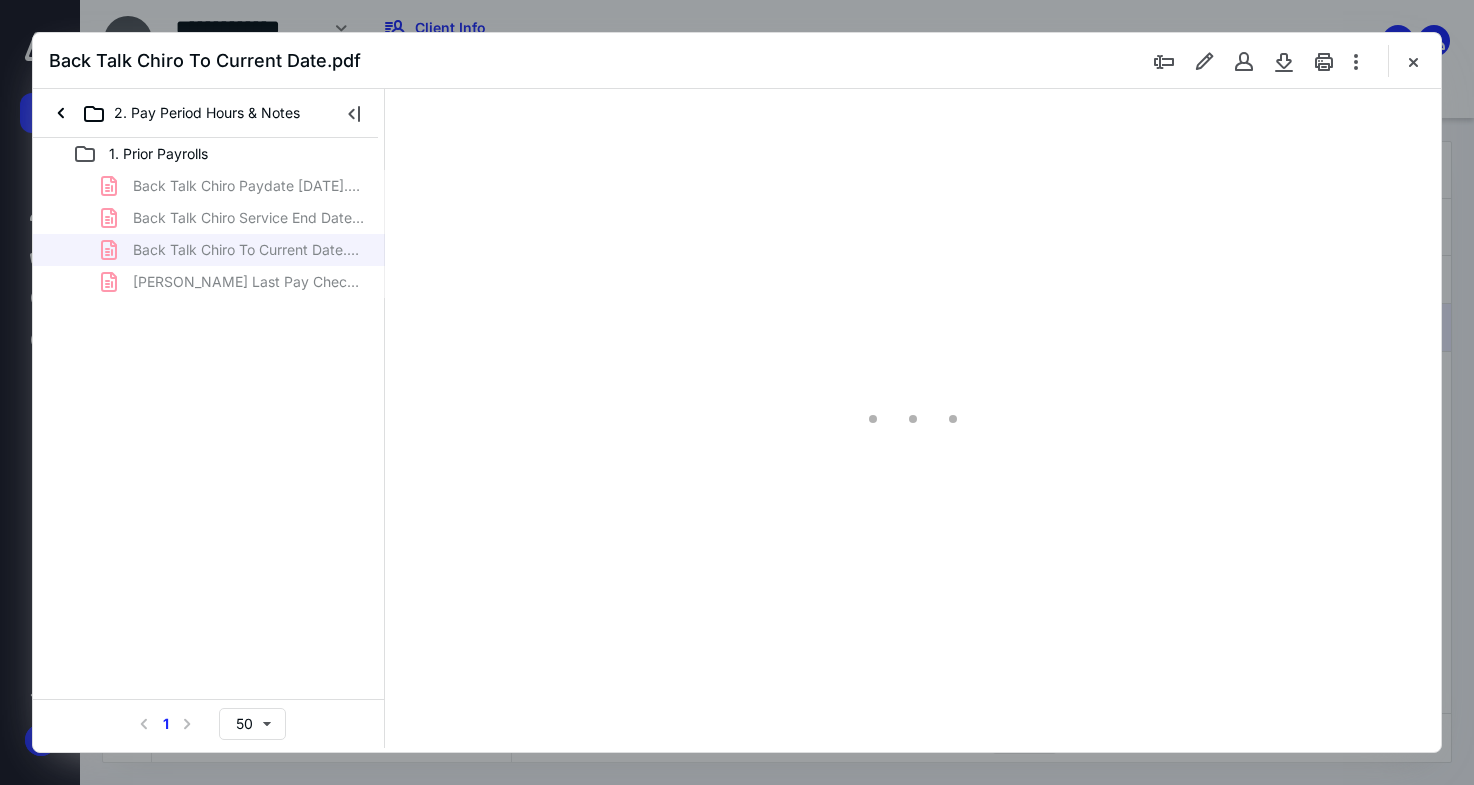 type on "170" 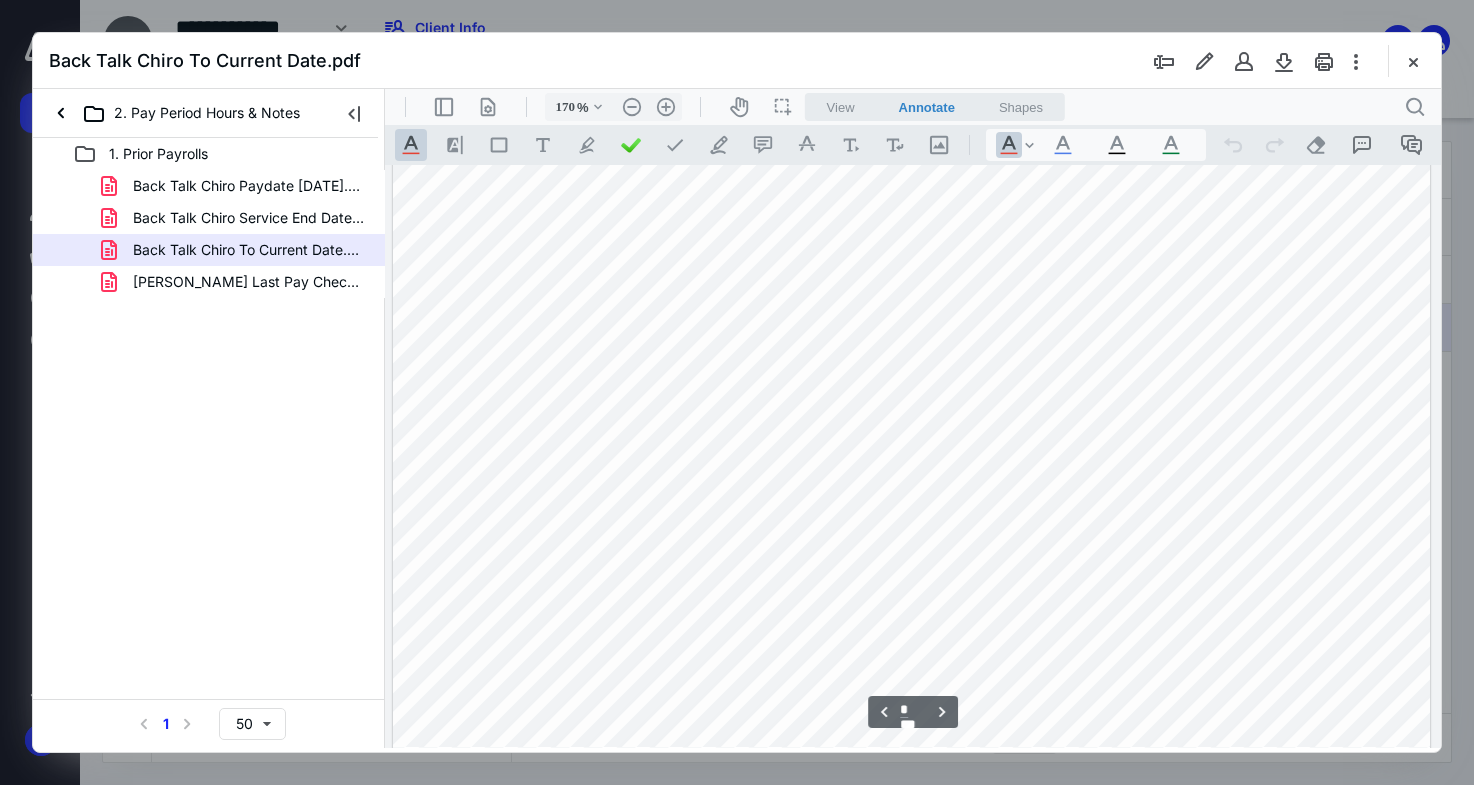 scroll, scrollTop: 1742, scrollLeft: 0, axis: vertical 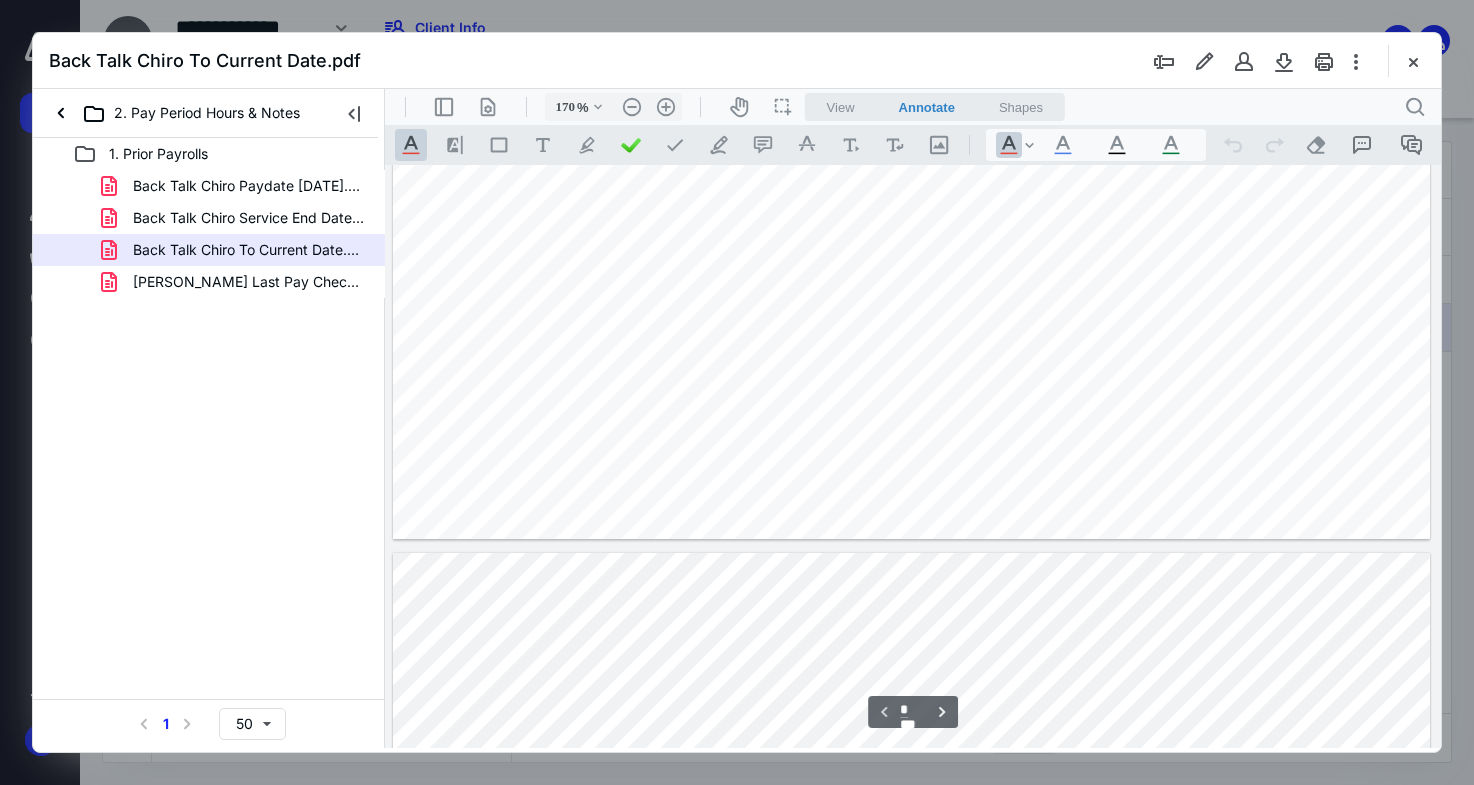 type on "*" 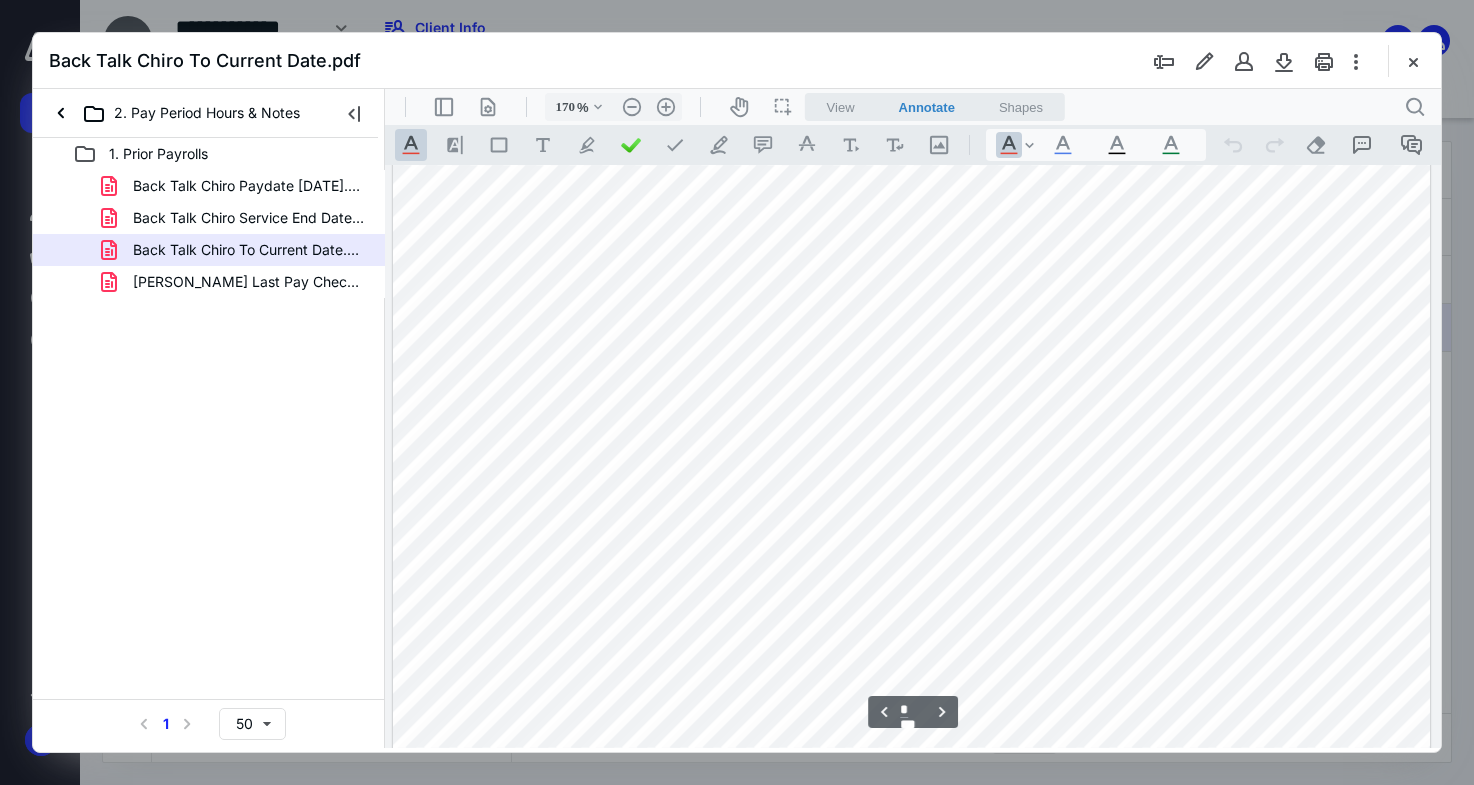 scroll, scrollTop: 1897, scrollLeft: 0, axis: vertical 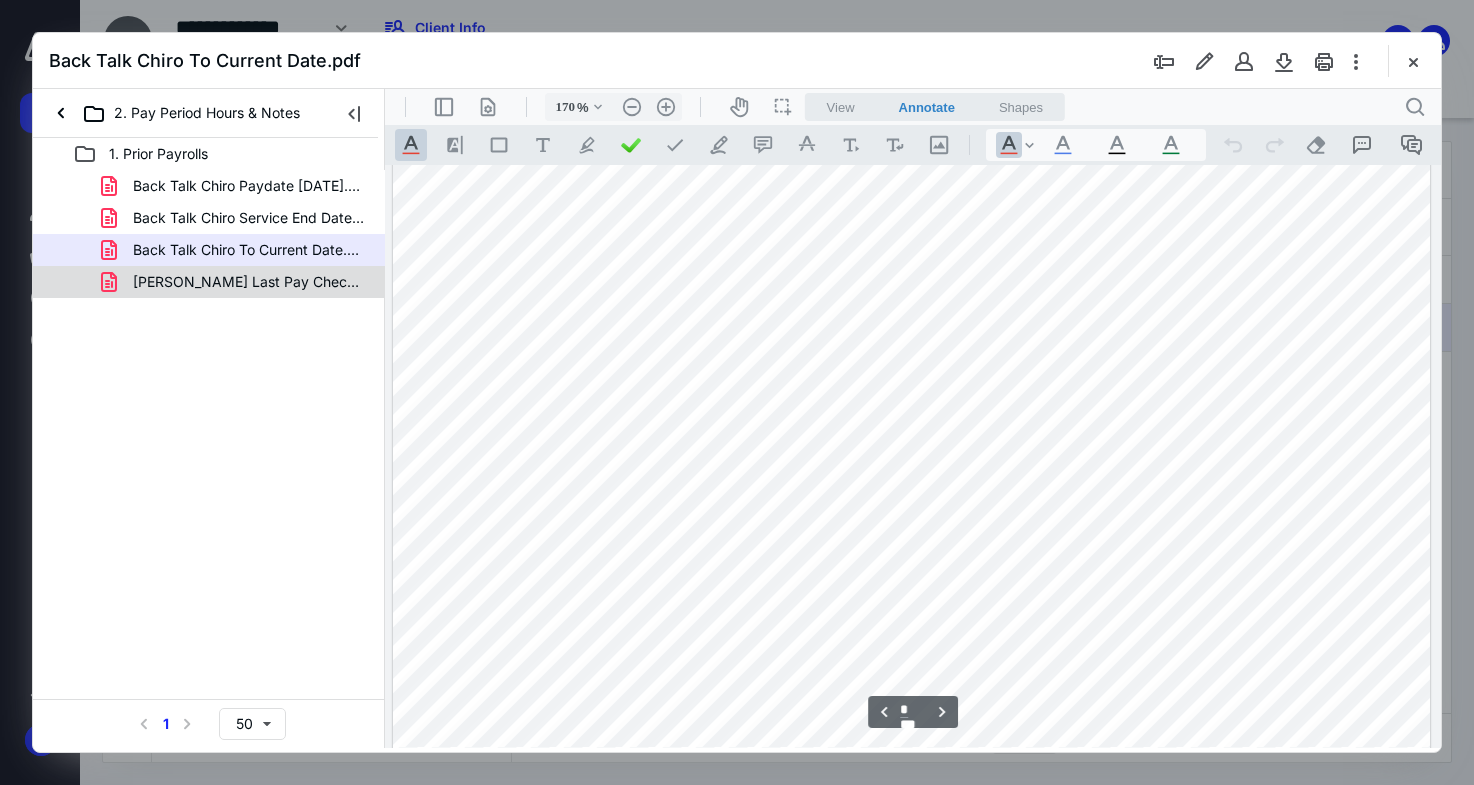click on "Tamara Tolson's Last Pay Check.pdf" at bounding box center [249, 282] 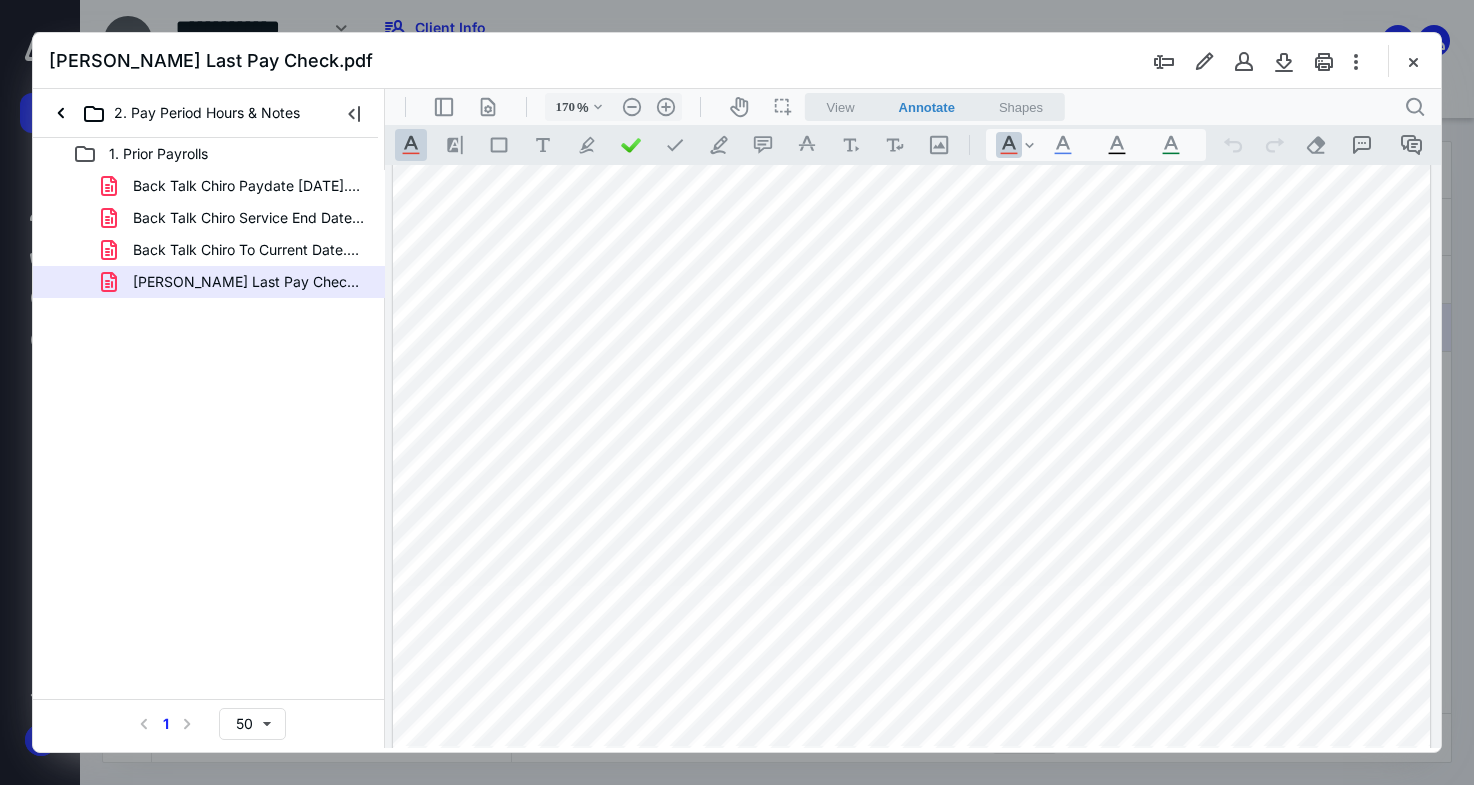scroll, scrollTop: 377, scrollLeft: 0, axis: vertical 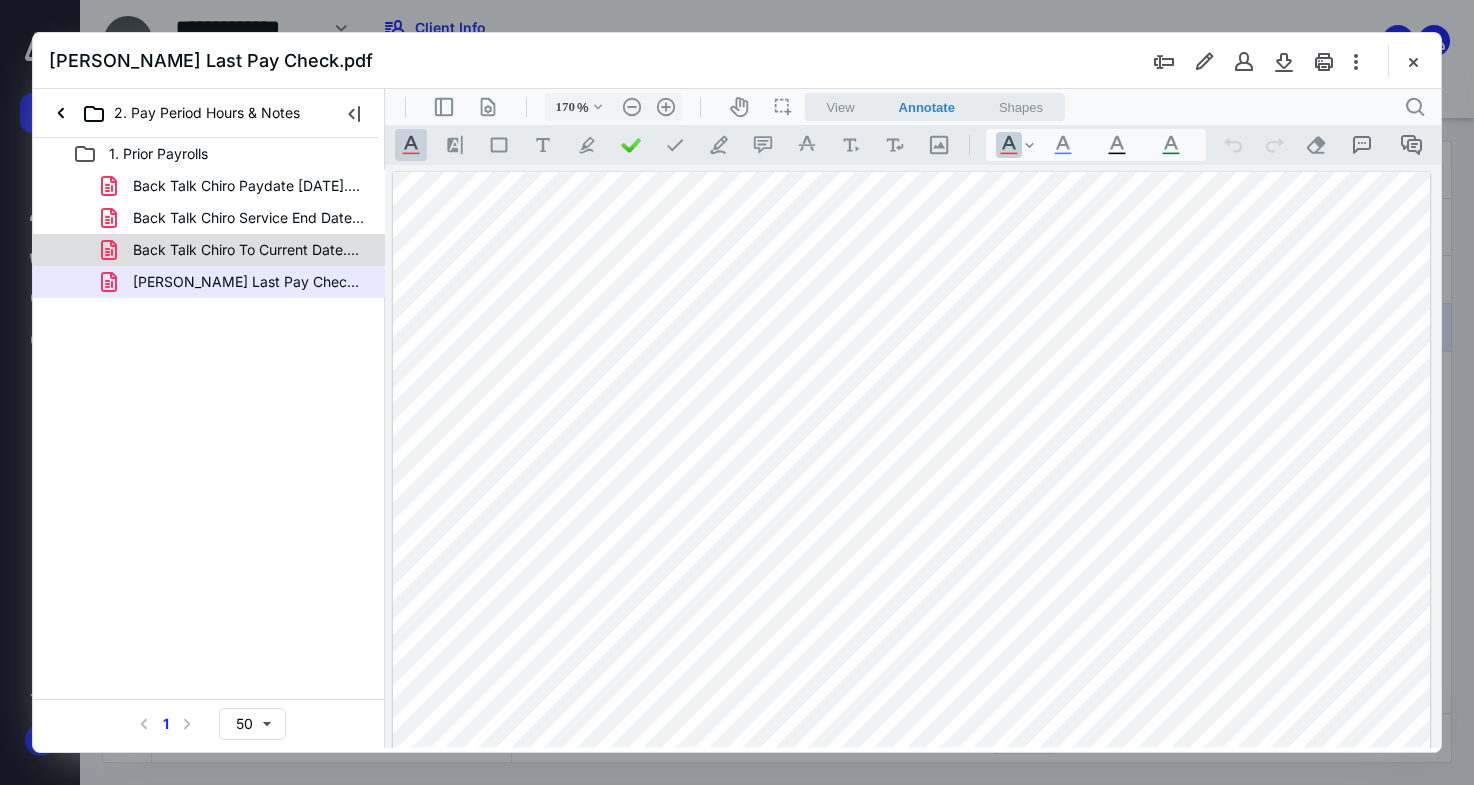 click on "Back Talk Chiro To Current Date.pdf" at bounding box center [209, 250] 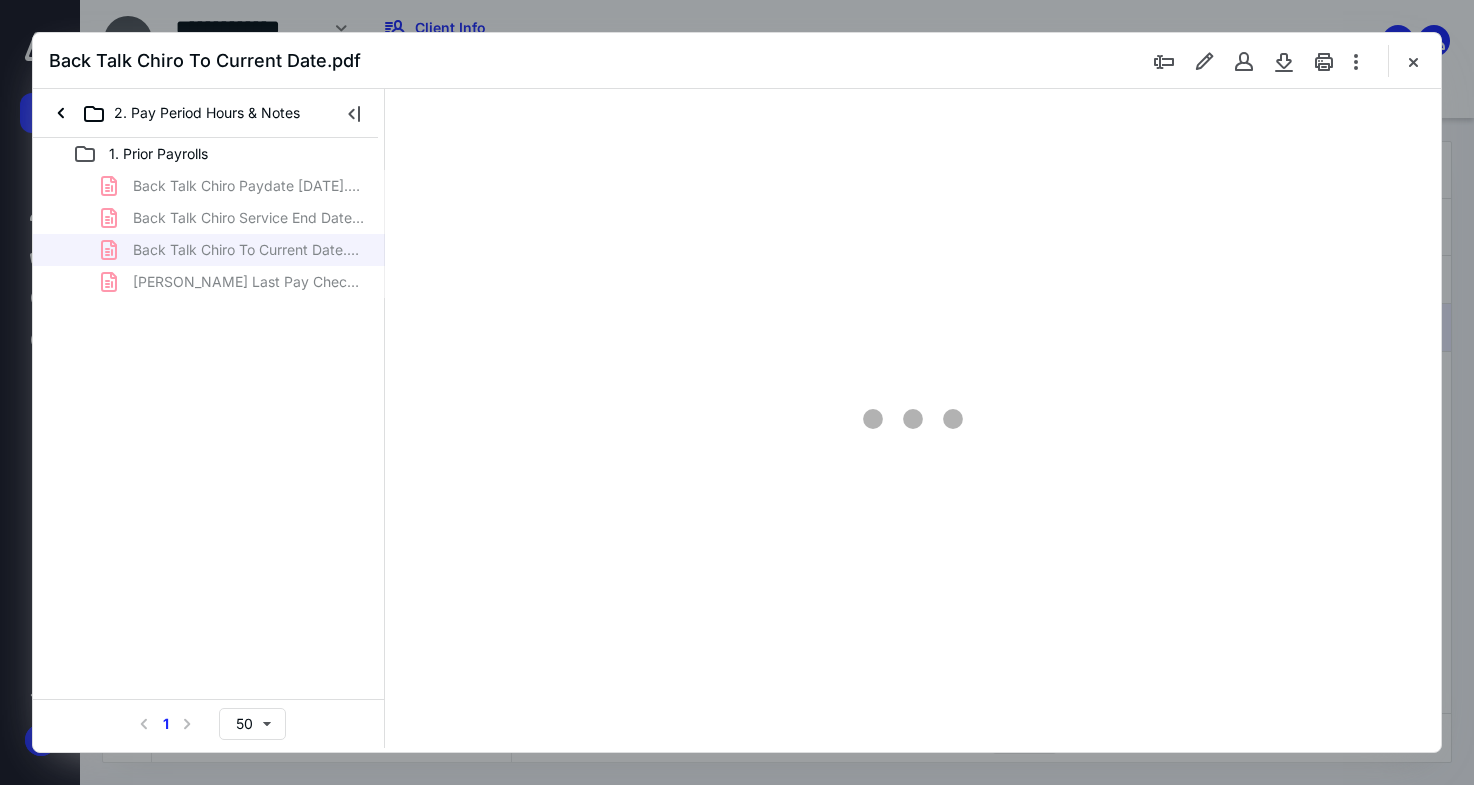 type on "170" 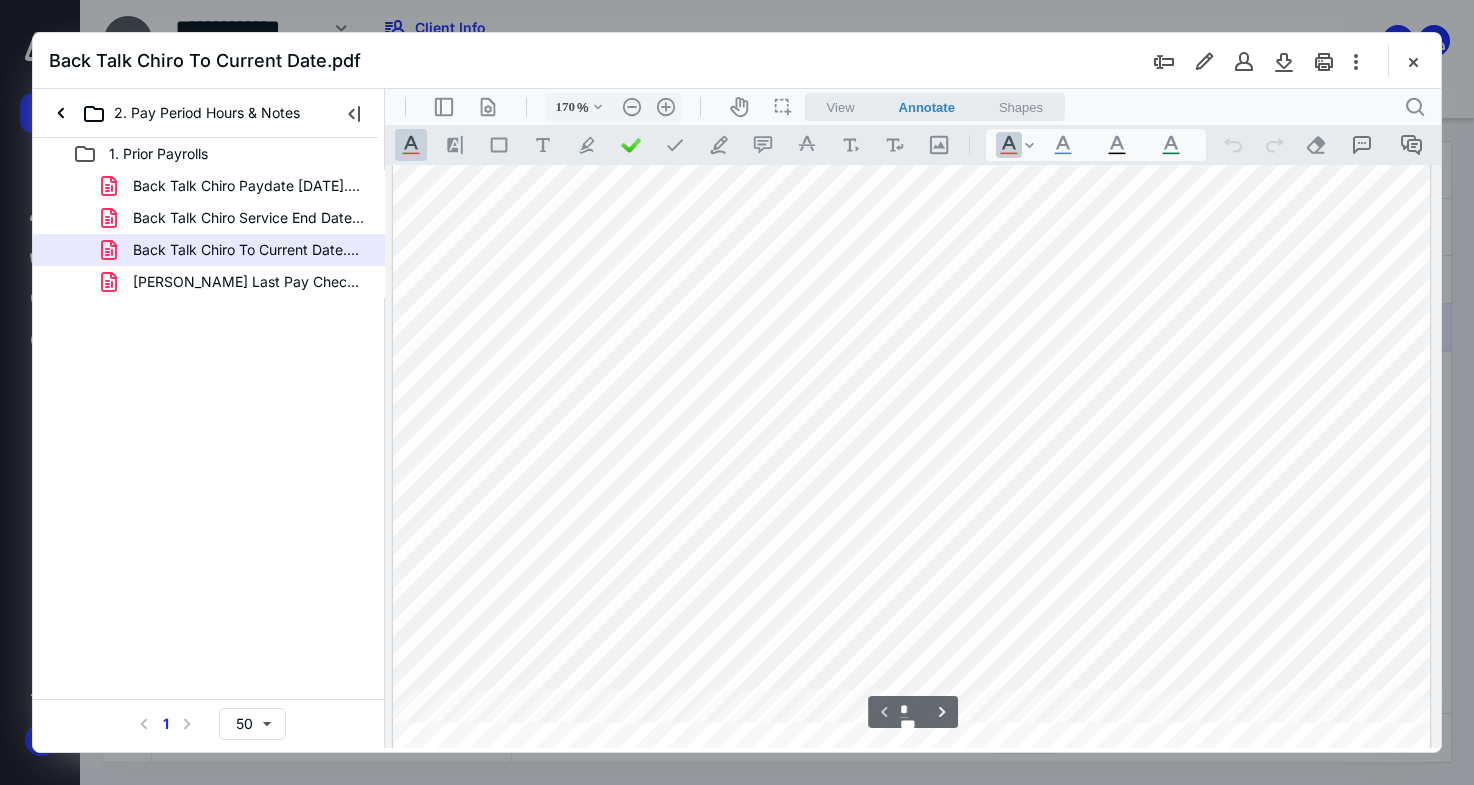 scroll, scrollTop: 329, scrollLeft: 0, axis: vertical 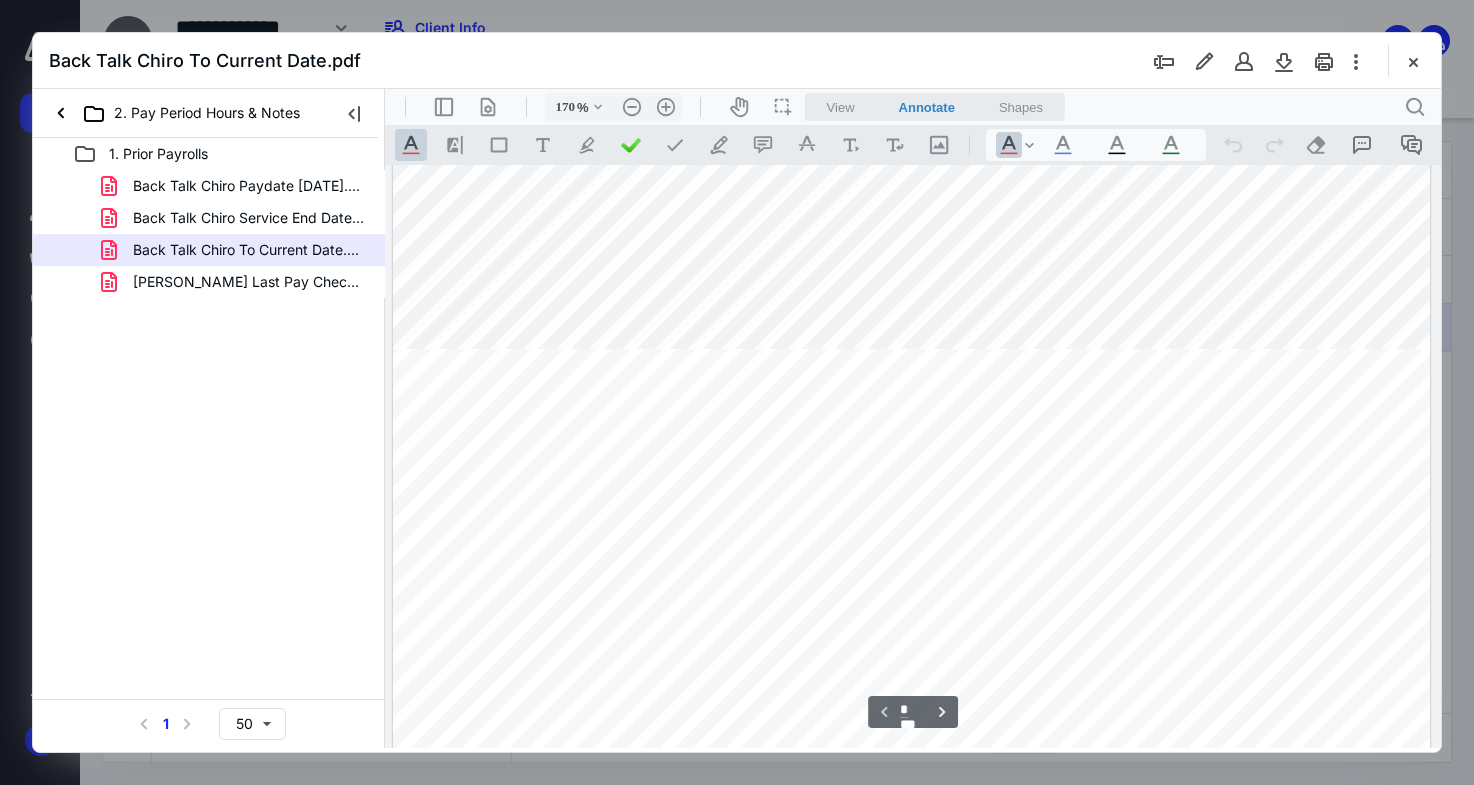 type on "*" 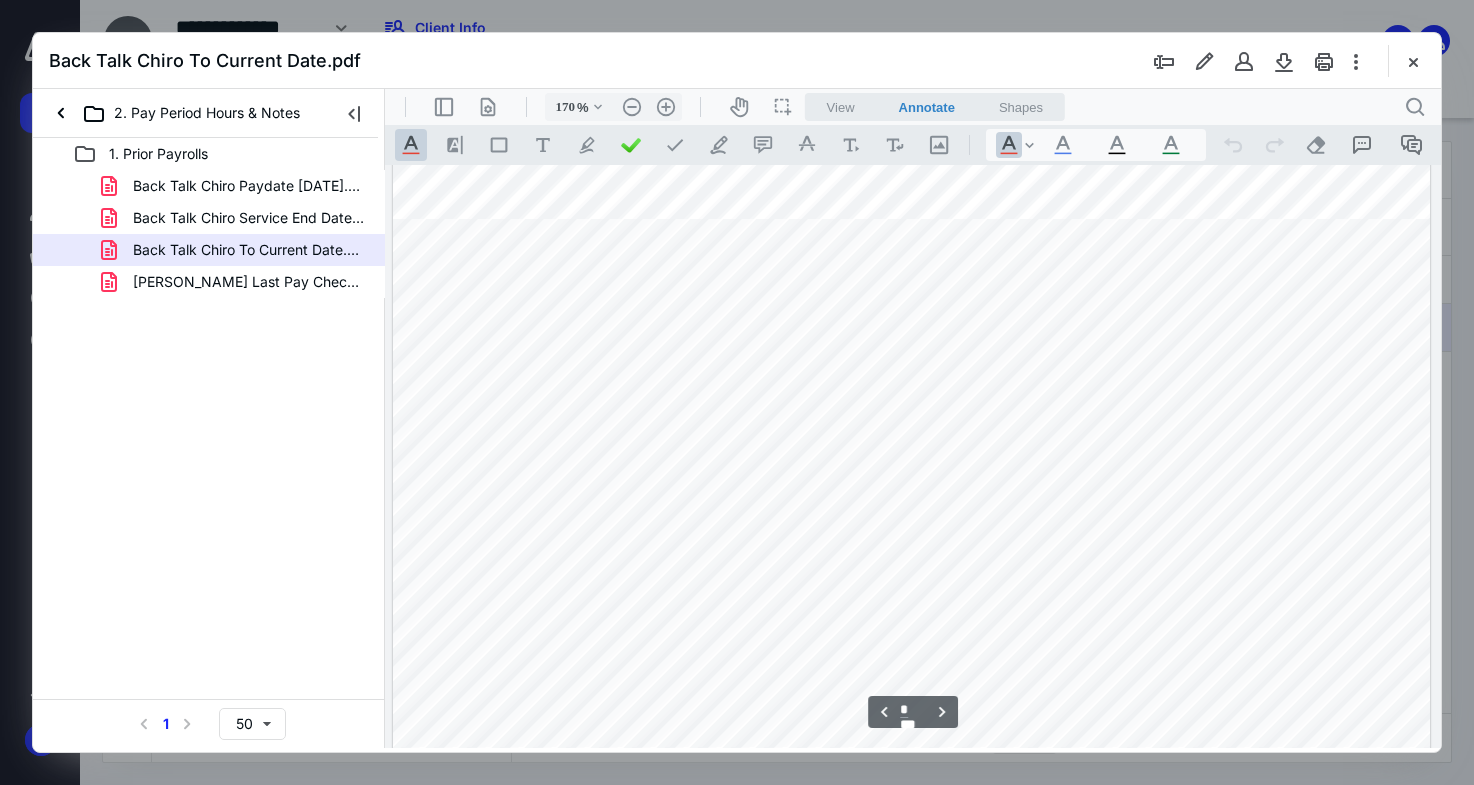scroll, scrollTop: 1649, scrollLeft: 0, axis: vertical 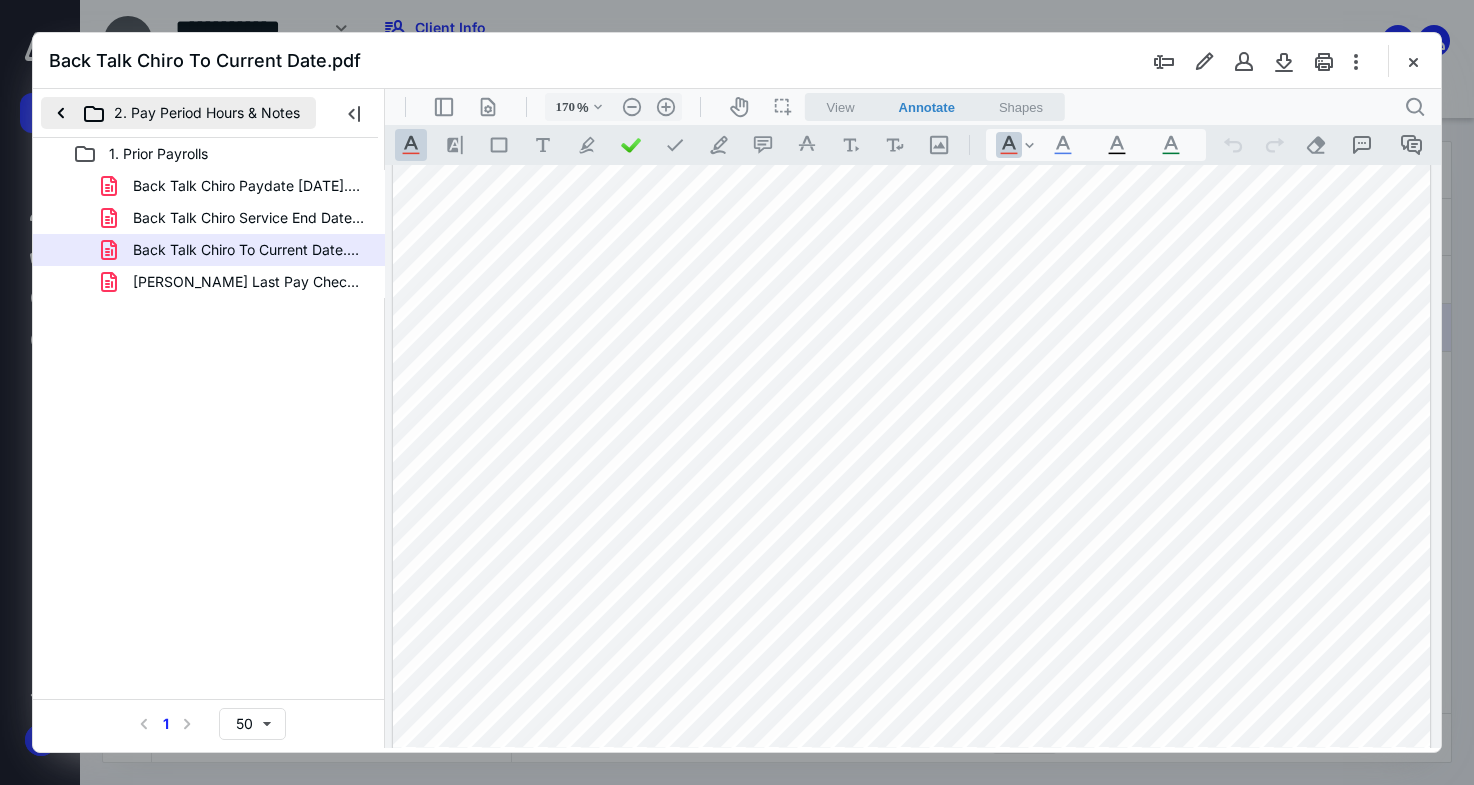 click on "2. Pay Period Hours & Notes" at bounding box center [178, 113] 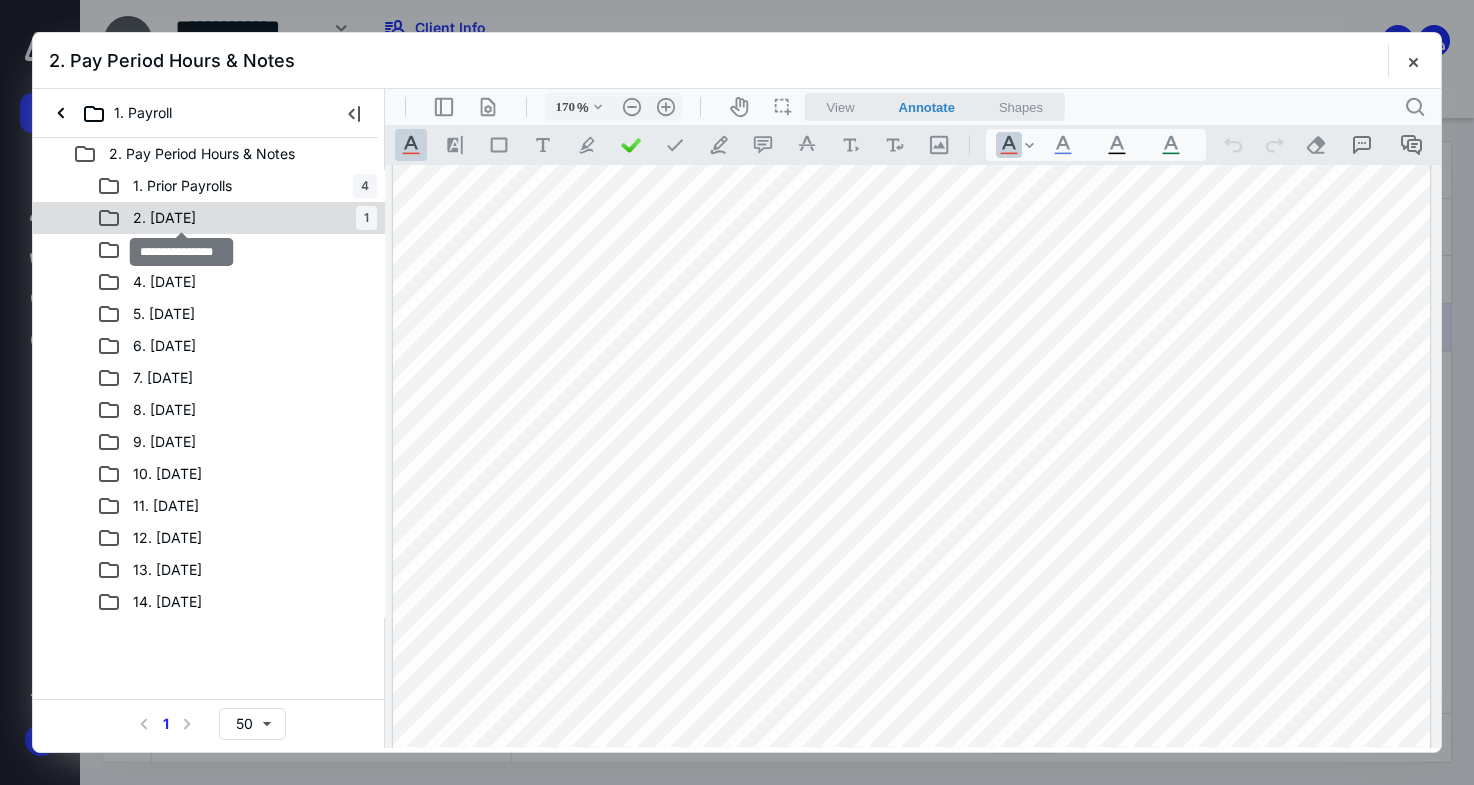 click on "2. July 11 2025" at bounding box center (164, 218) 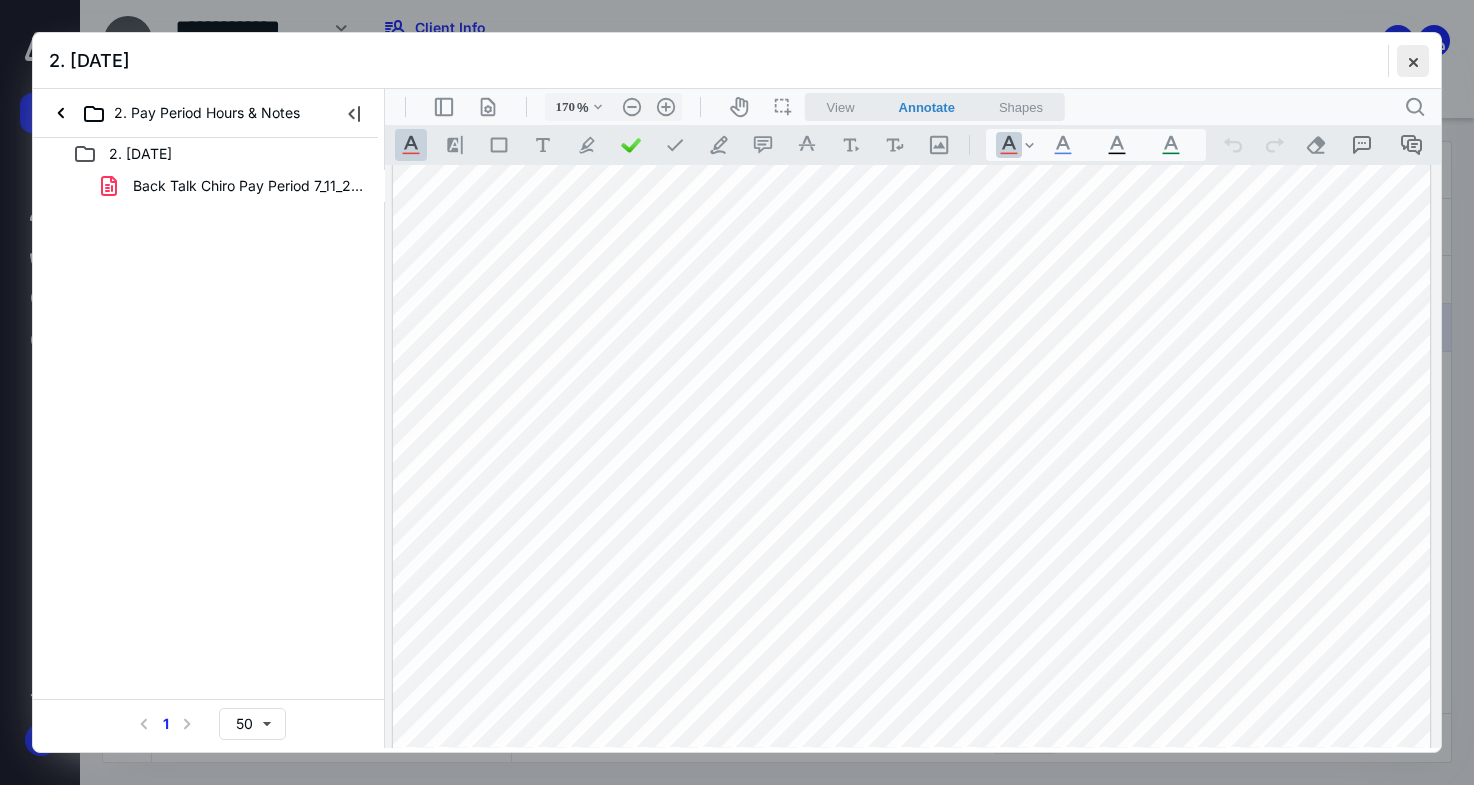 click at bounding box center (1413, 61) 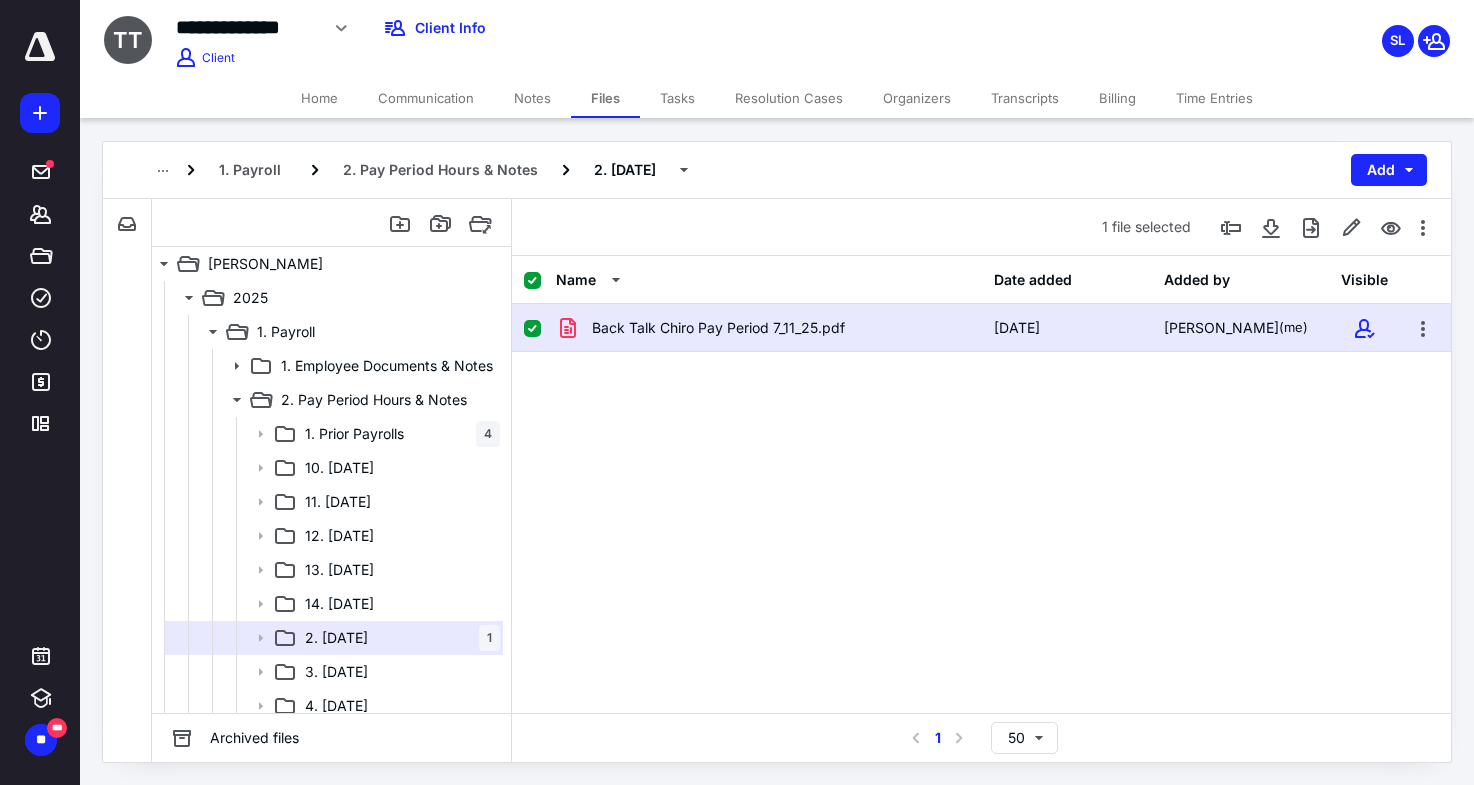 click on "Back Talk Chiro Pay Period 7_11_25.pdf 7/10/2025 Sarah Lager  (me)" at bounding box center [981, 454] 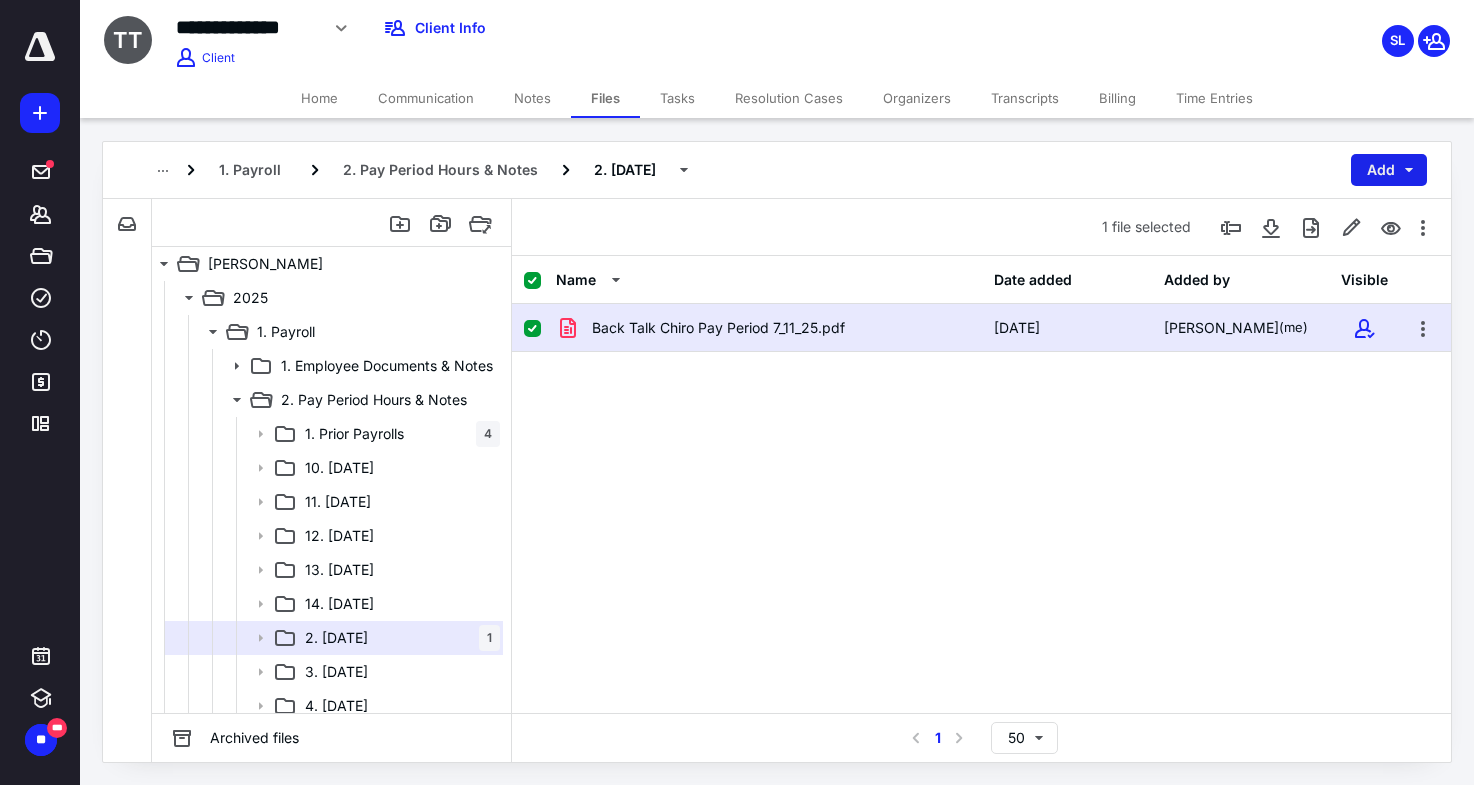 click on "Add" at bounding box center (1389, 170) 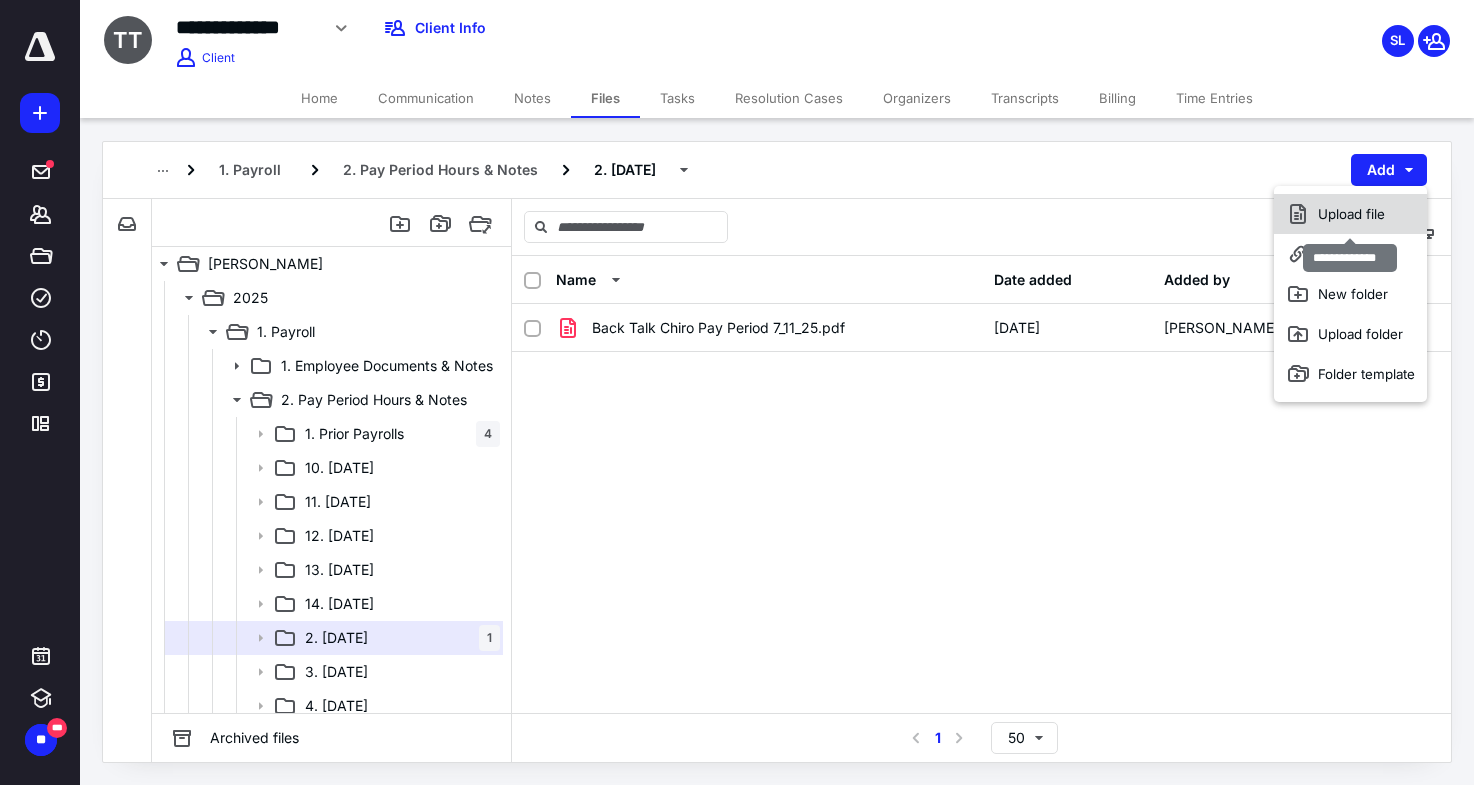 click on "Upload file" at bounding box center [1350, 214] 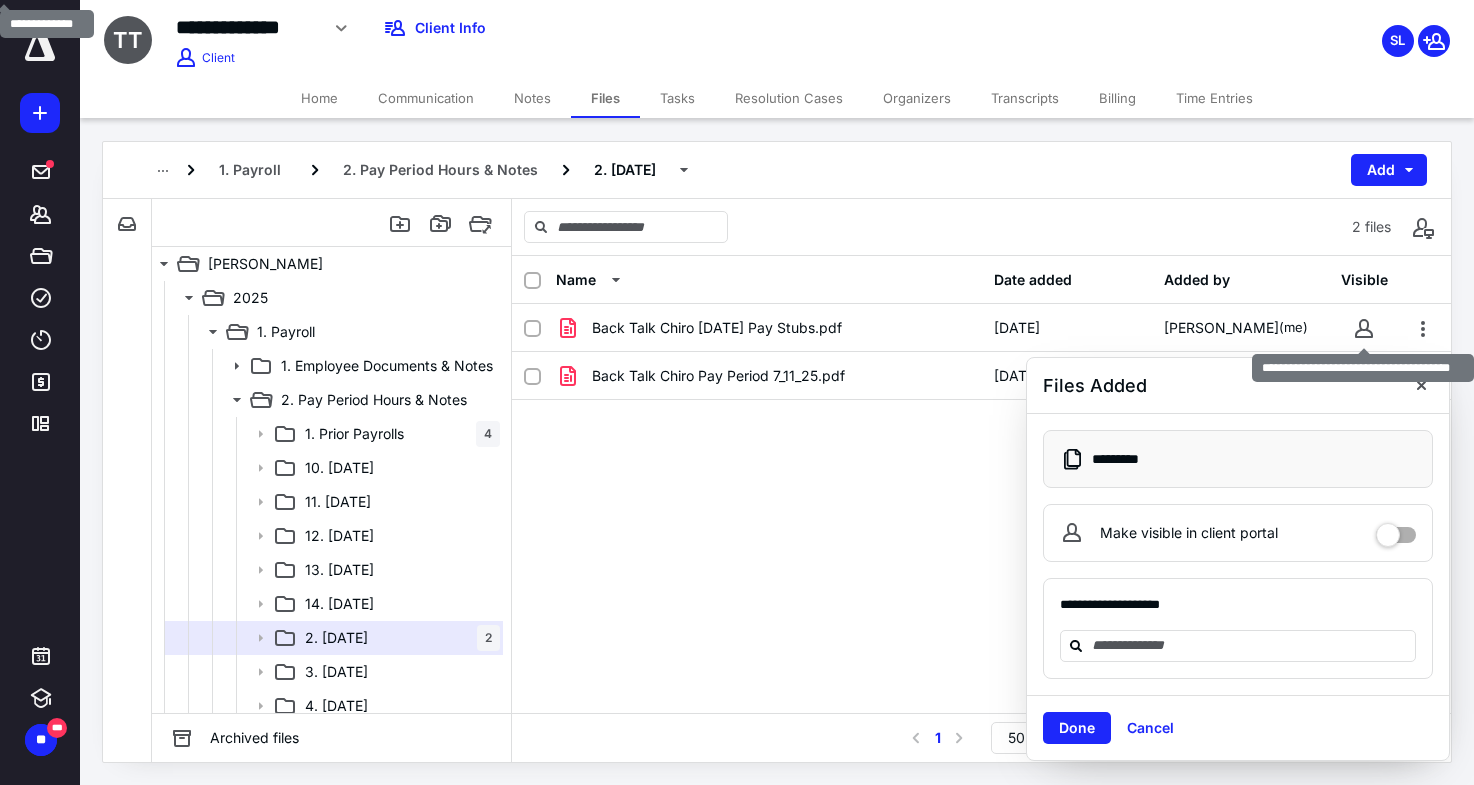 click at bounding box center (1364, 328) 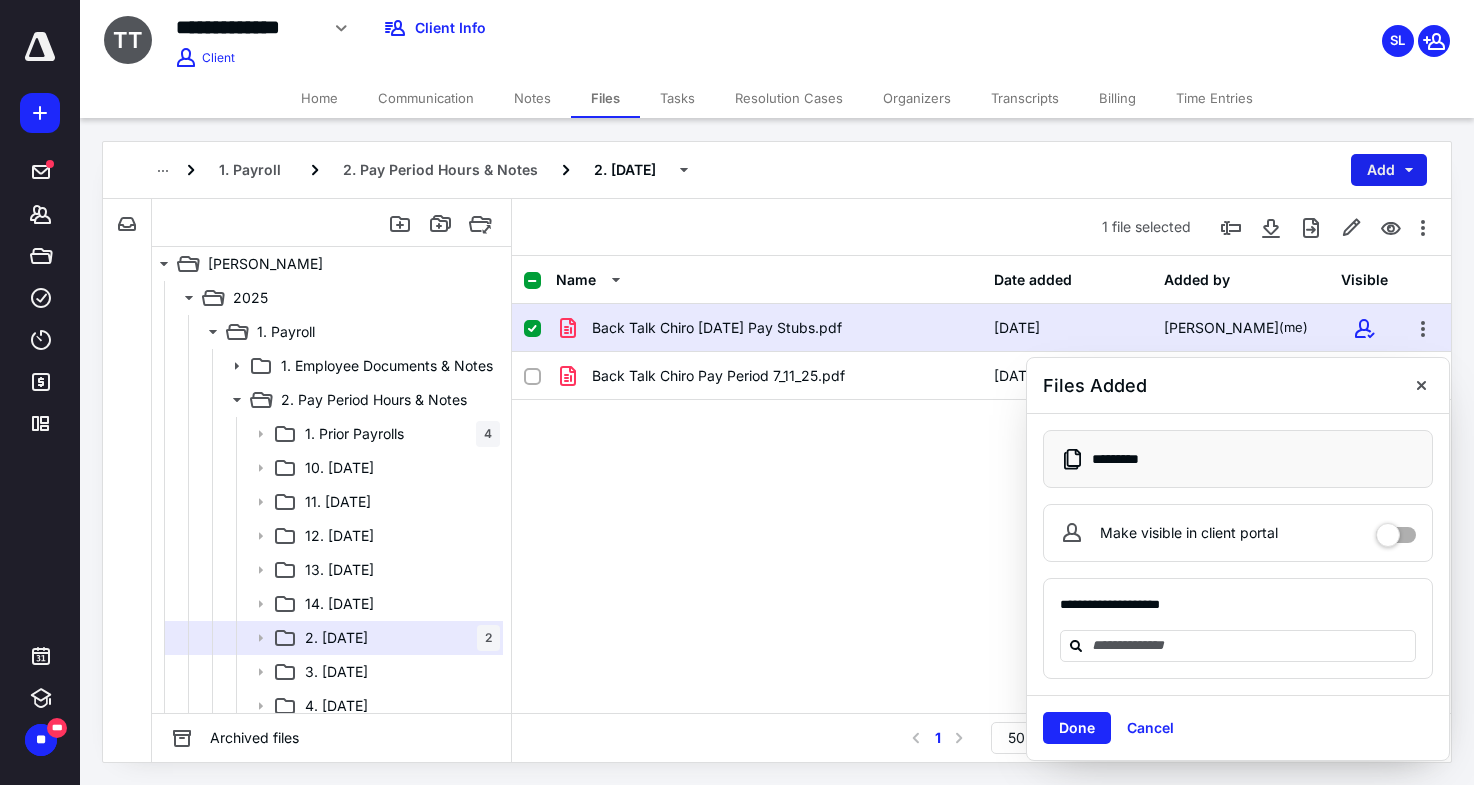 click on "Add" at bounding box center (1389, 170) 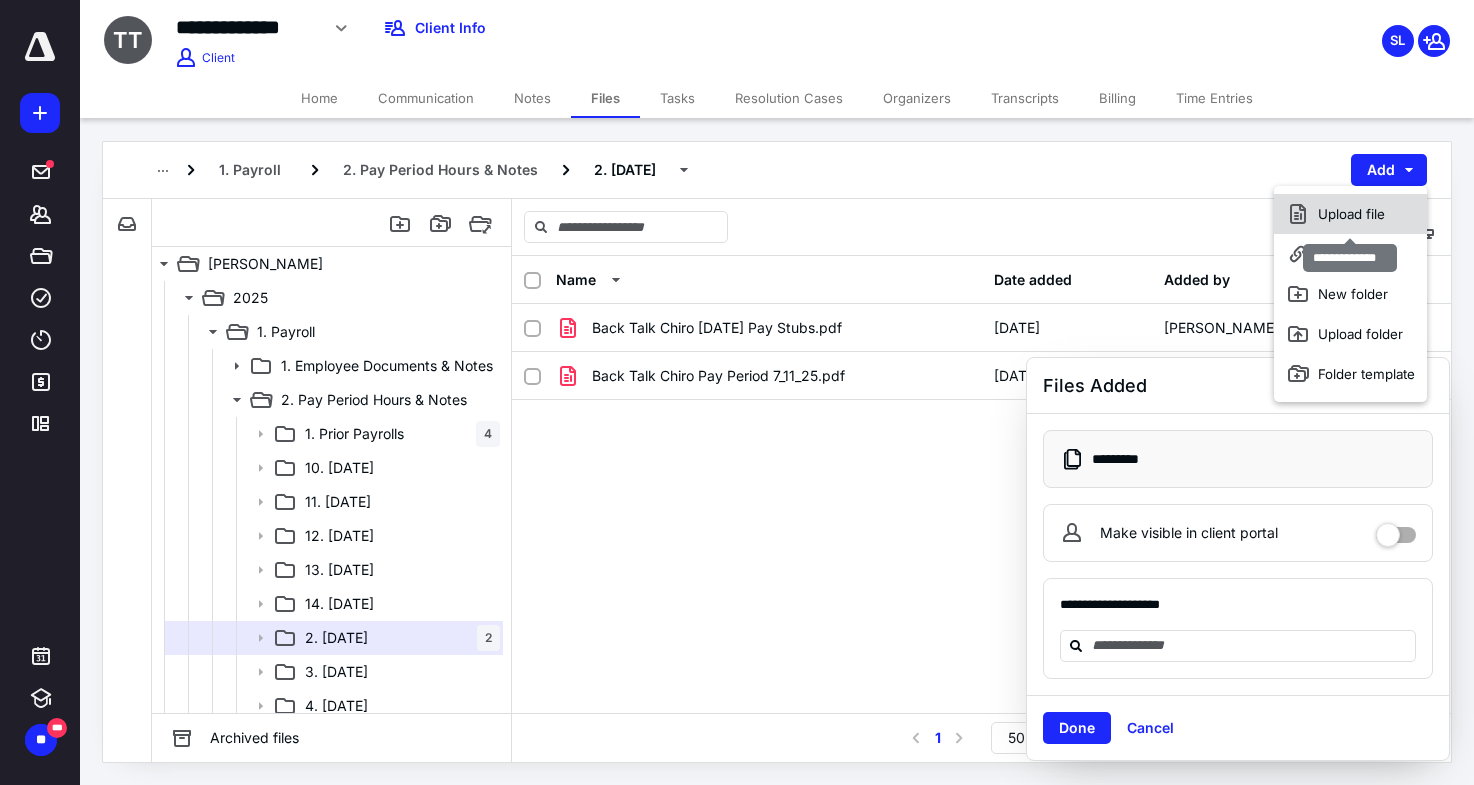 click on "Upload file" at bounding box center [1350, 214] 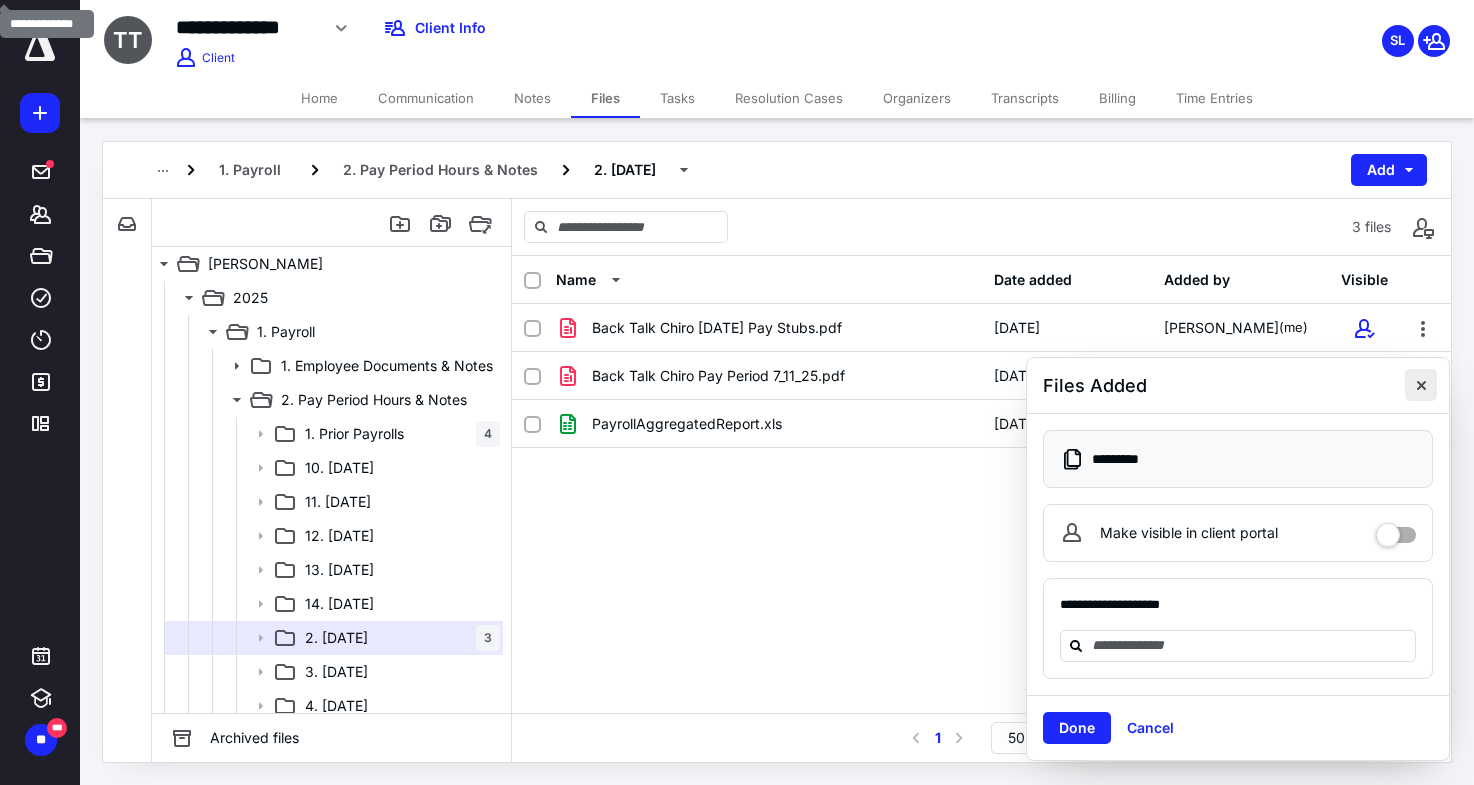 click at bounding box center (1421, 385) 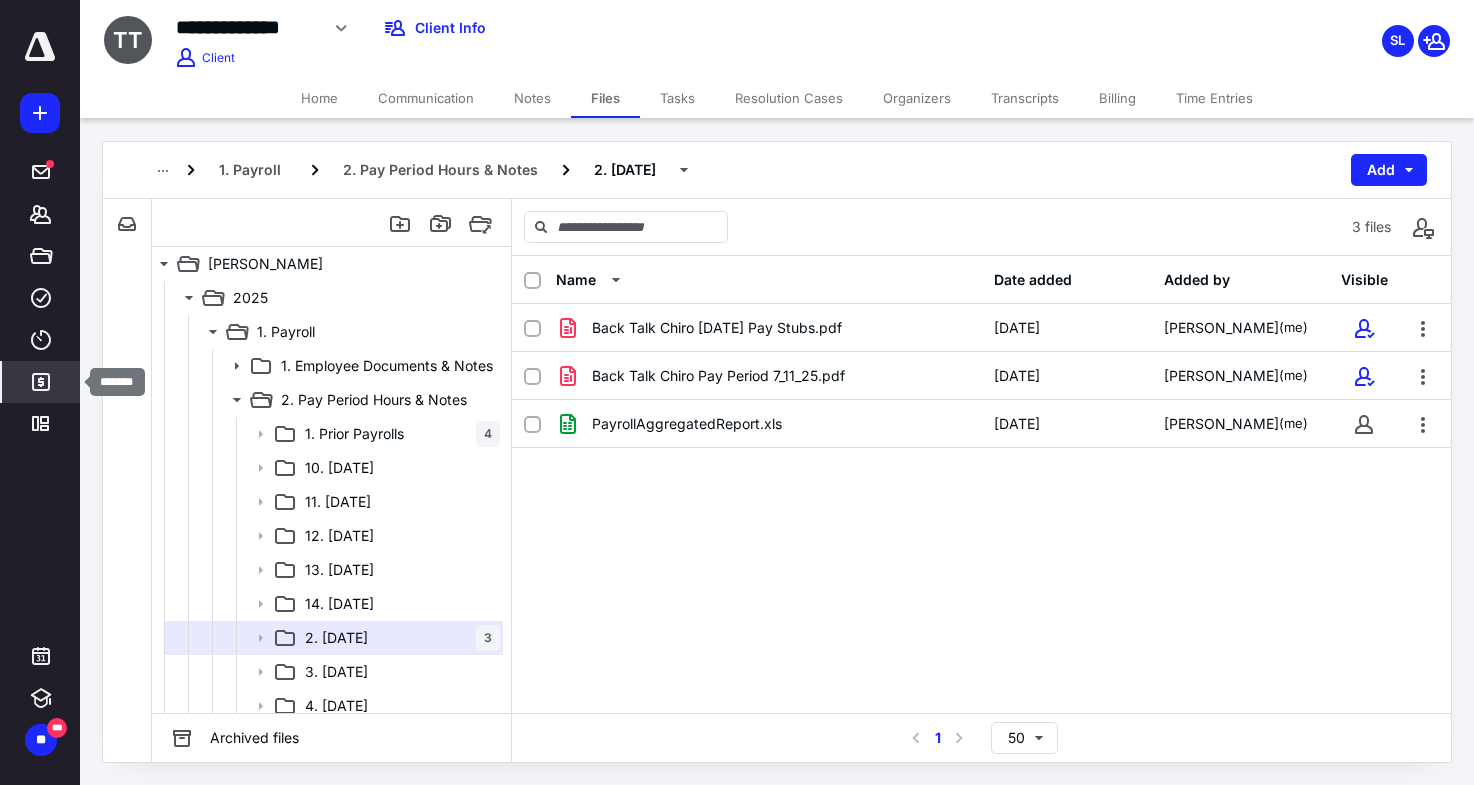 click 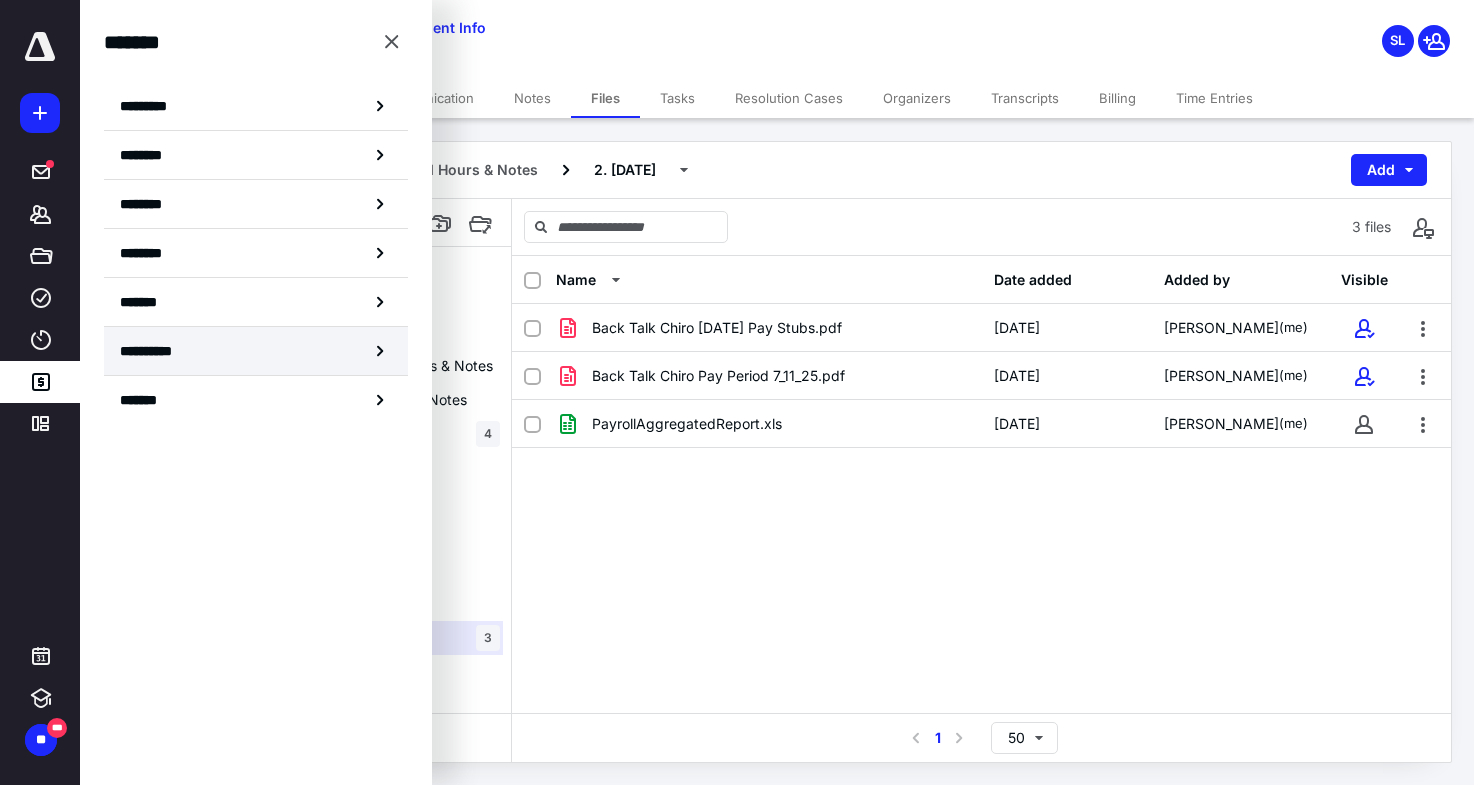 click on "**********" at bounding box center (158, 351) 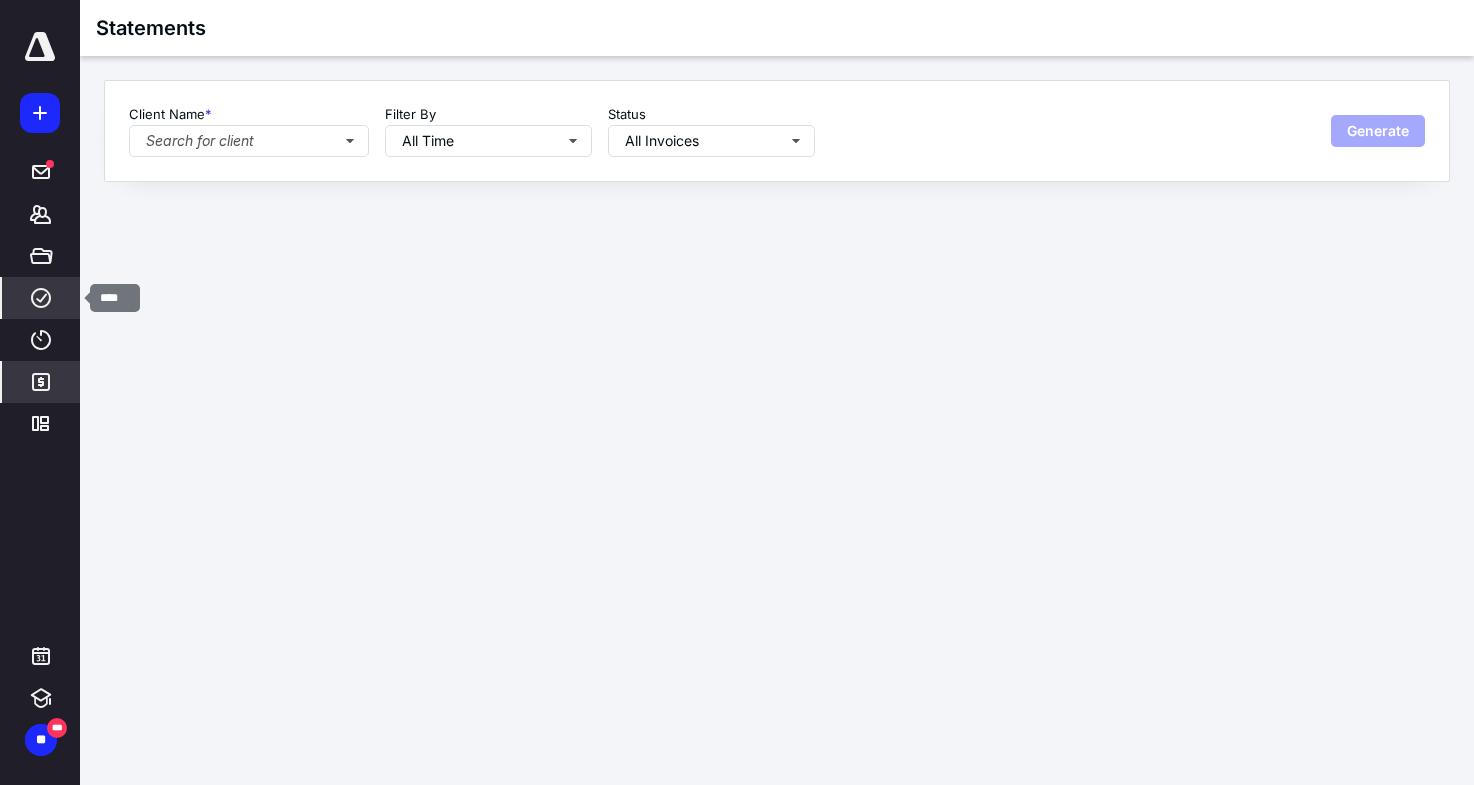 click 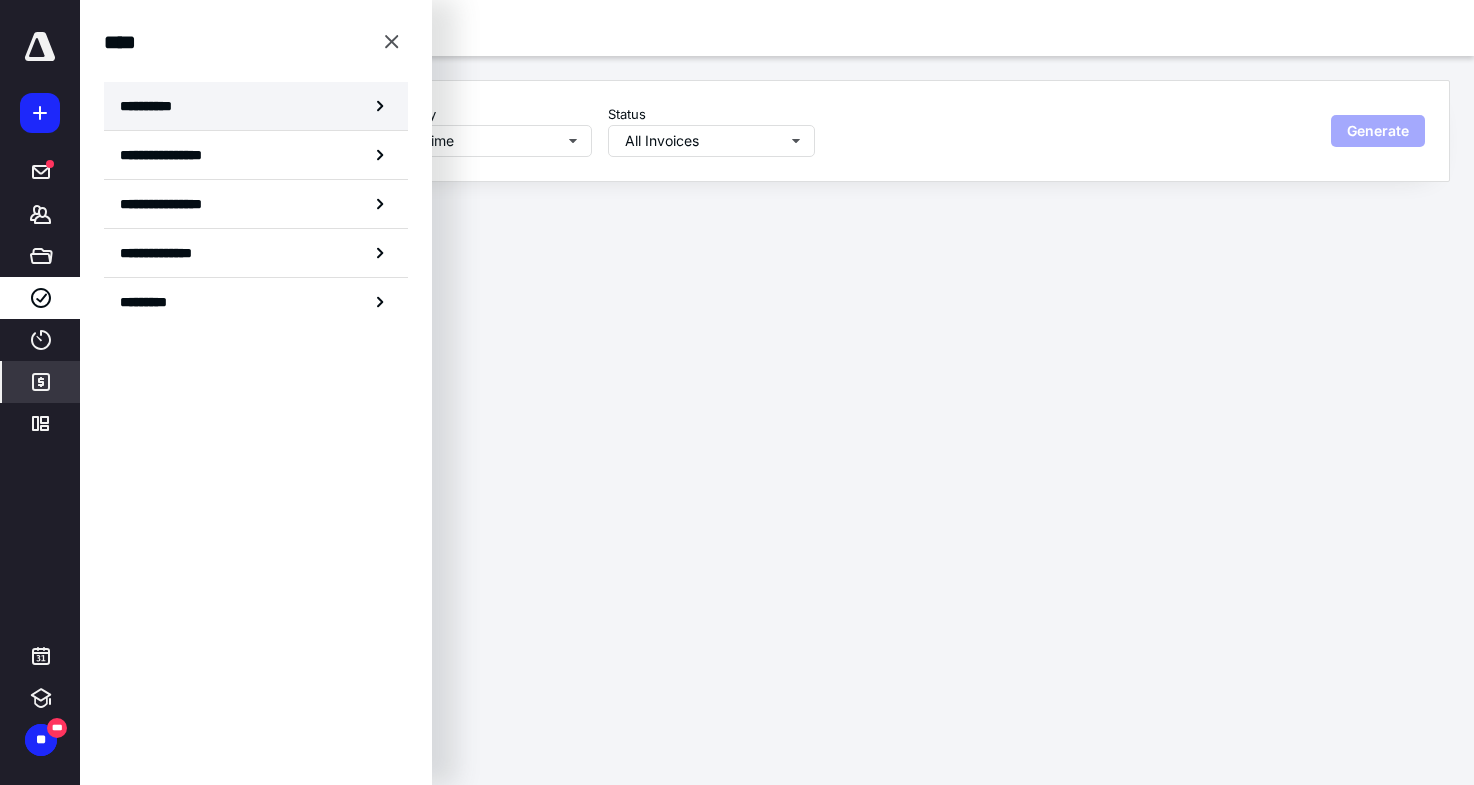 click on "**********" at bounding box center (153, 106) 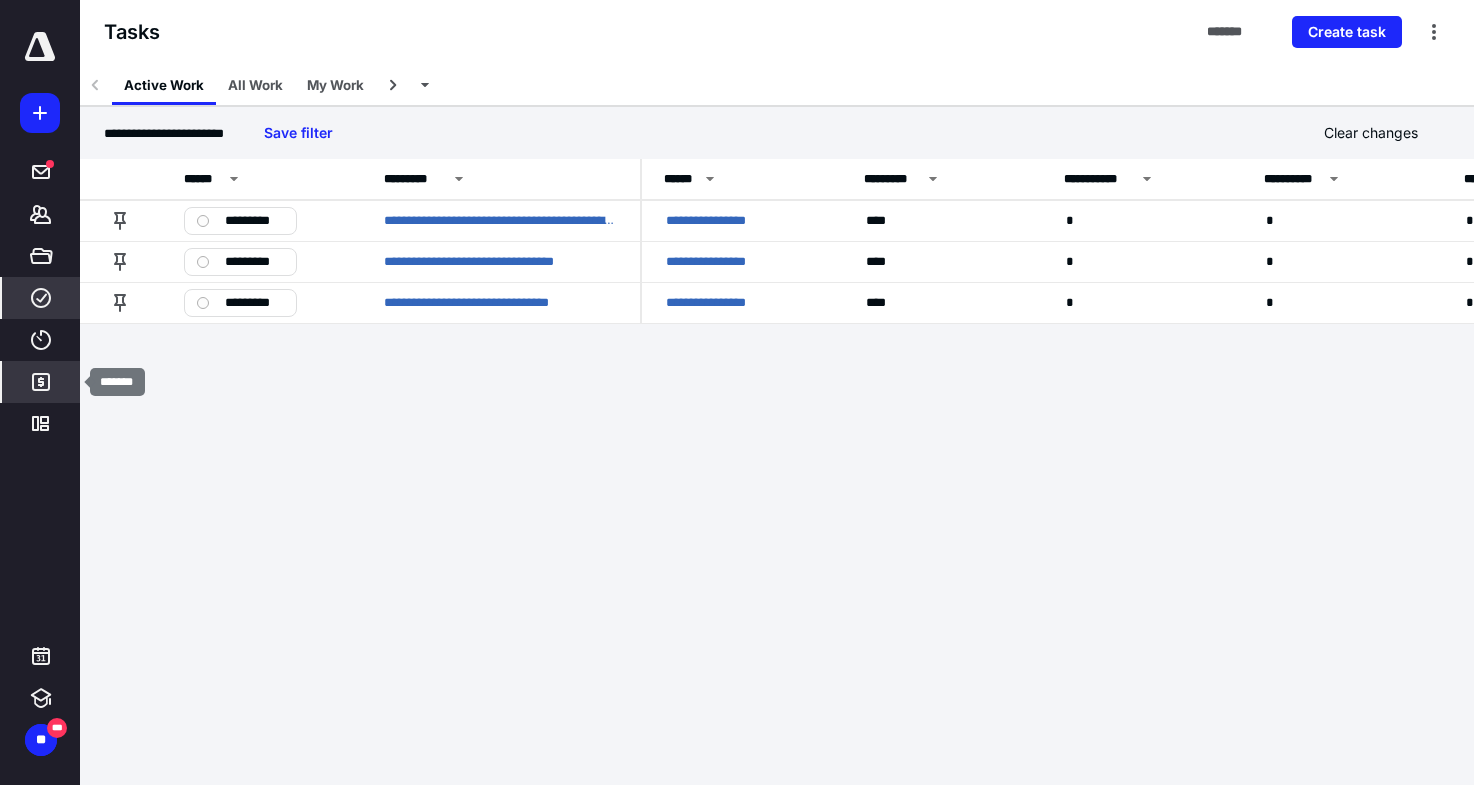 click 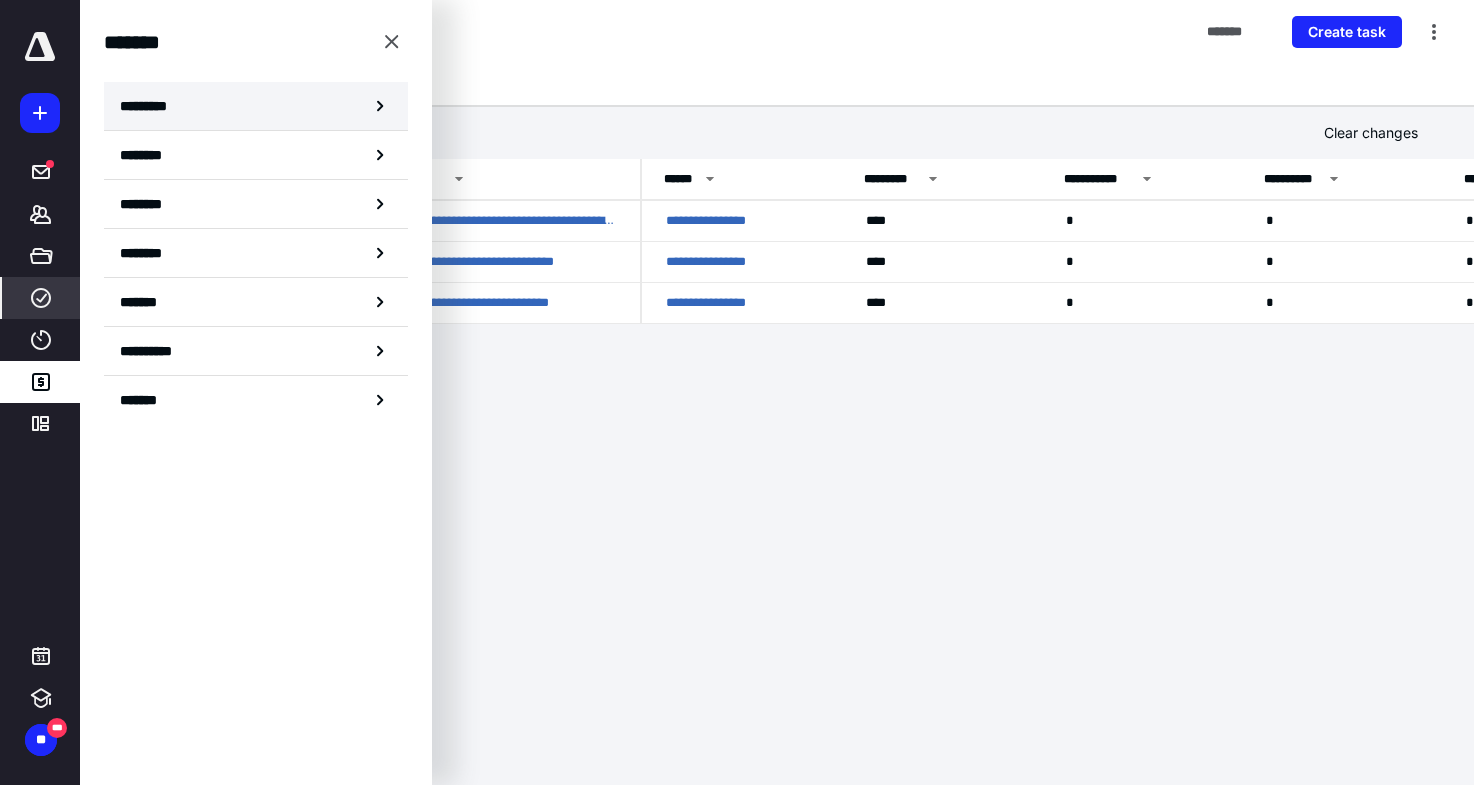 click on "*********" at bounding box center [157, 106] 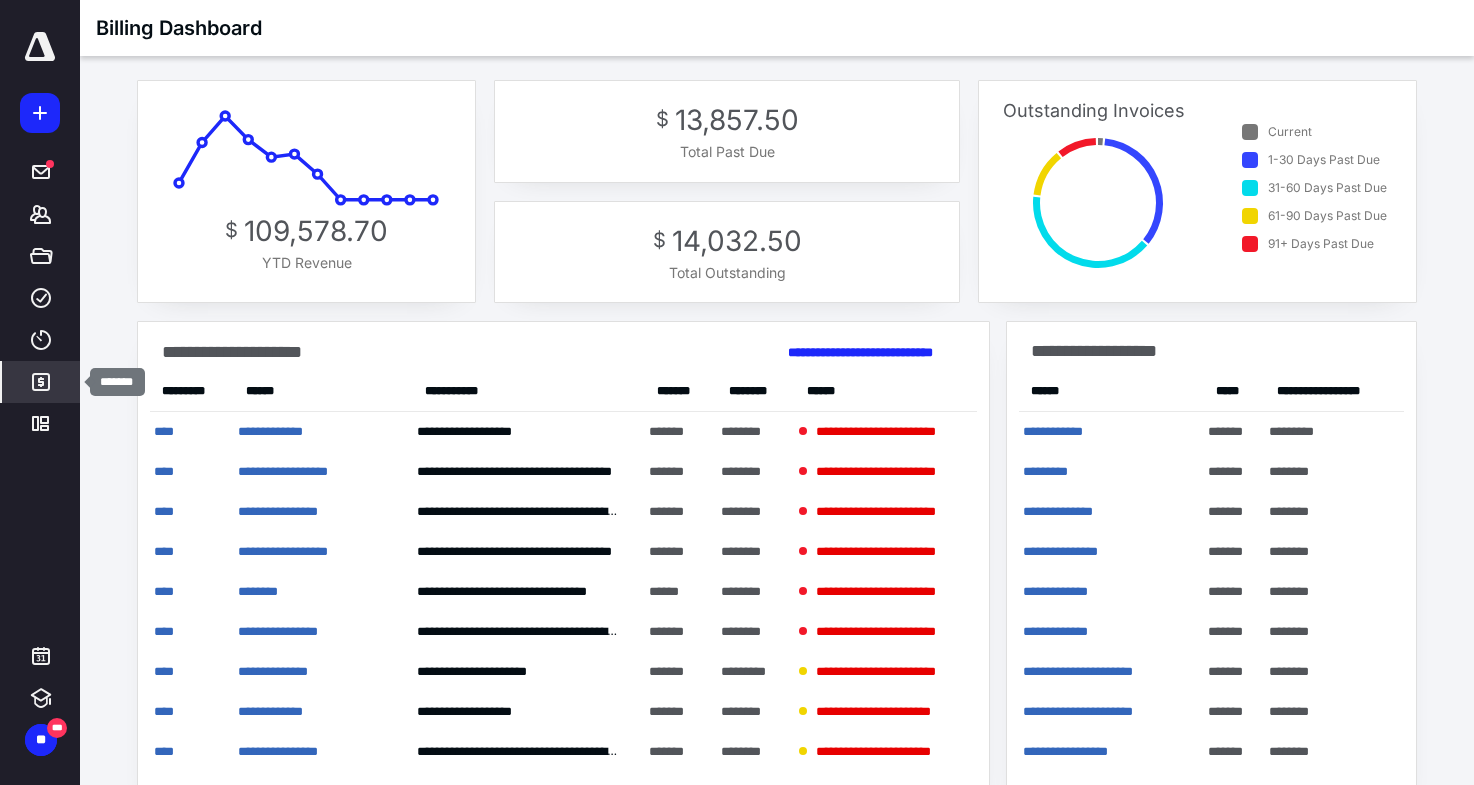 click 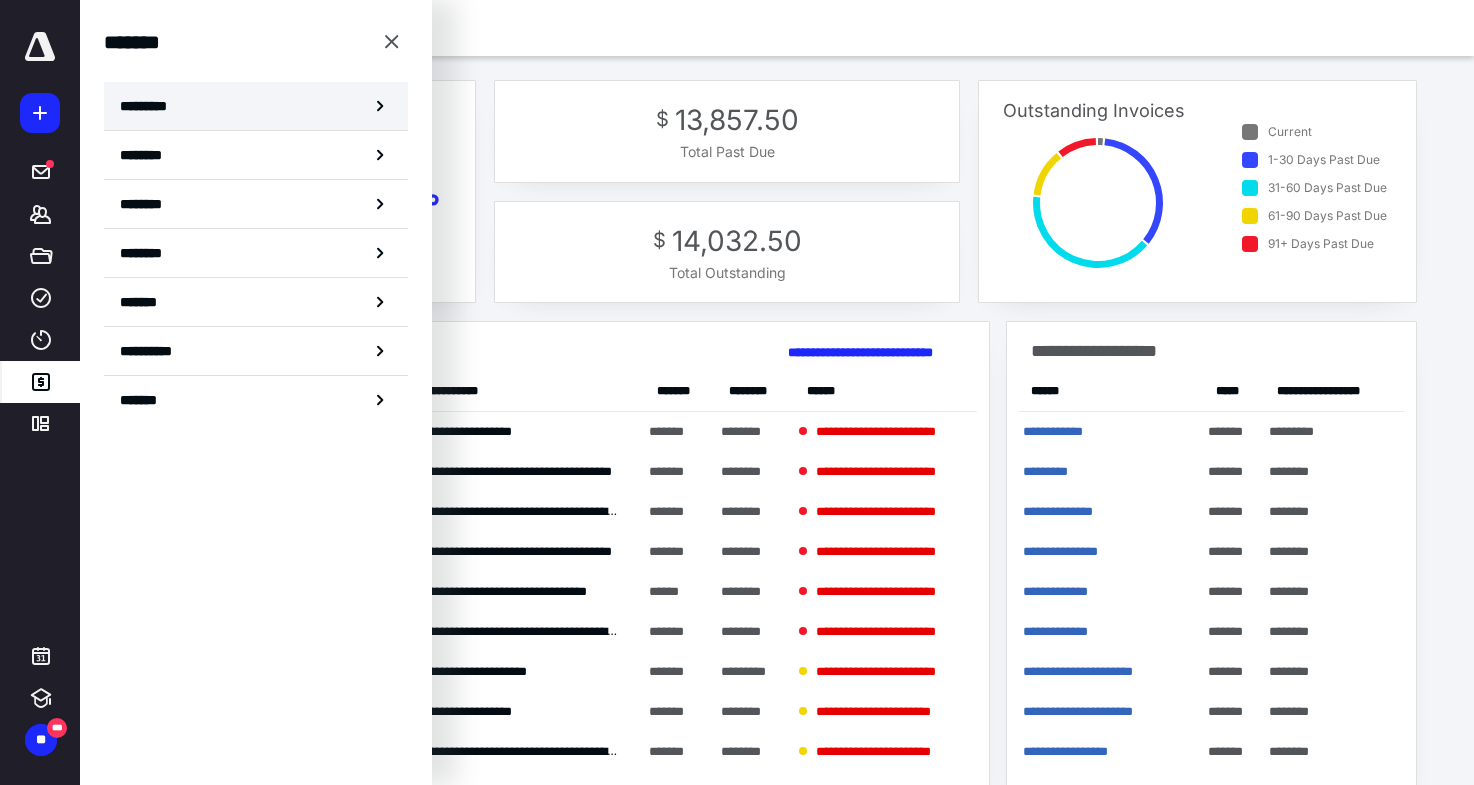 click on "*********" at bounding box center (256, 106) 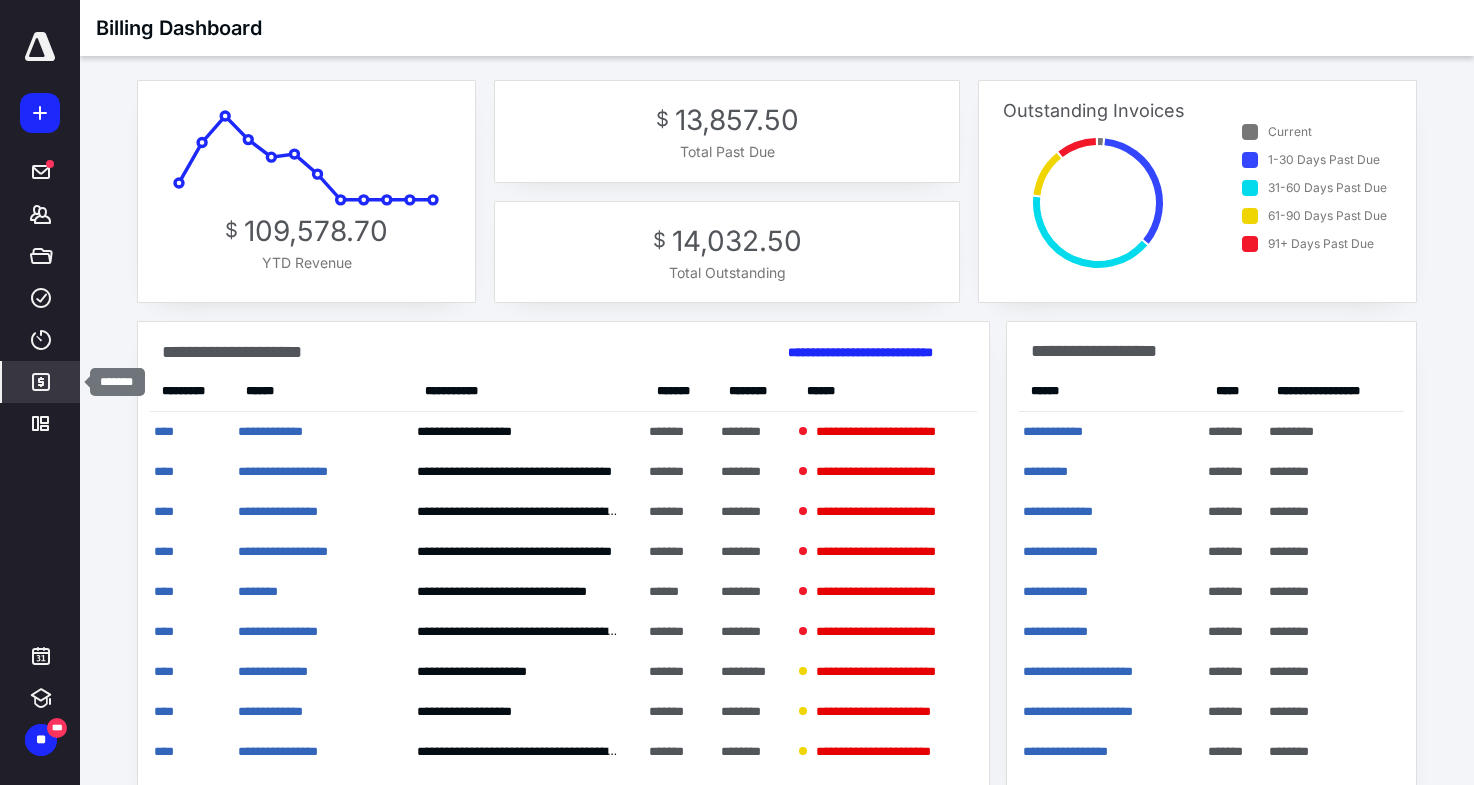 click 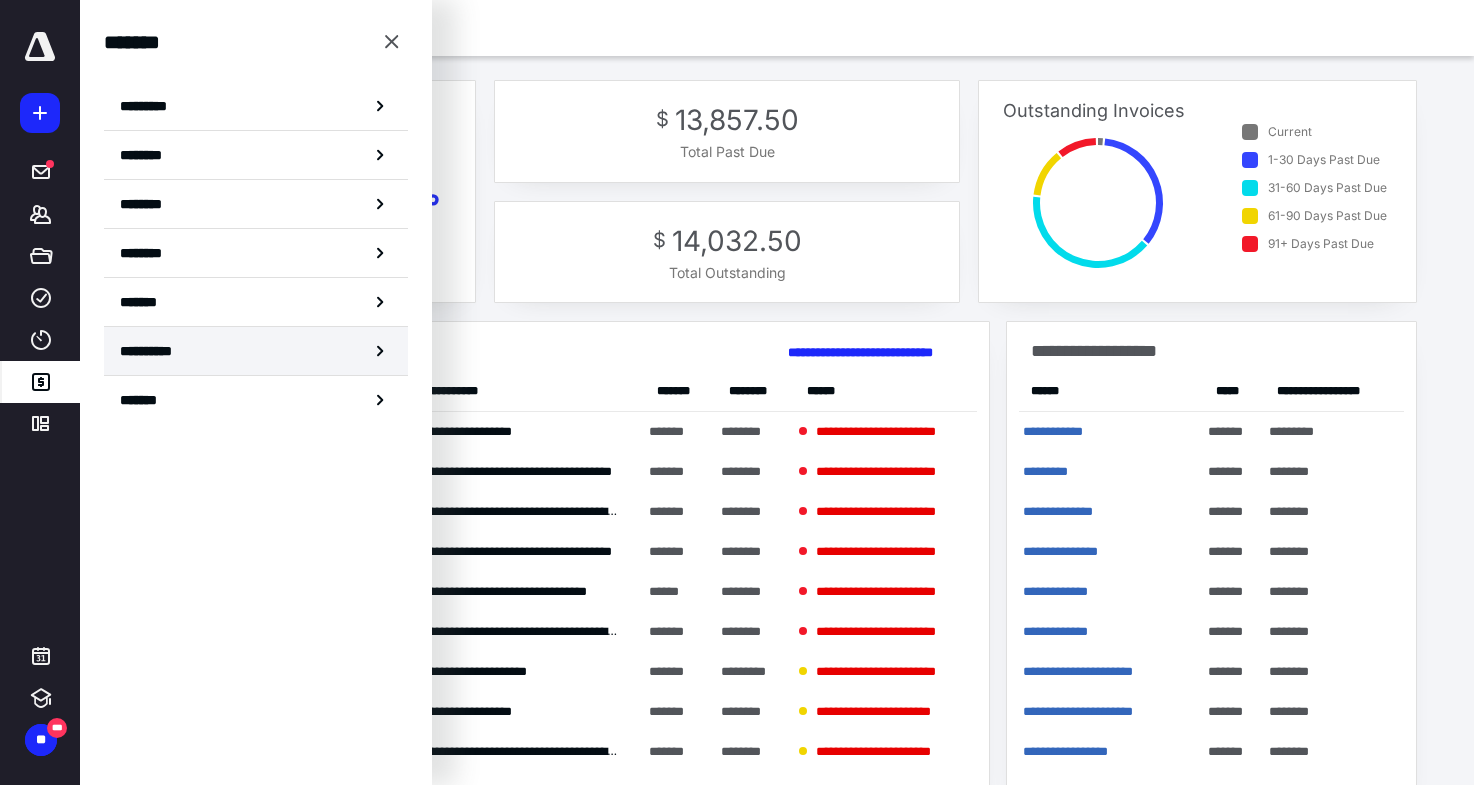 click on "**********" at bounding box center [158, 351] 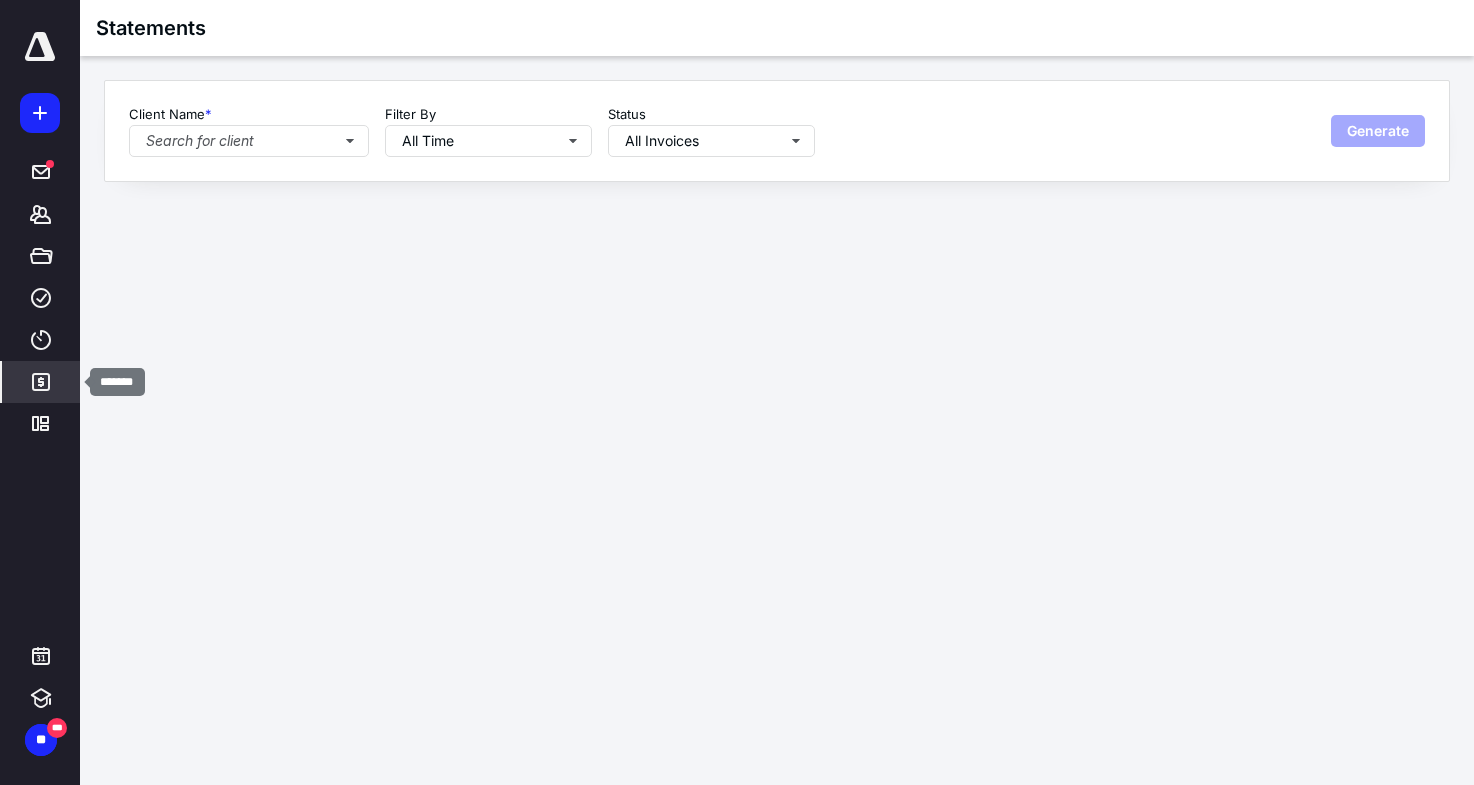 click 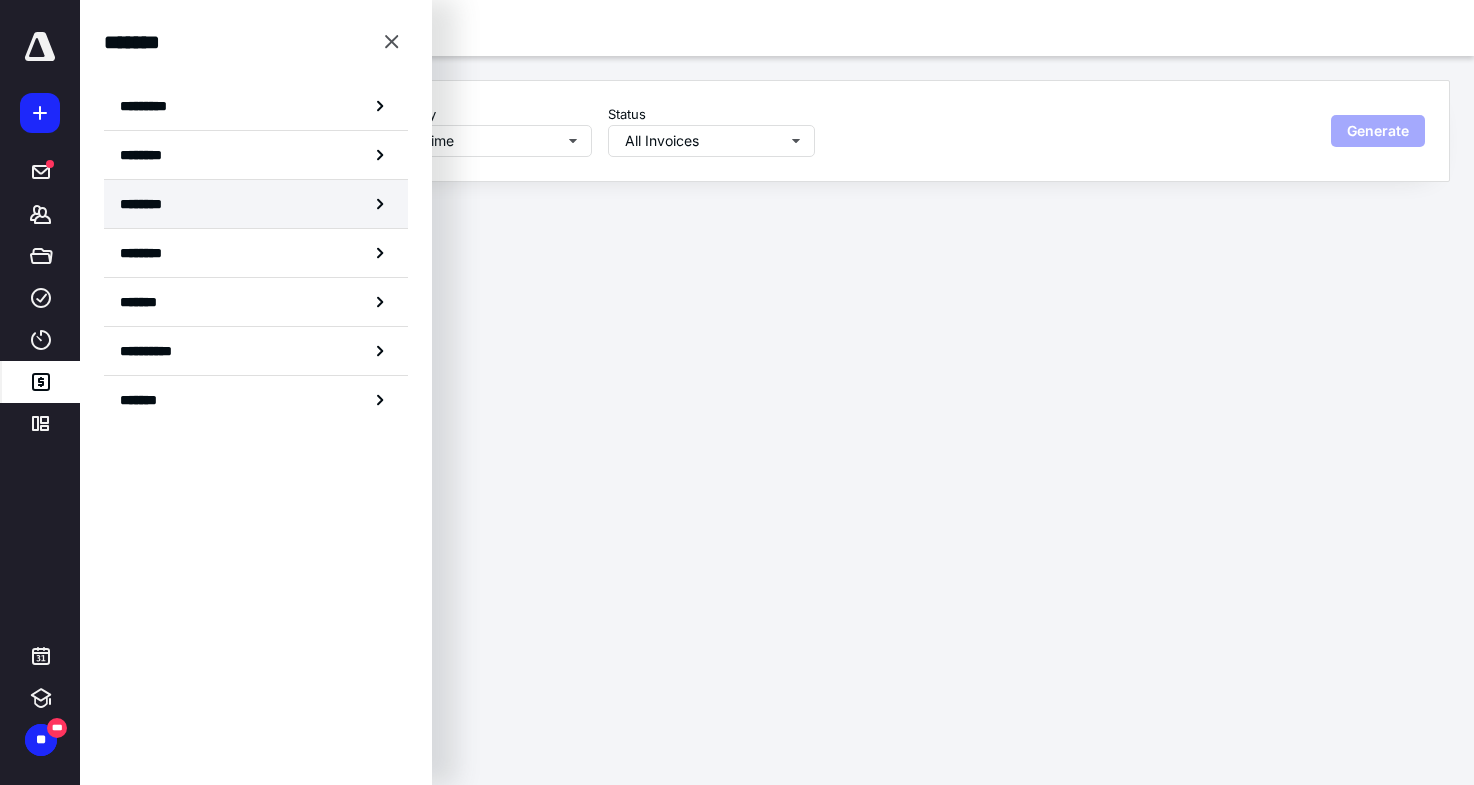 click on "********" at bounding box center [153, 204] 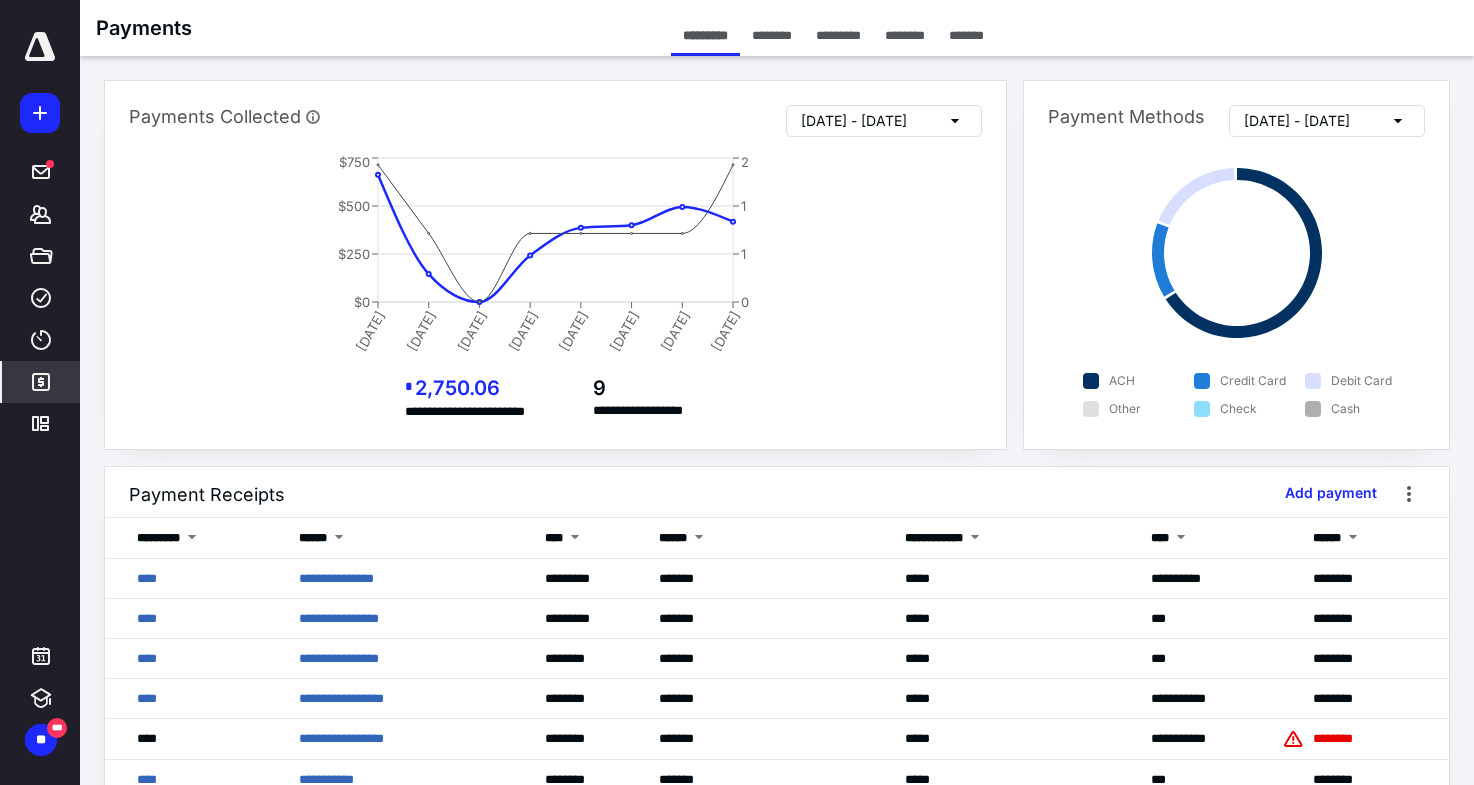 click on "********" at bounding box center [905, 35] 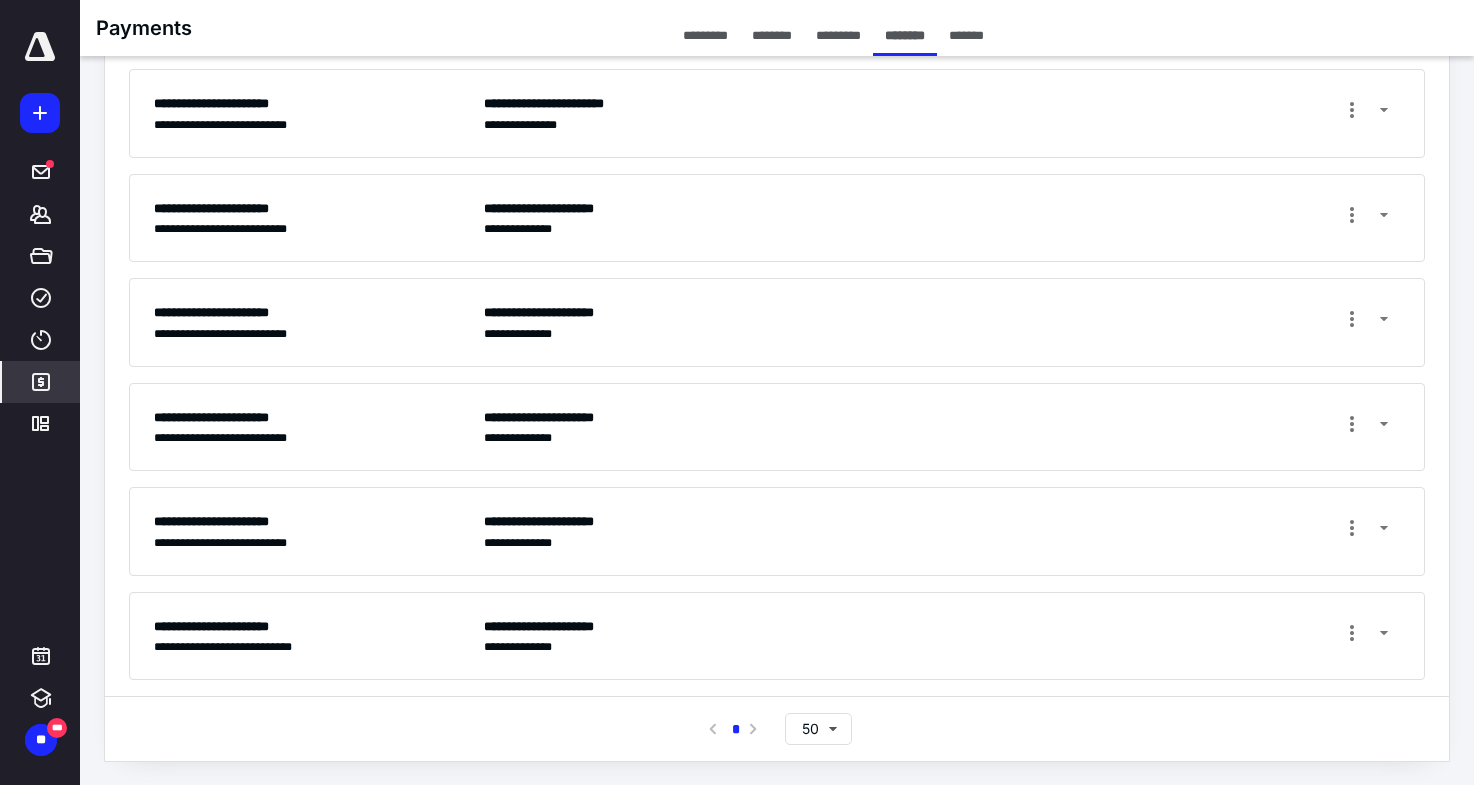 scroll, scrollTop: 343, scrollLeft: 0, axis: vertical 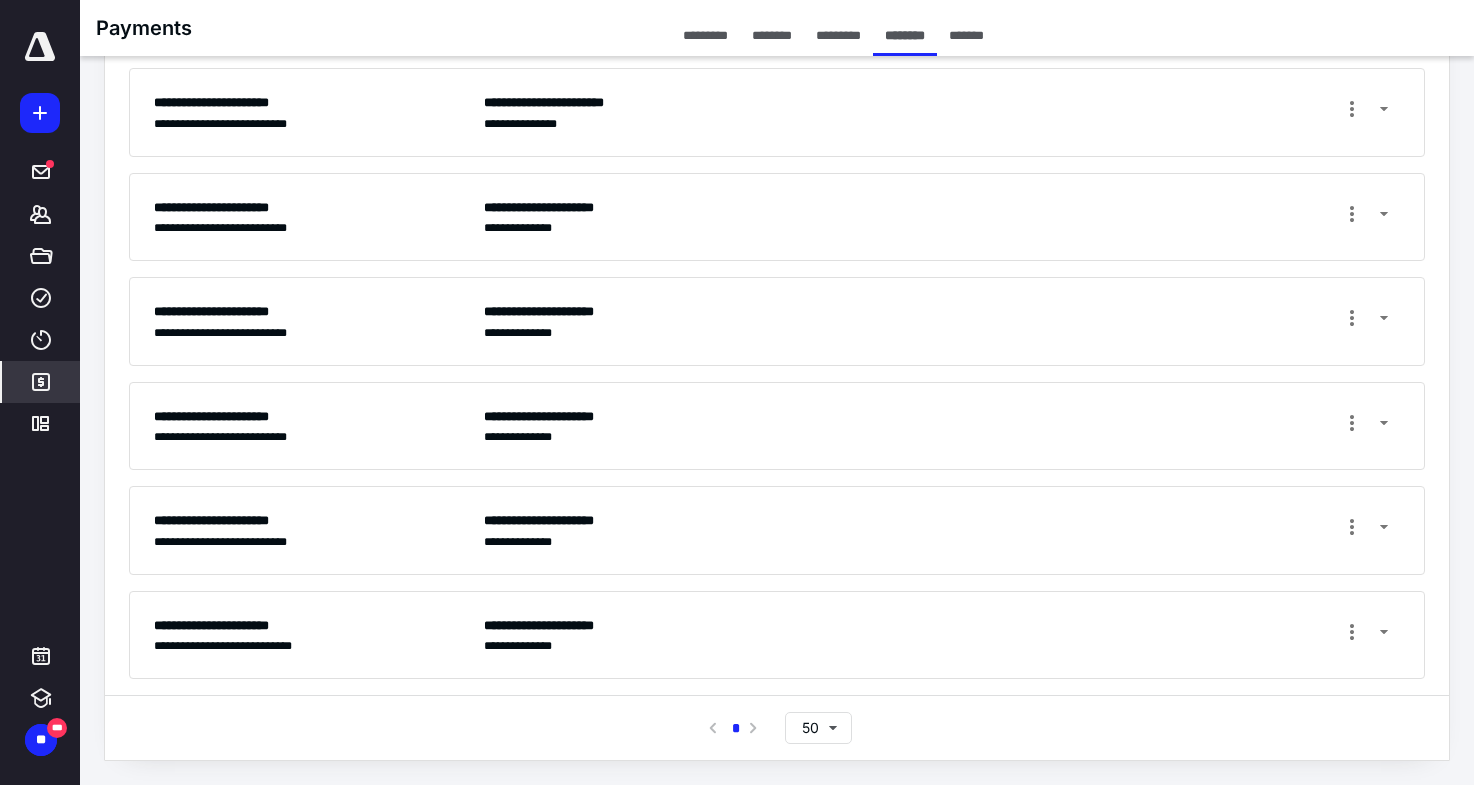 click on "**********" at bounding box center [777, 635] 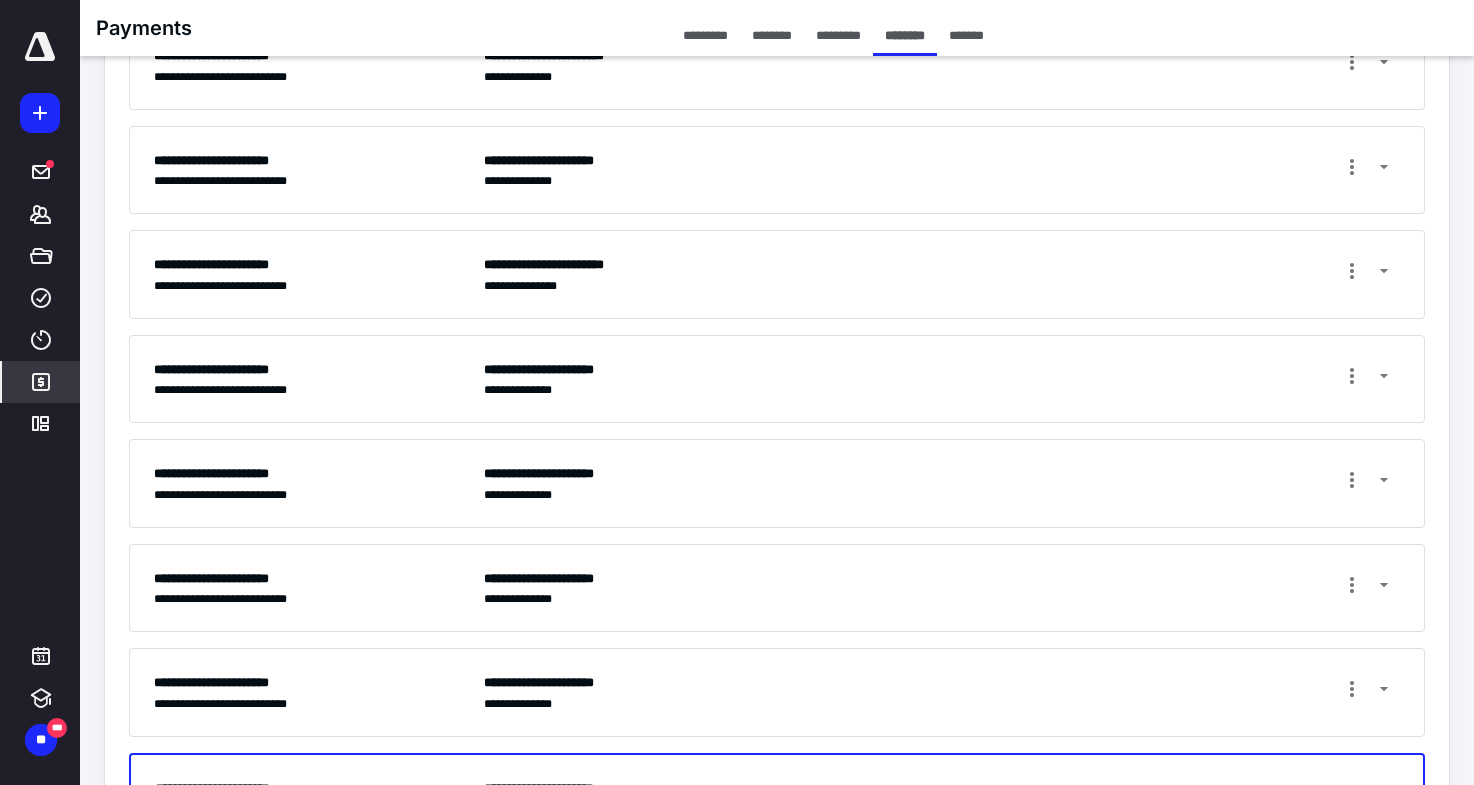 scroll, scrollTop: 0, scrollLeft: 0, axis: both 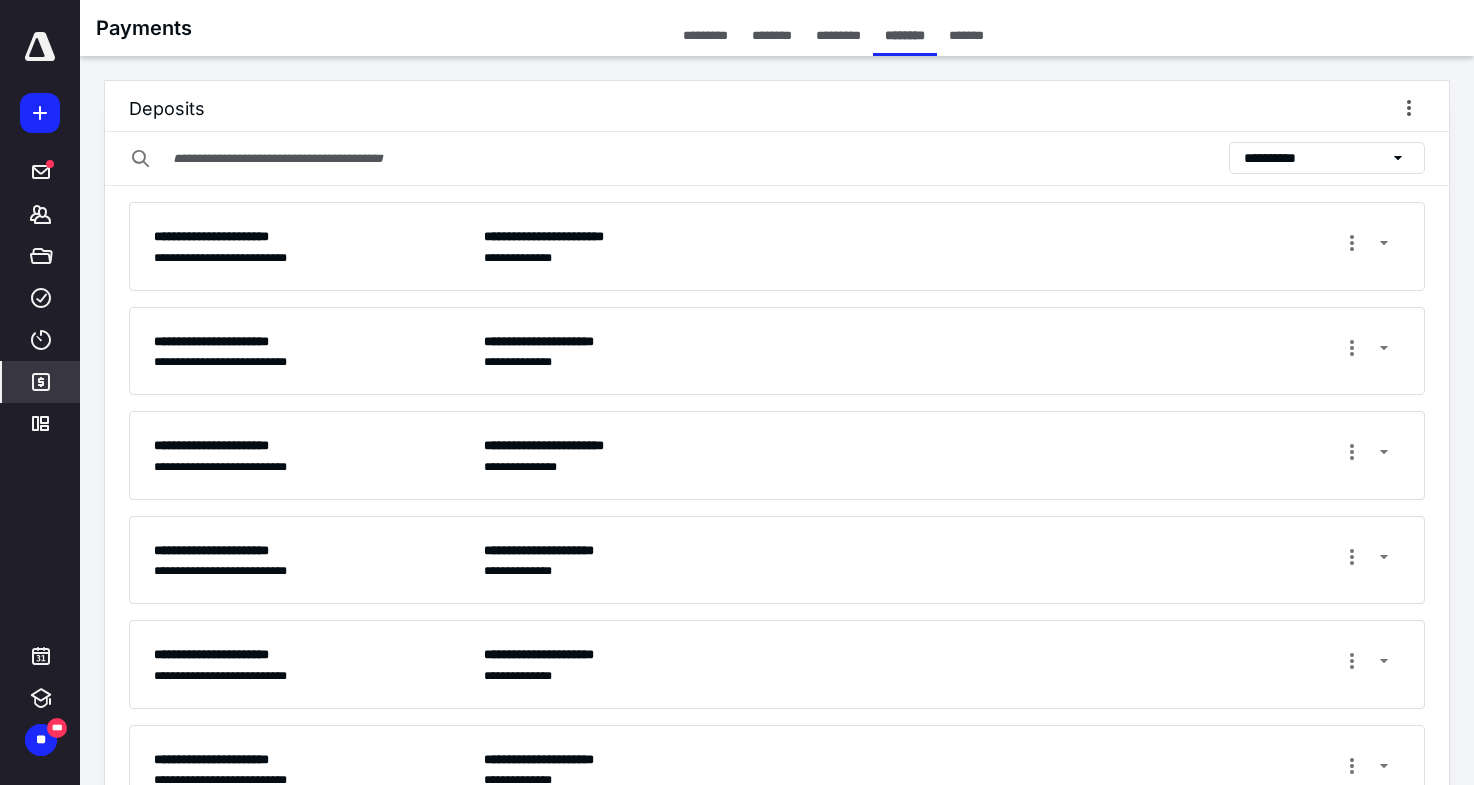 click on "*********" at bounding box center (705, 35) 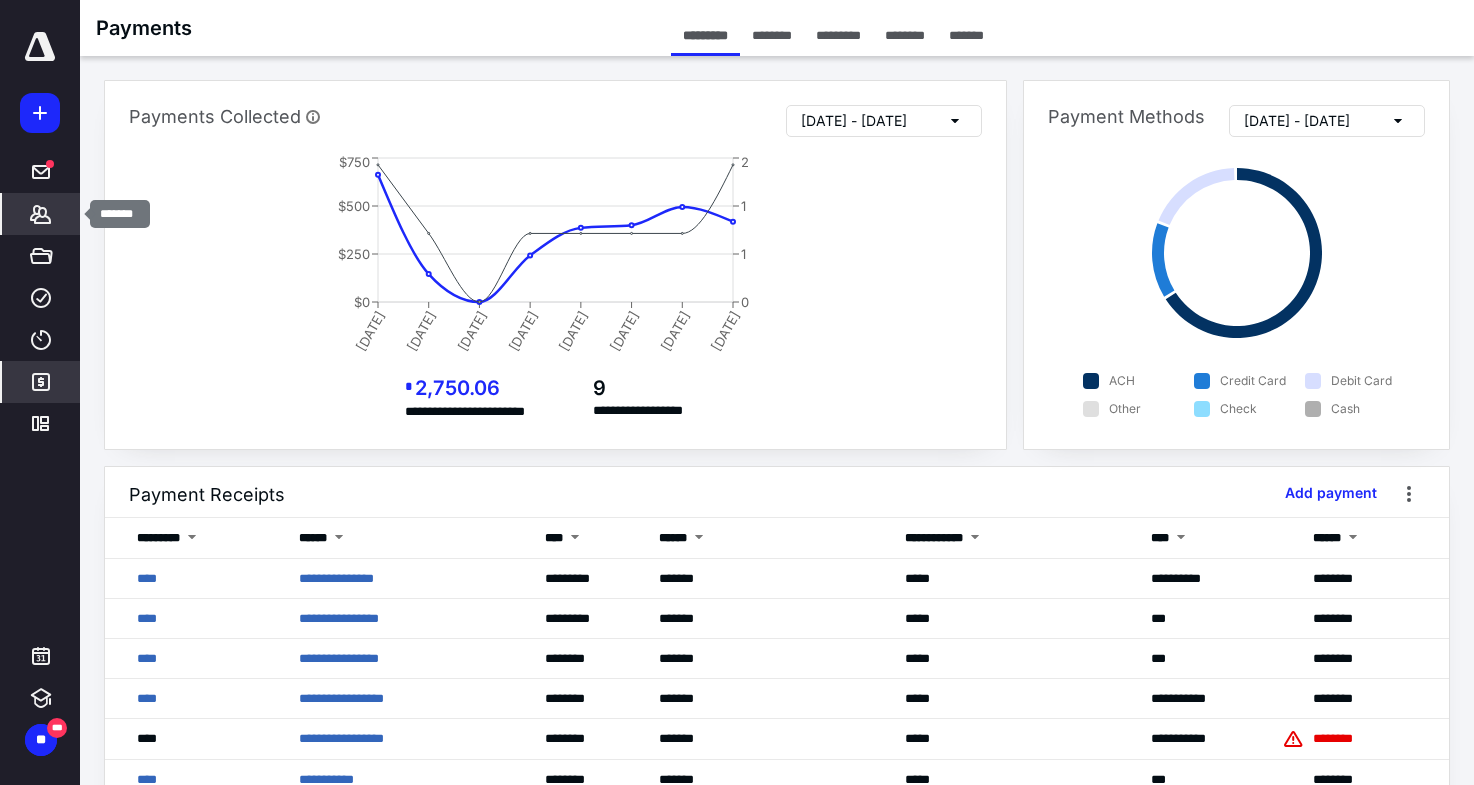 click 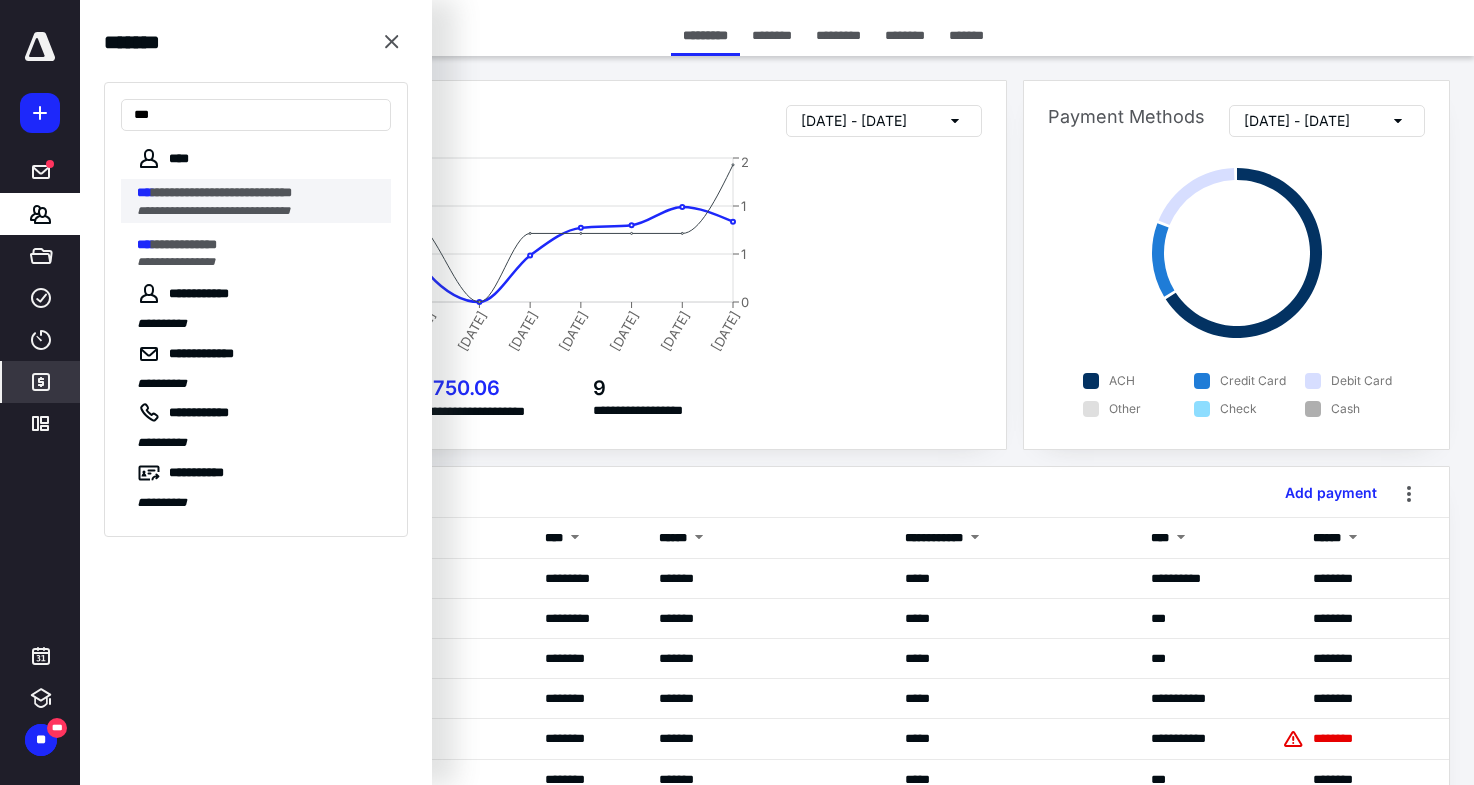type on "***" 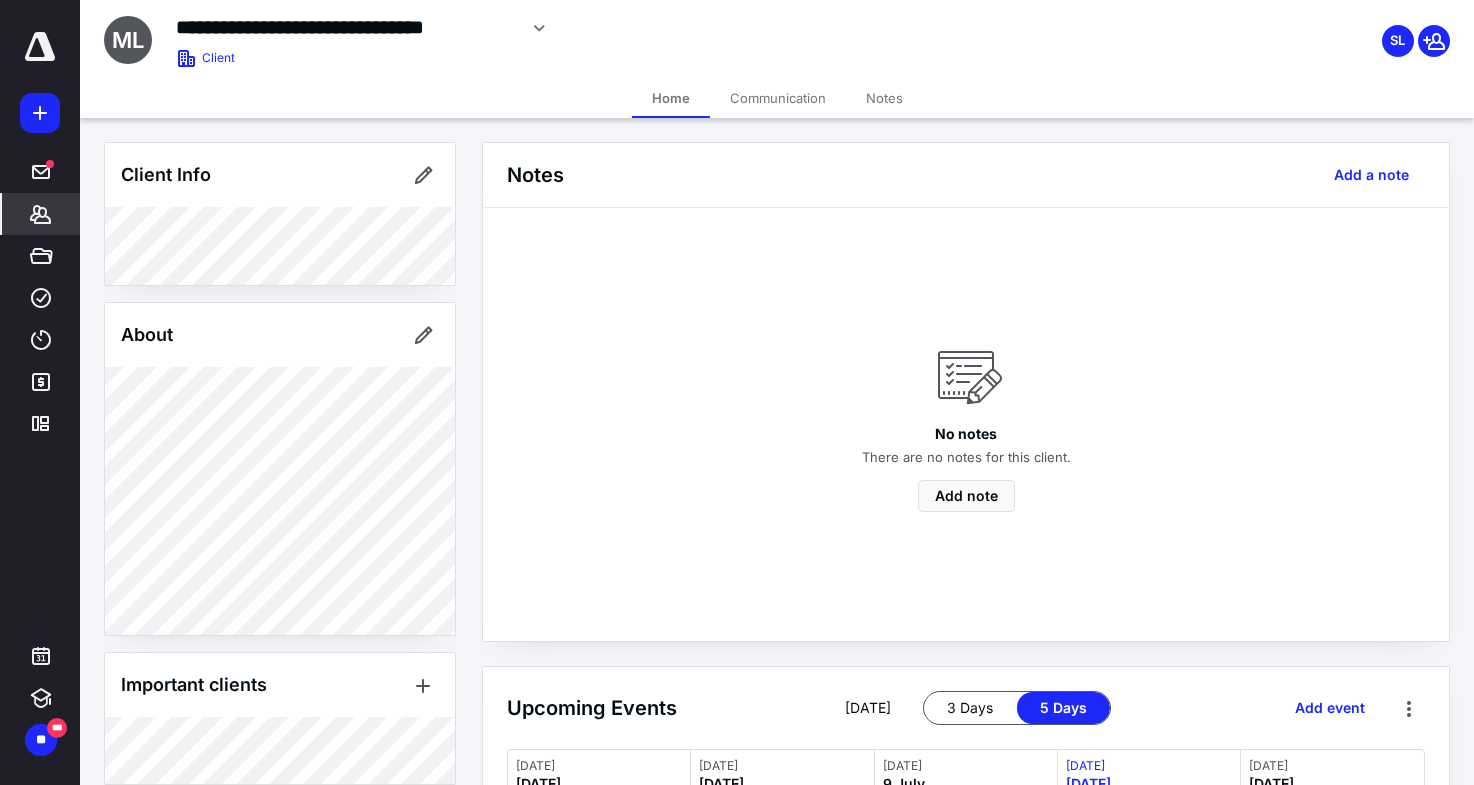 click 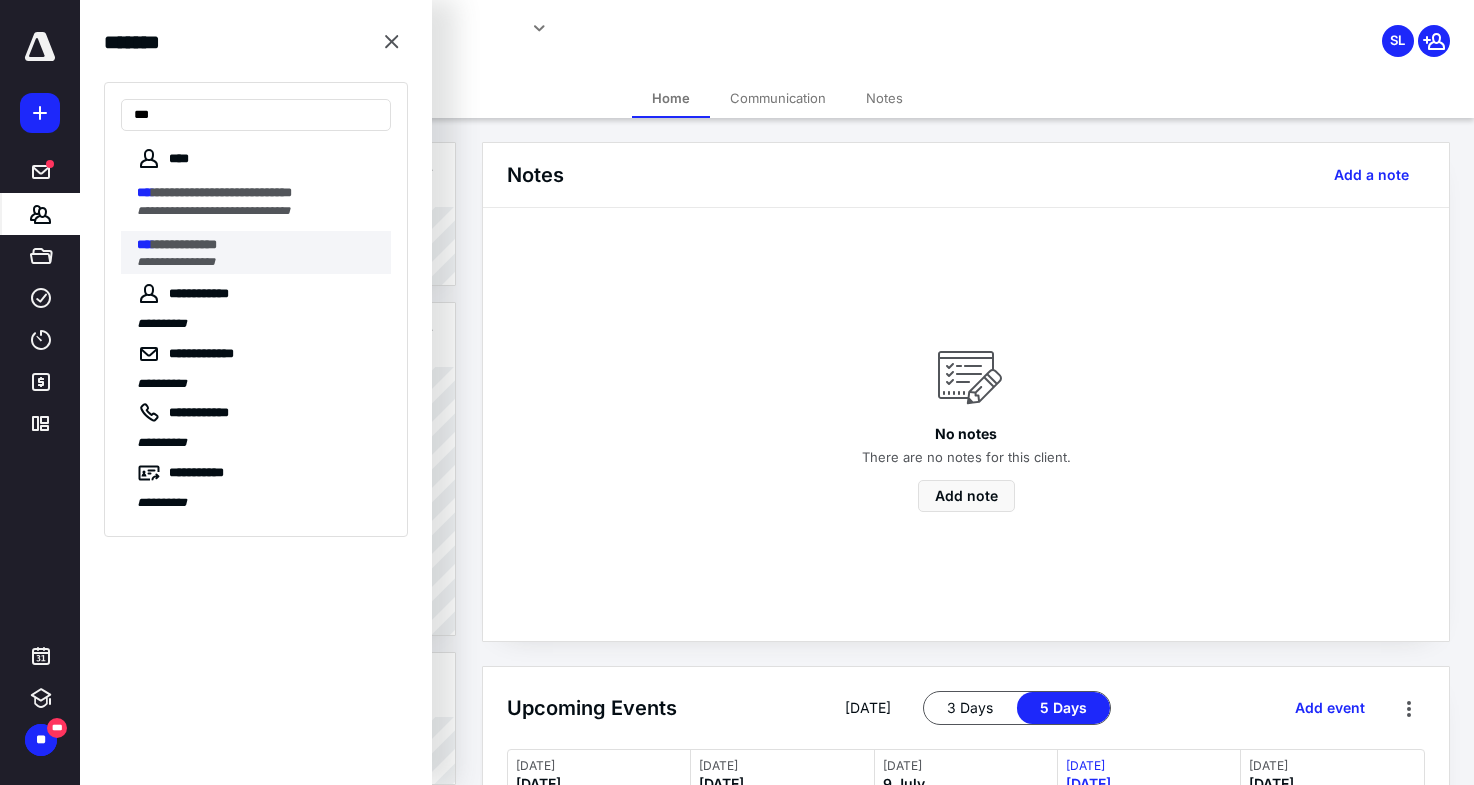 type on "***" 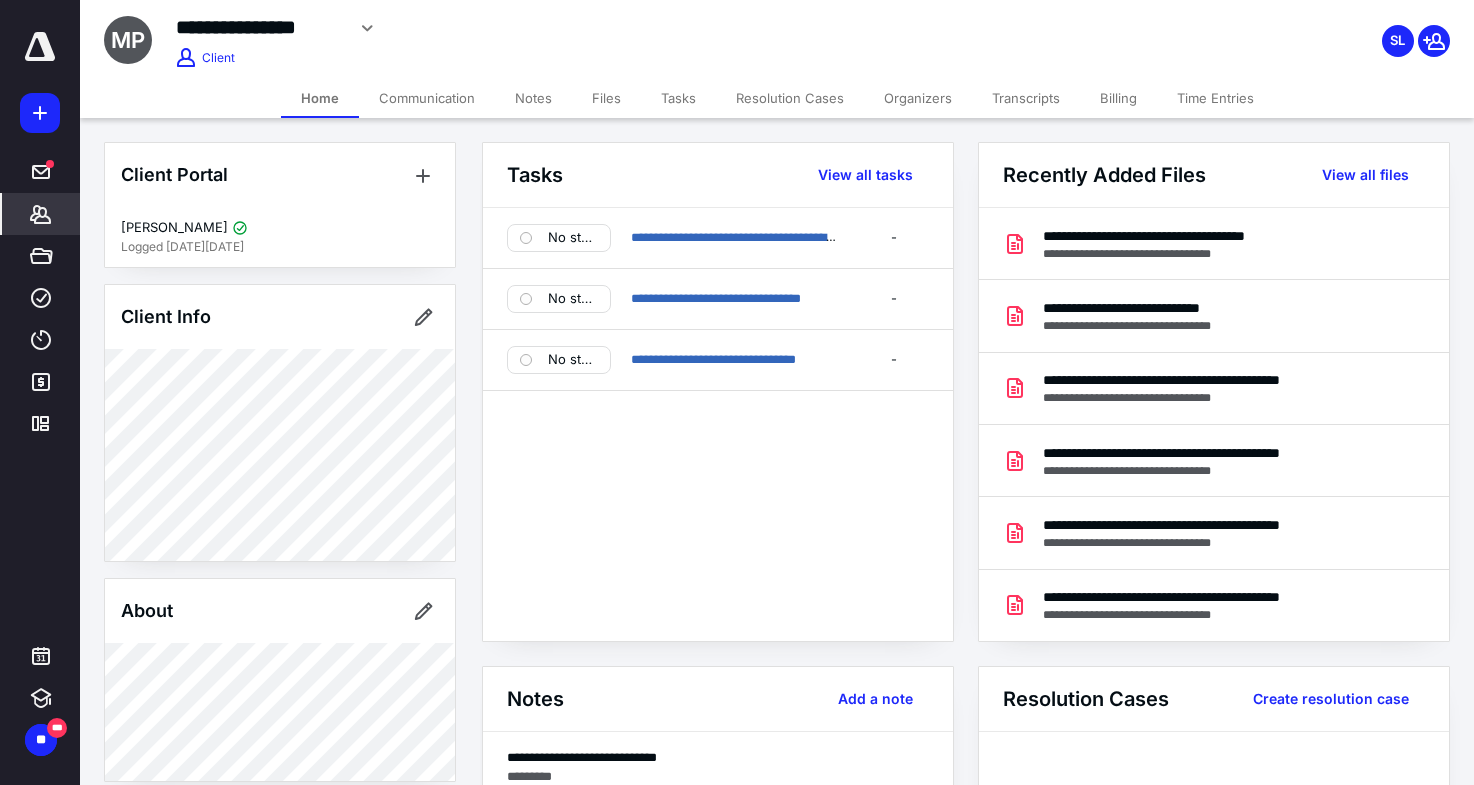 click on "Files" at bounding box center (606, 98) 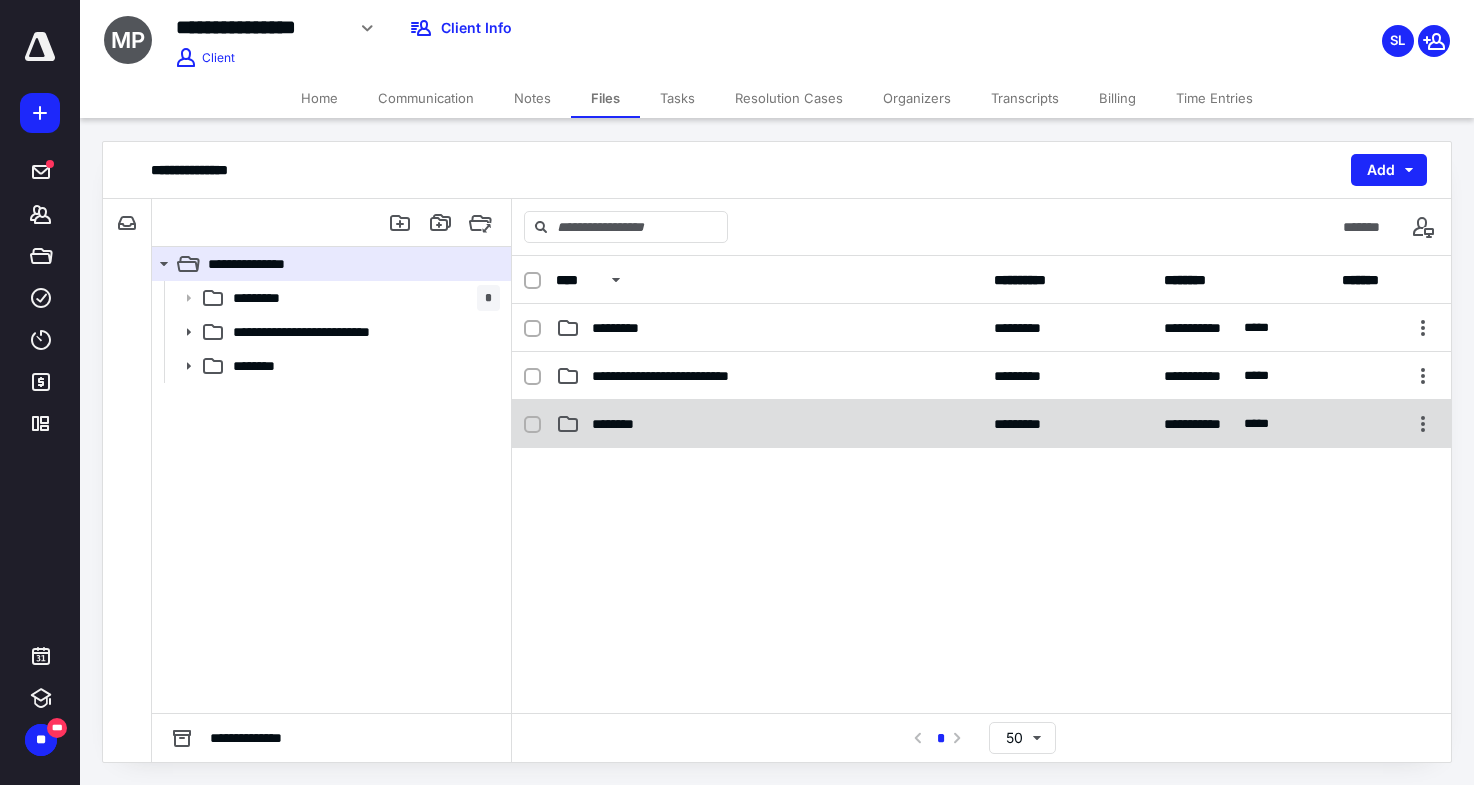 click on "********" at bounding box center [769, 424] 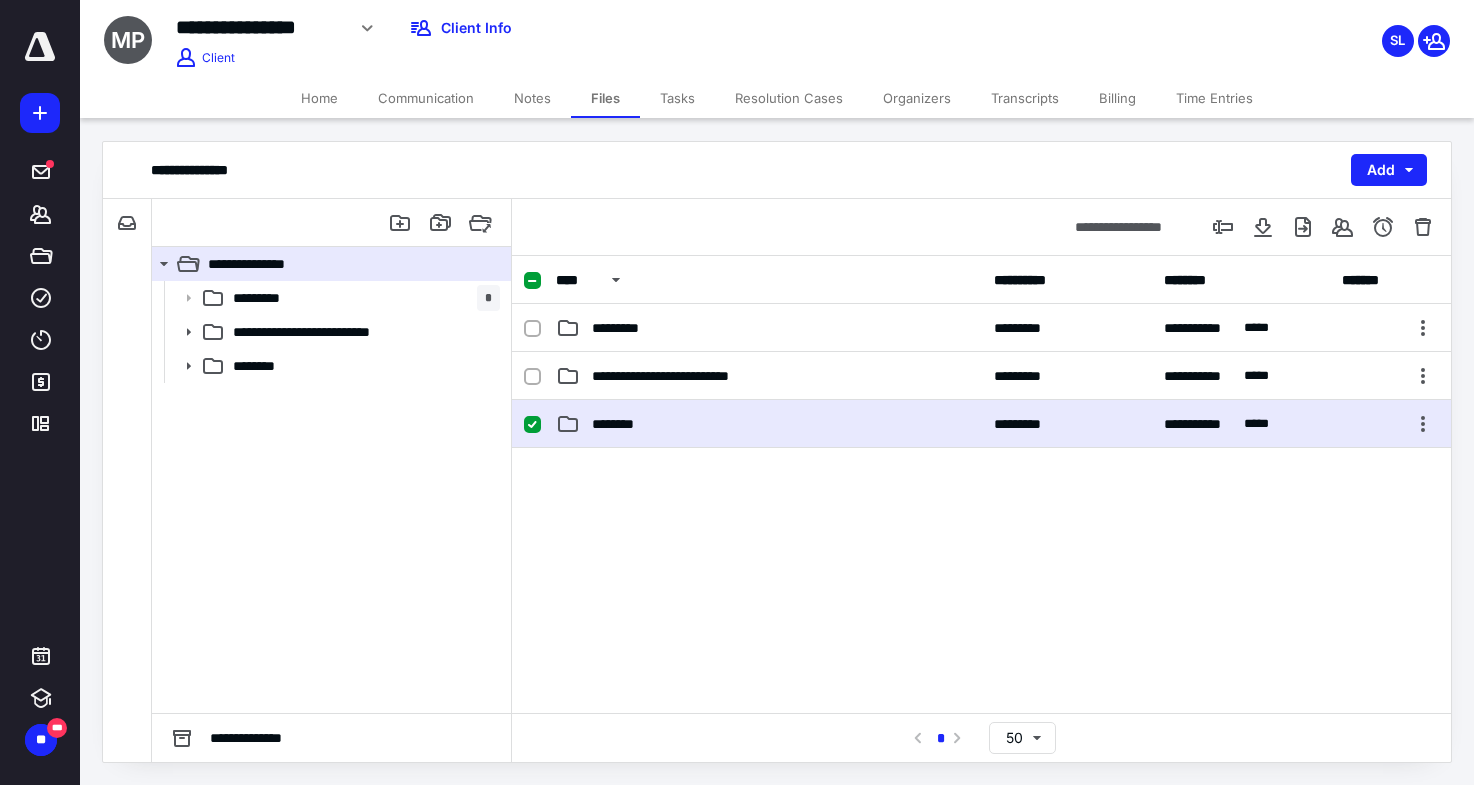 click on "********" at bounding box center (769, 424) 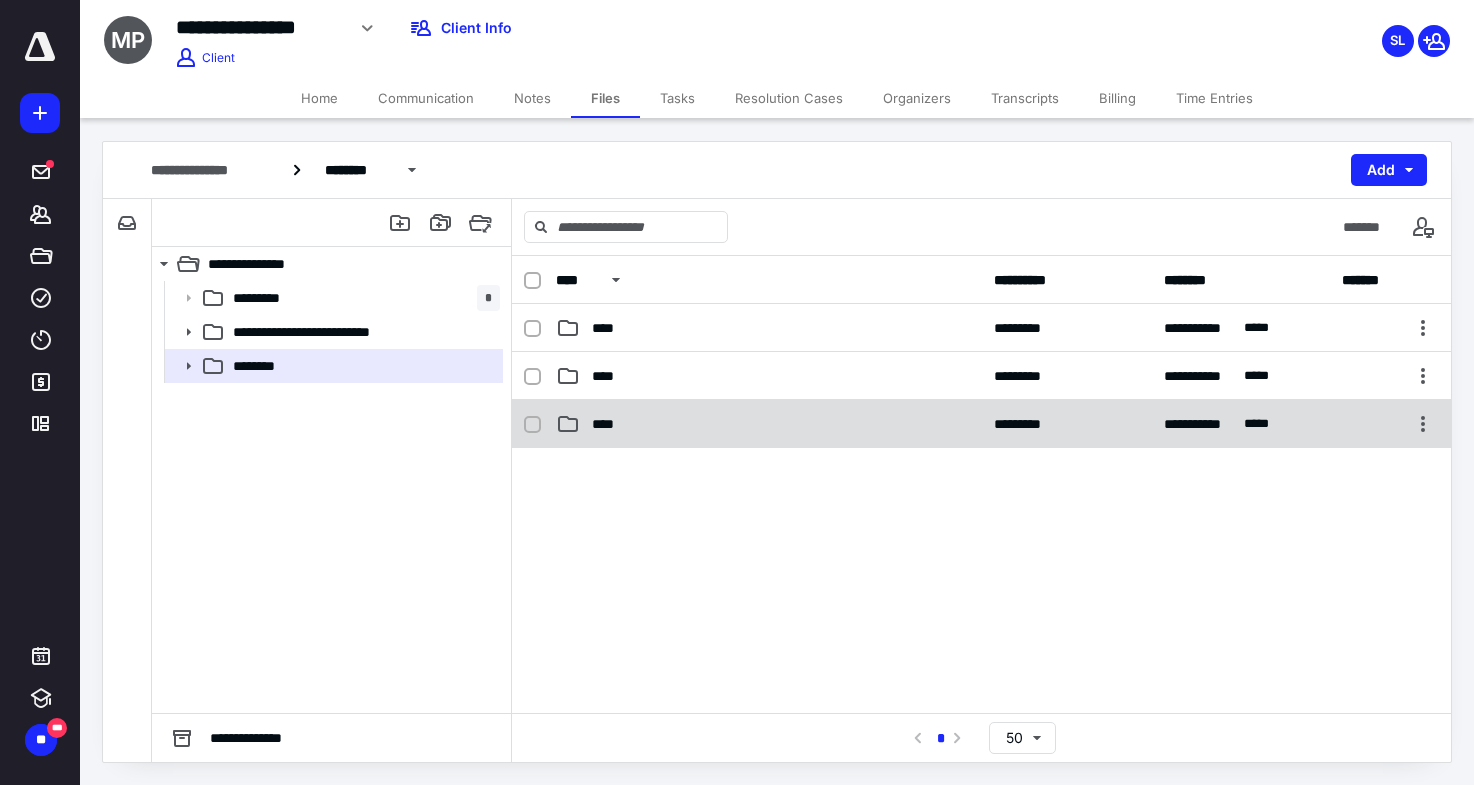 click on "****" at bounding box center [769, 424] 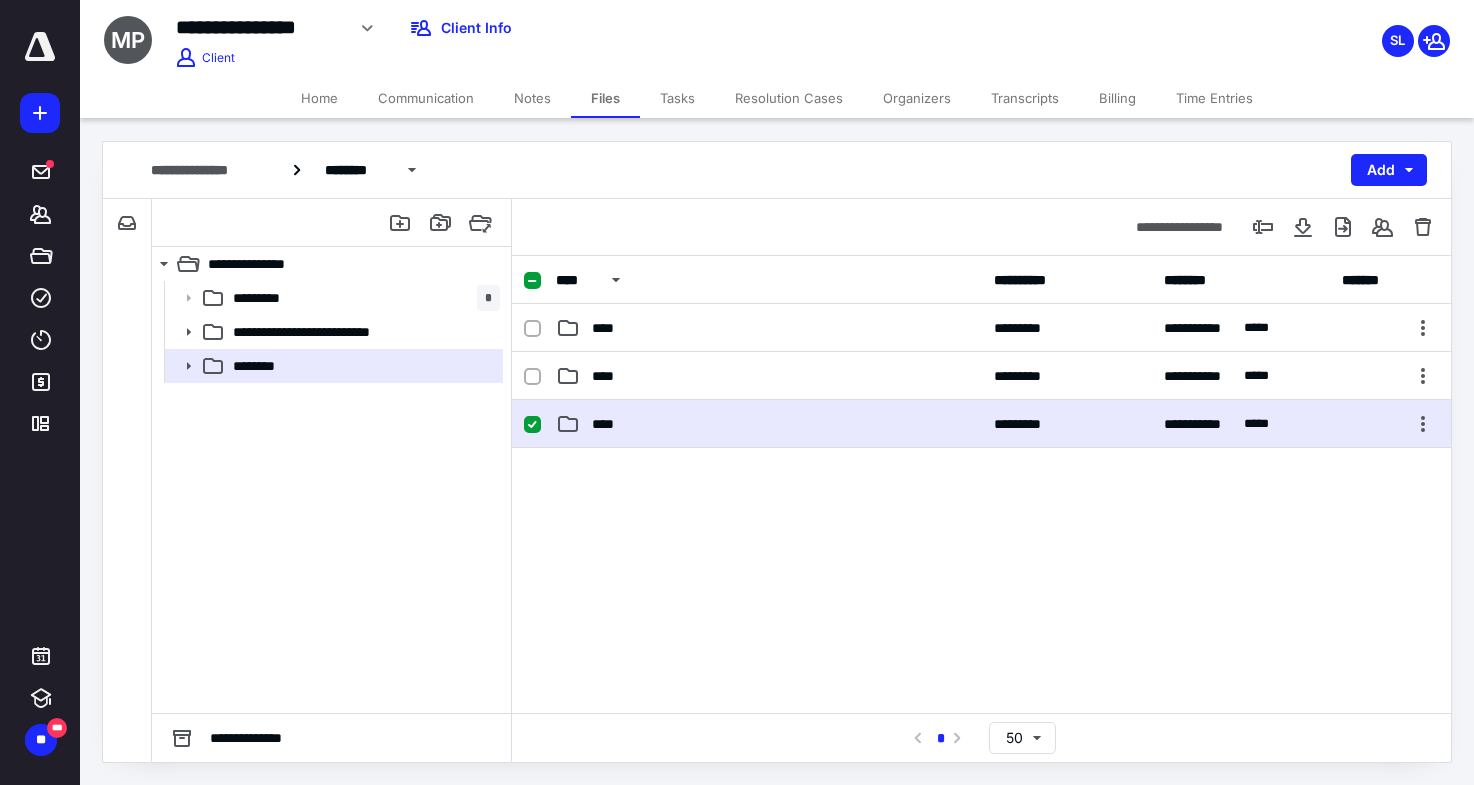 checkbox on "true" 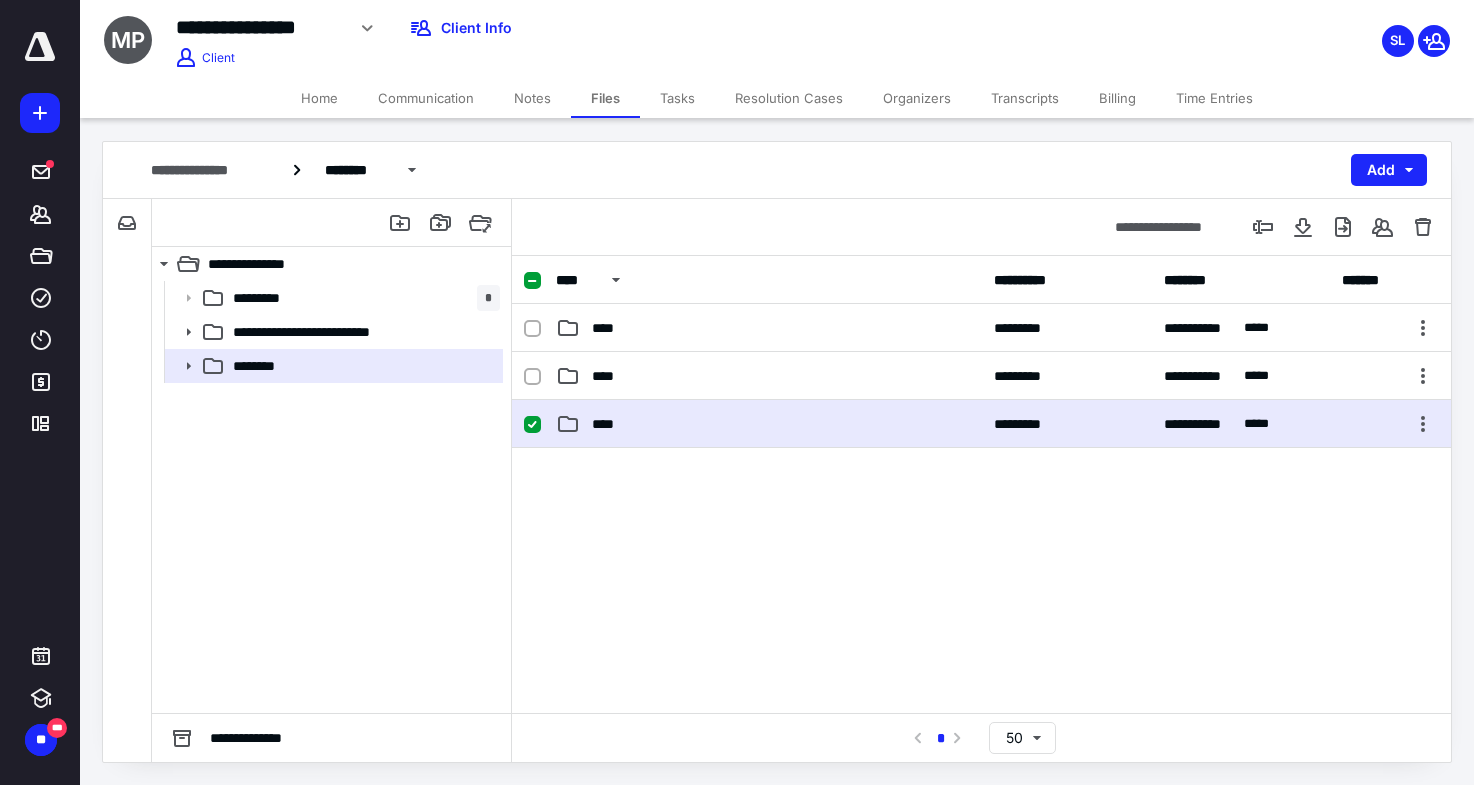 click on "****" at bounding box center (769, 424) 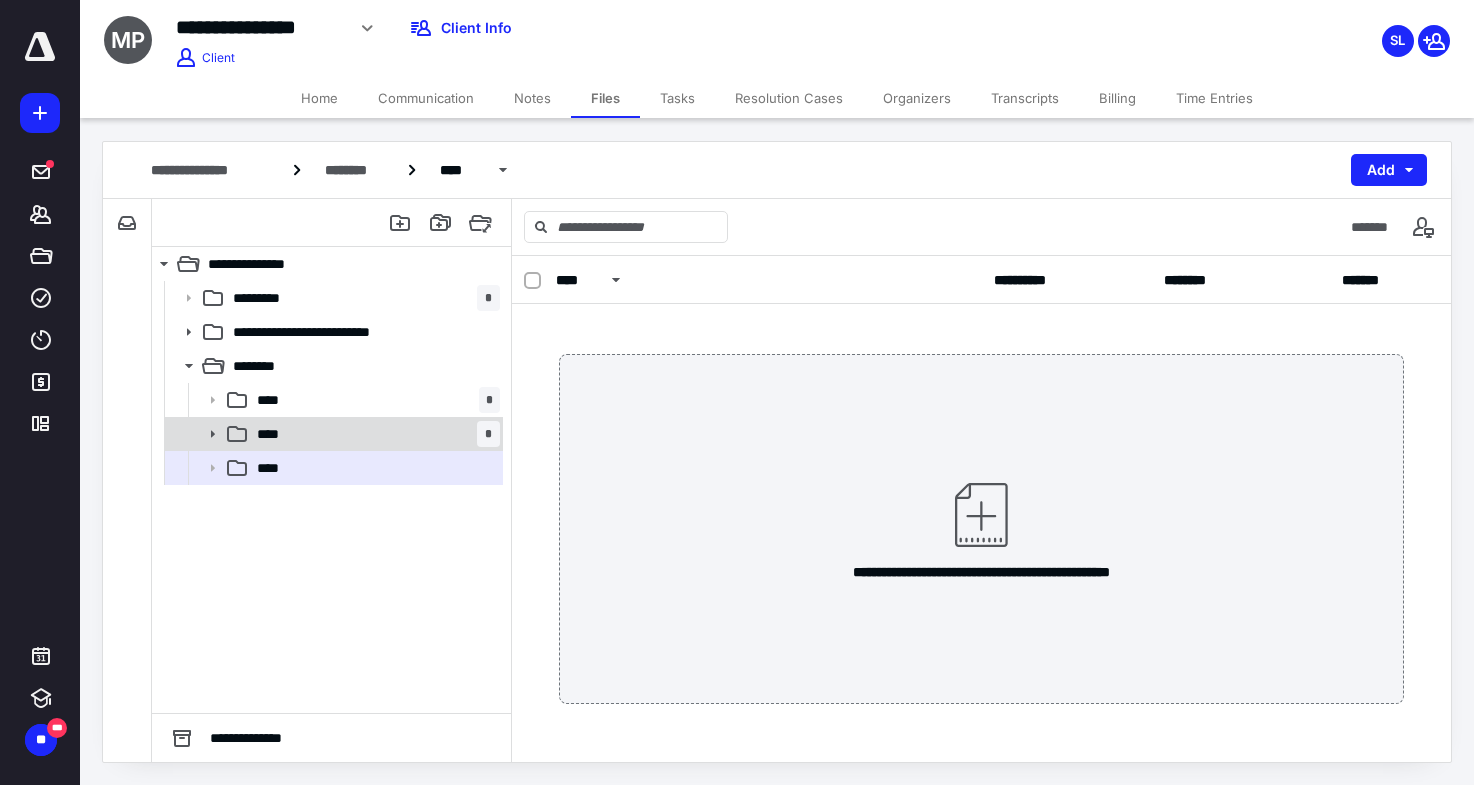 click on "**** *" at bounding box center (374, 434) 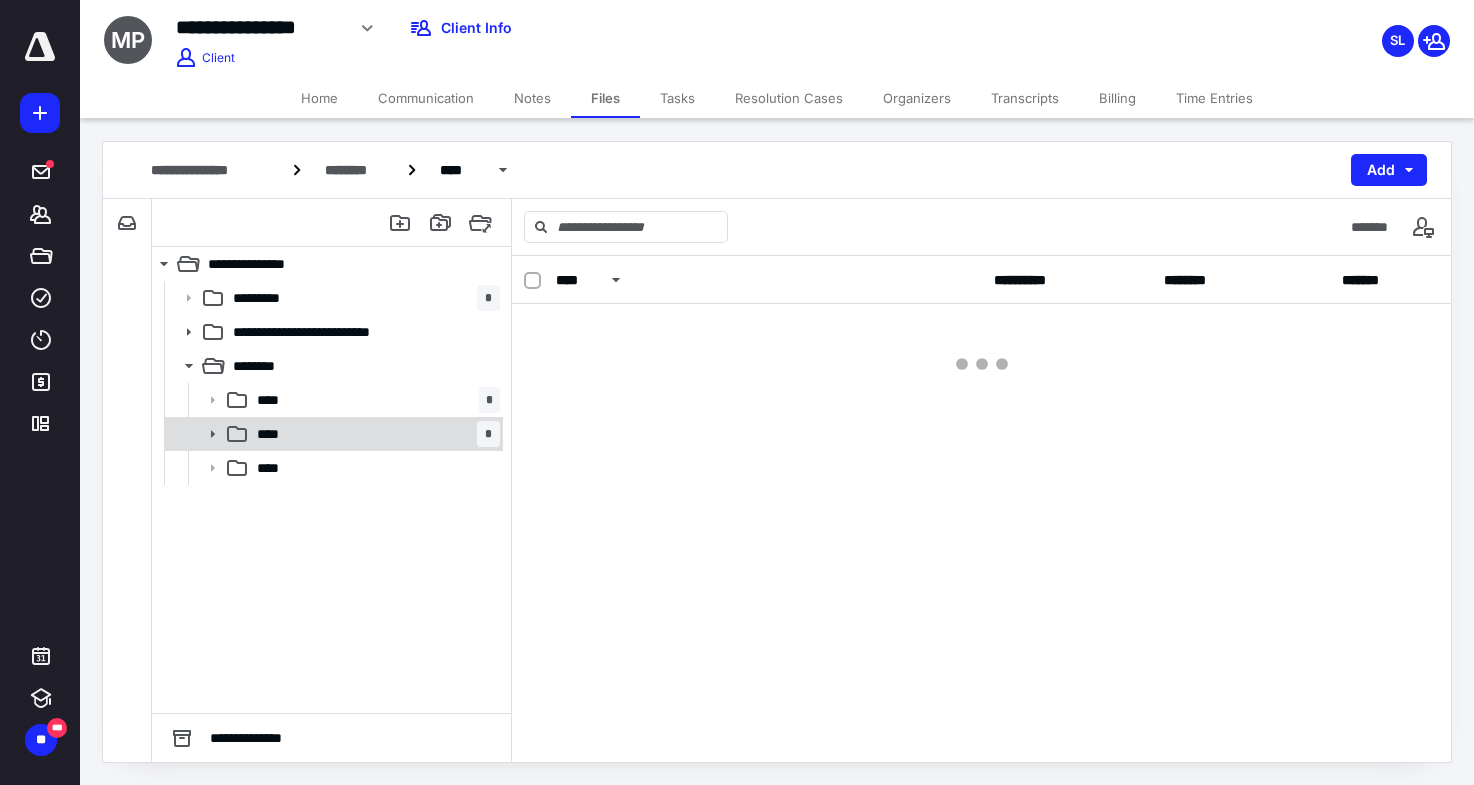 click on "**** *" at bounding box center [374, 434] 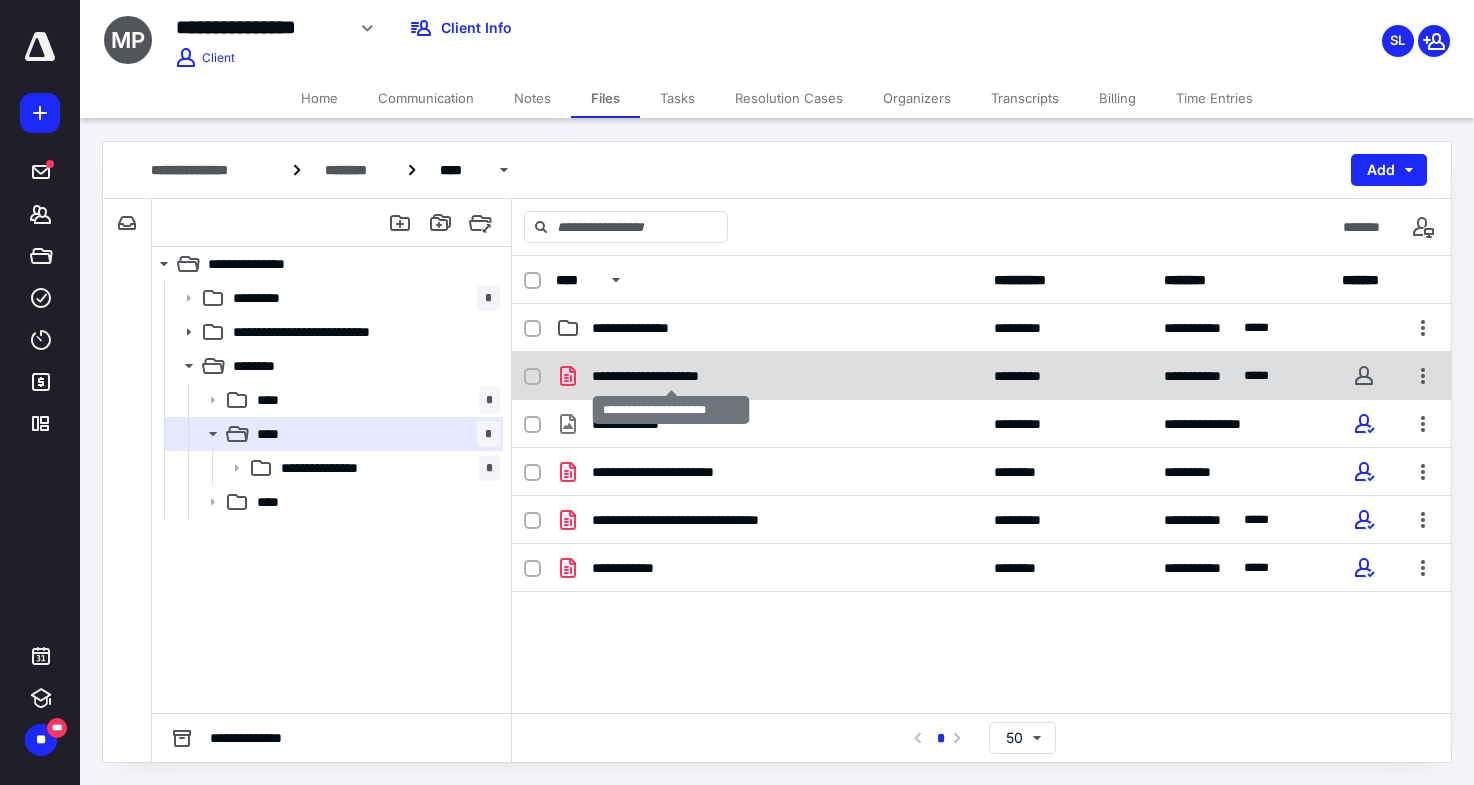 click on "**********" at bounding box center [671, 376] 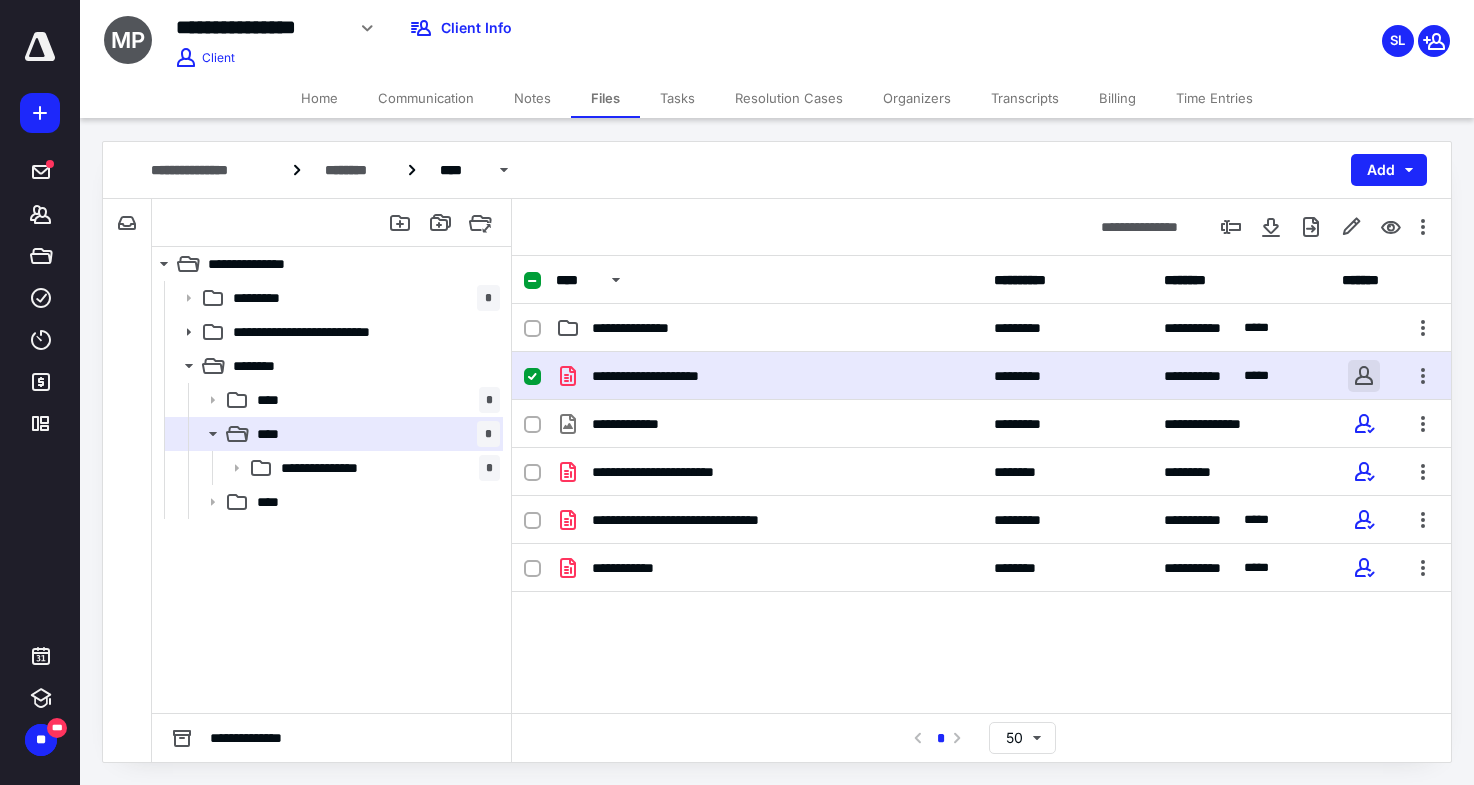click at bounding box center (1364, 376) 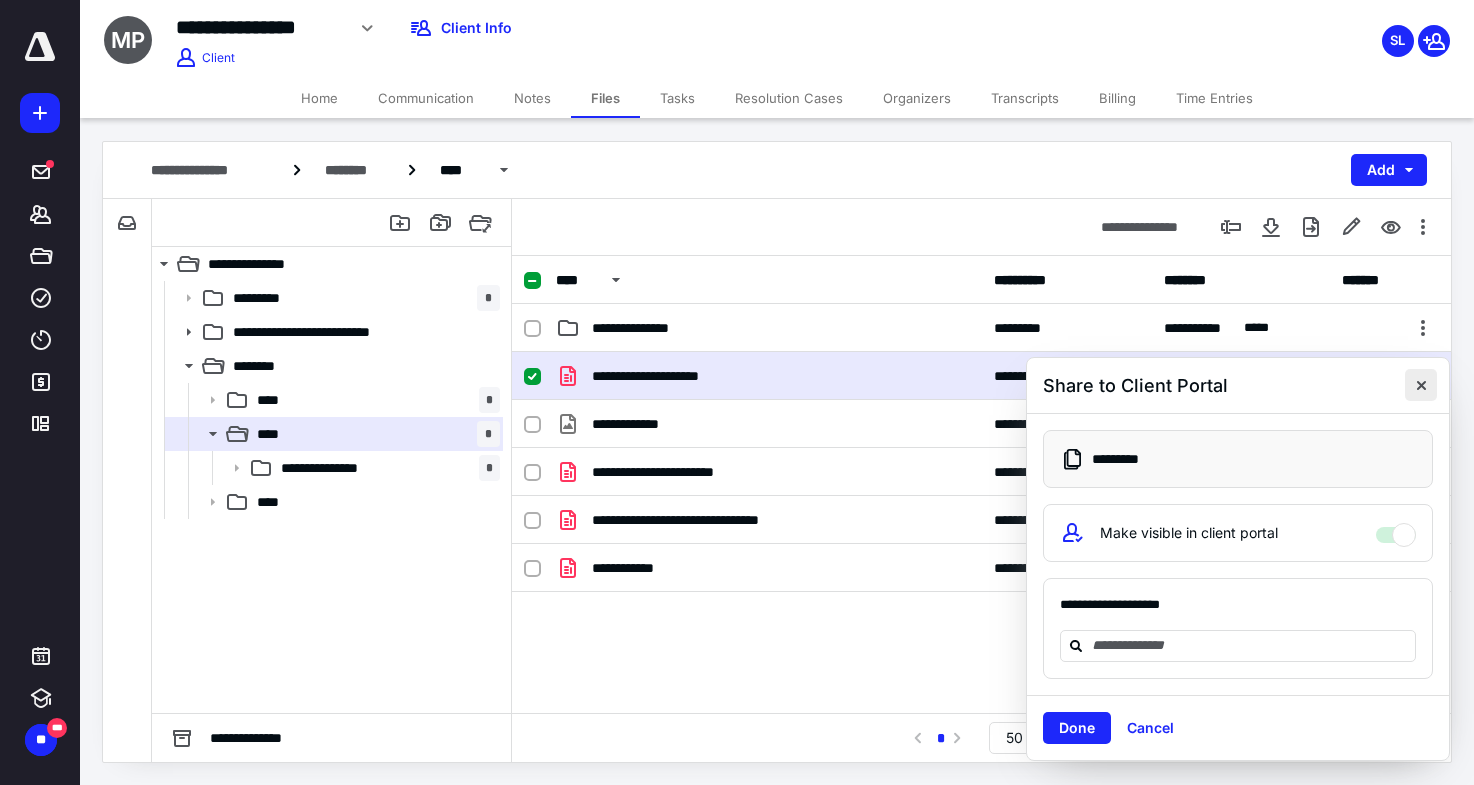 click at bounding box center [1421, 385] 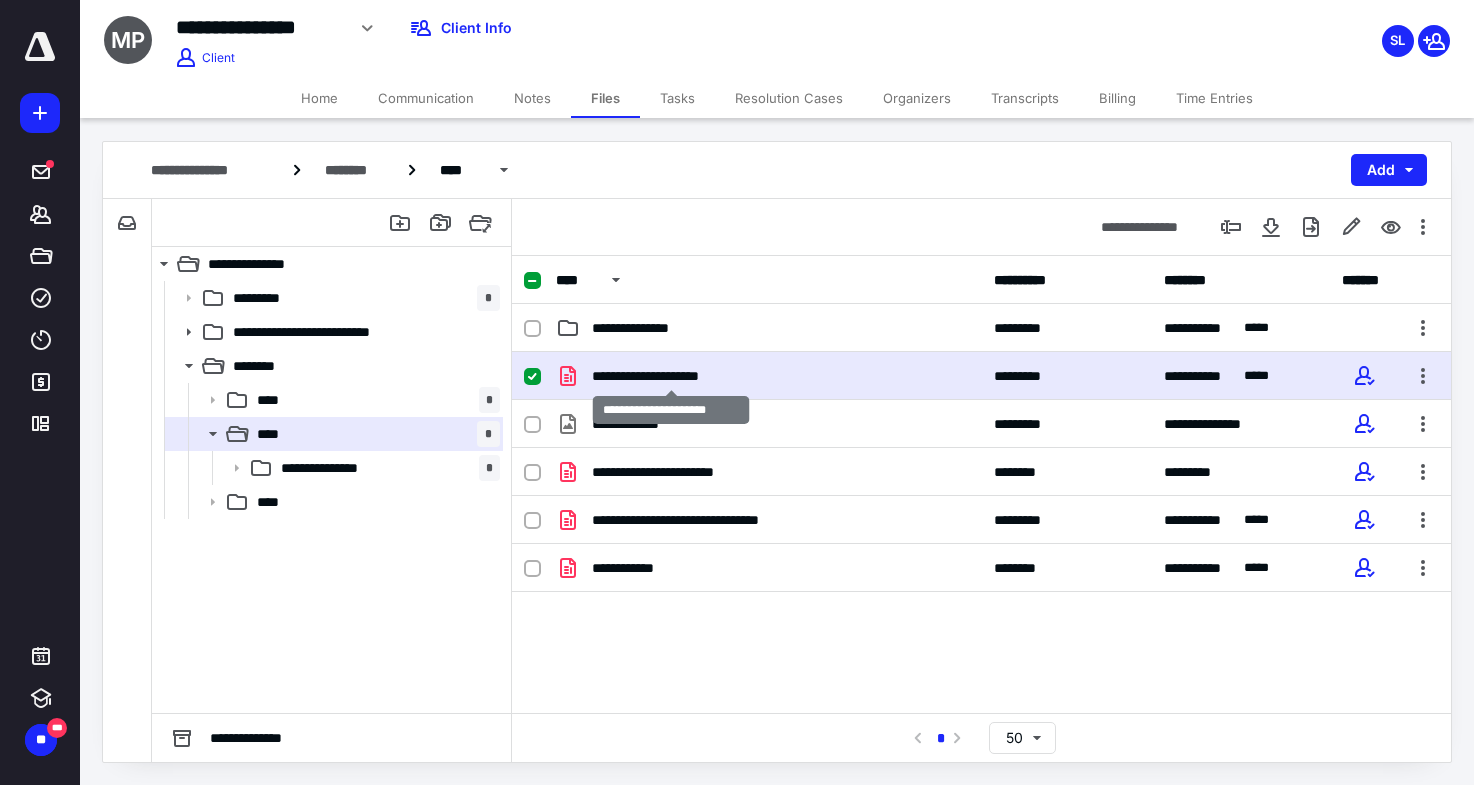 click on "**********" at bounding box center [671, 376] 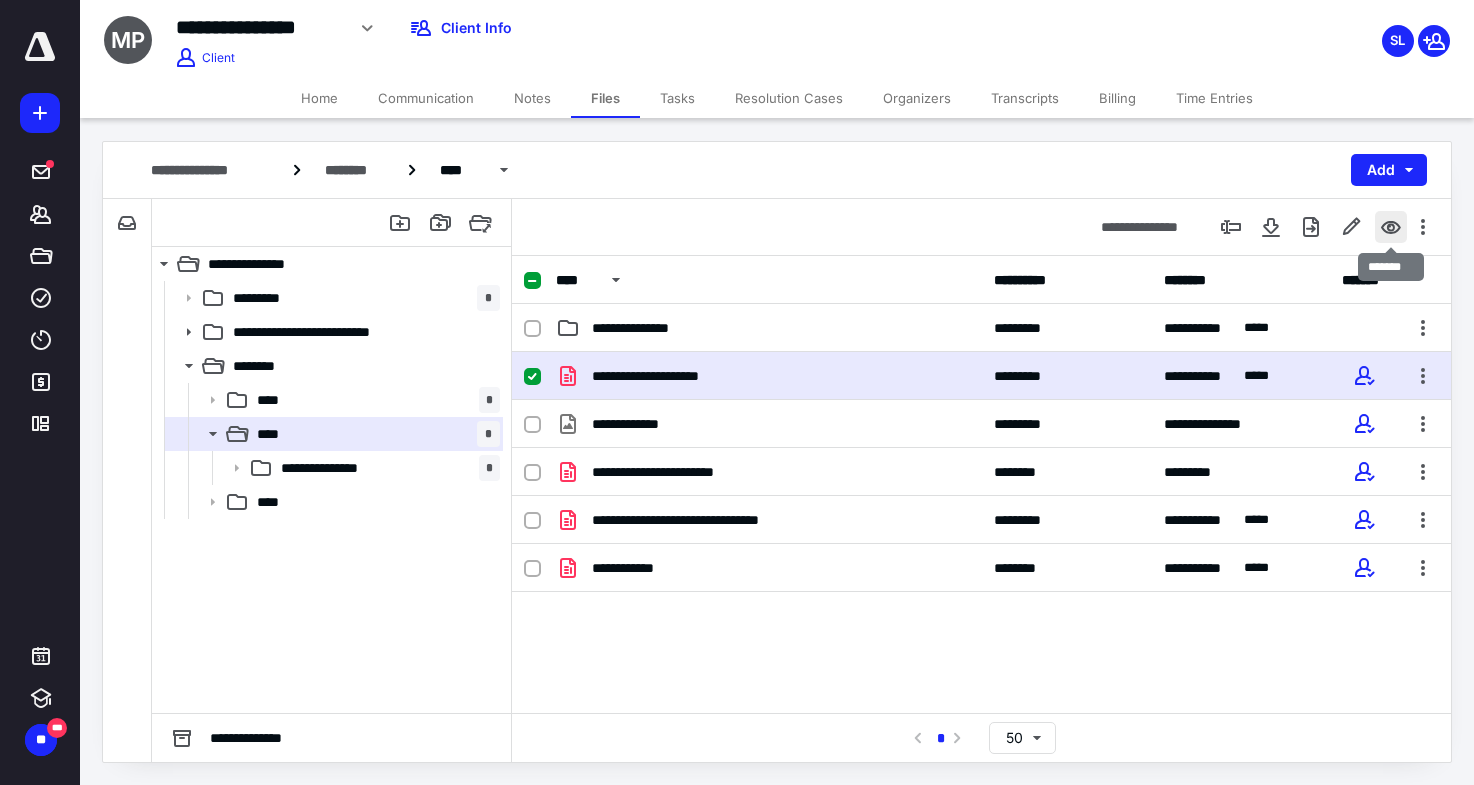 click at bounding box center [1391, 227] 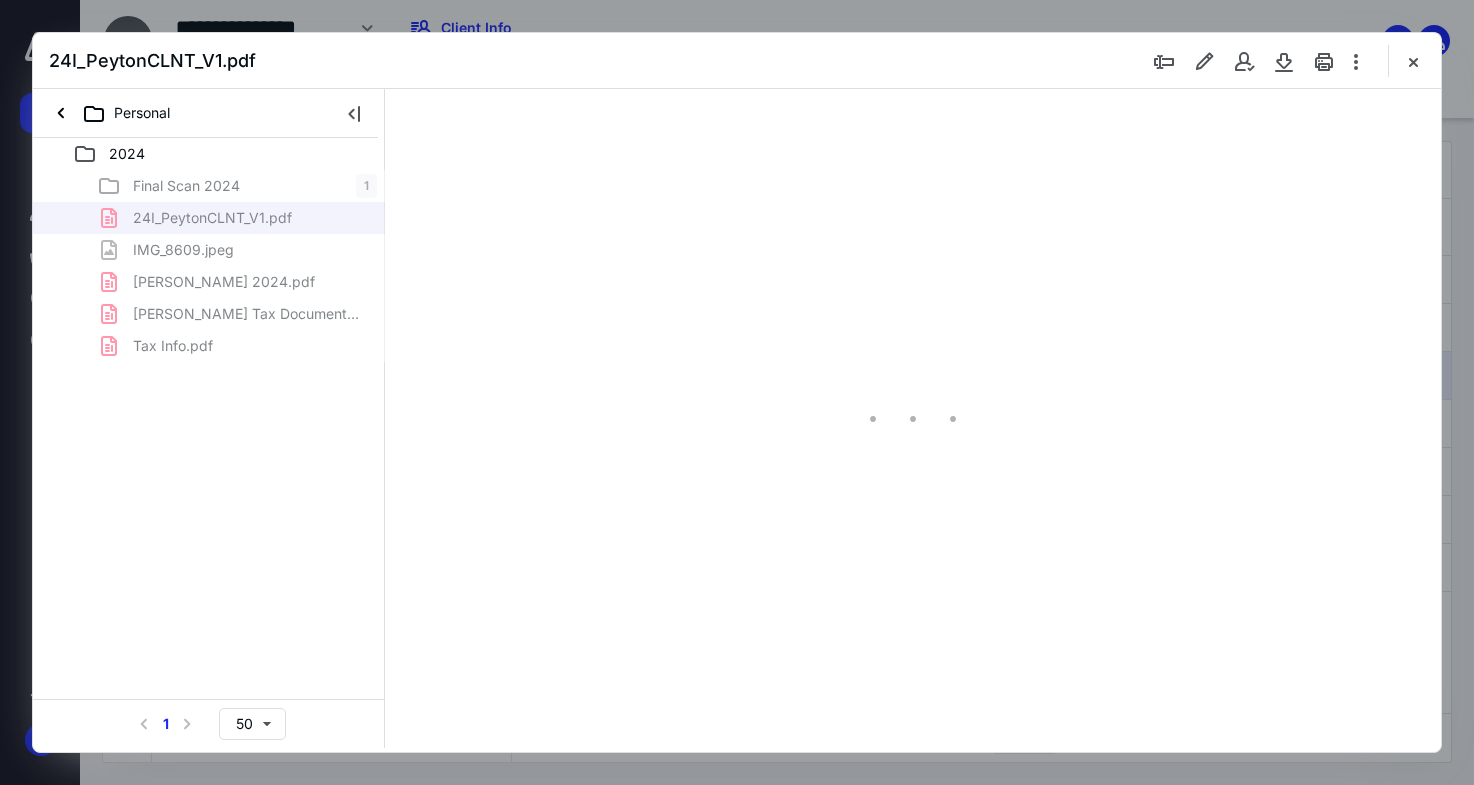 type on "170" 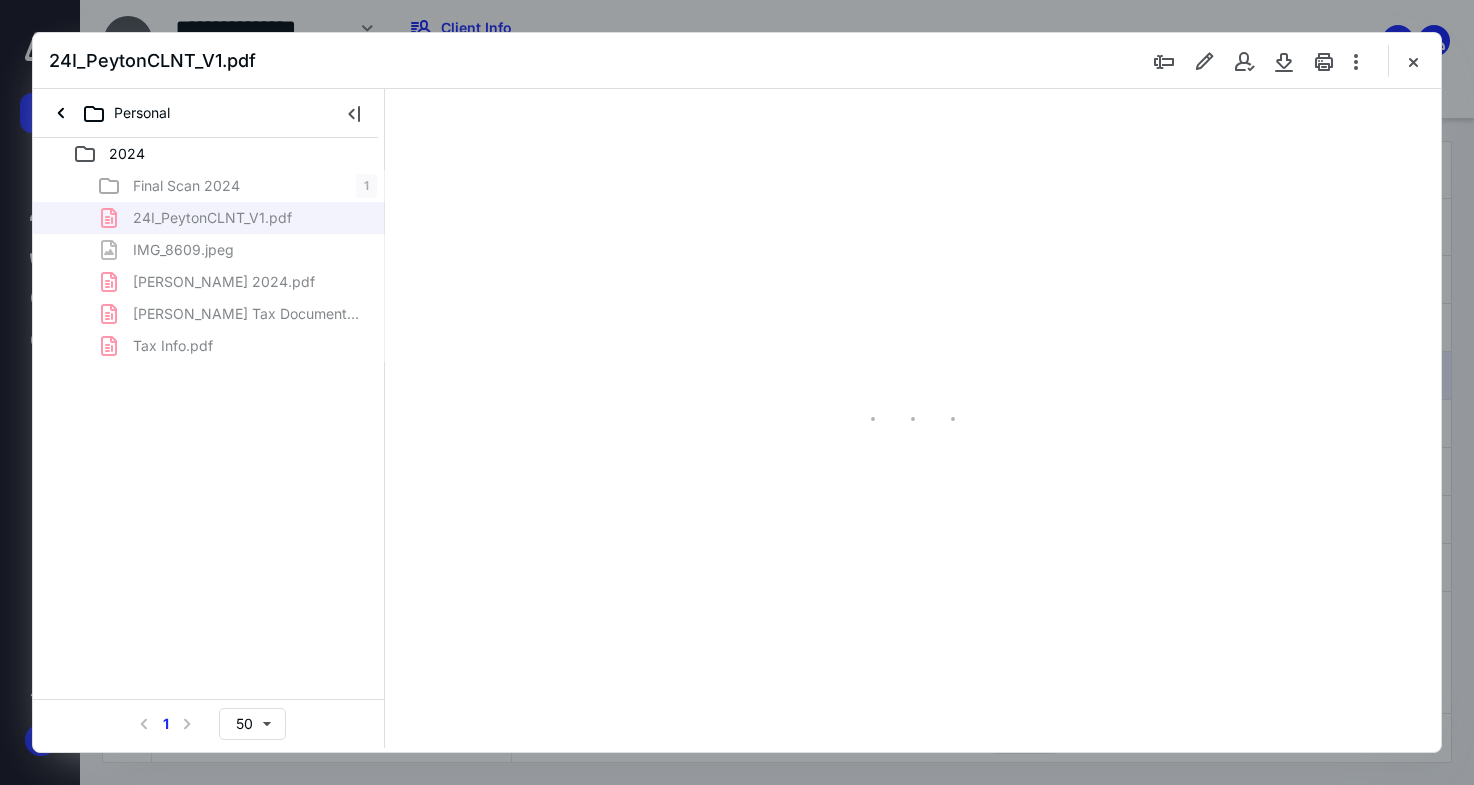 scroll, scrollTop: 0, scrollLeft: 0, axis: both 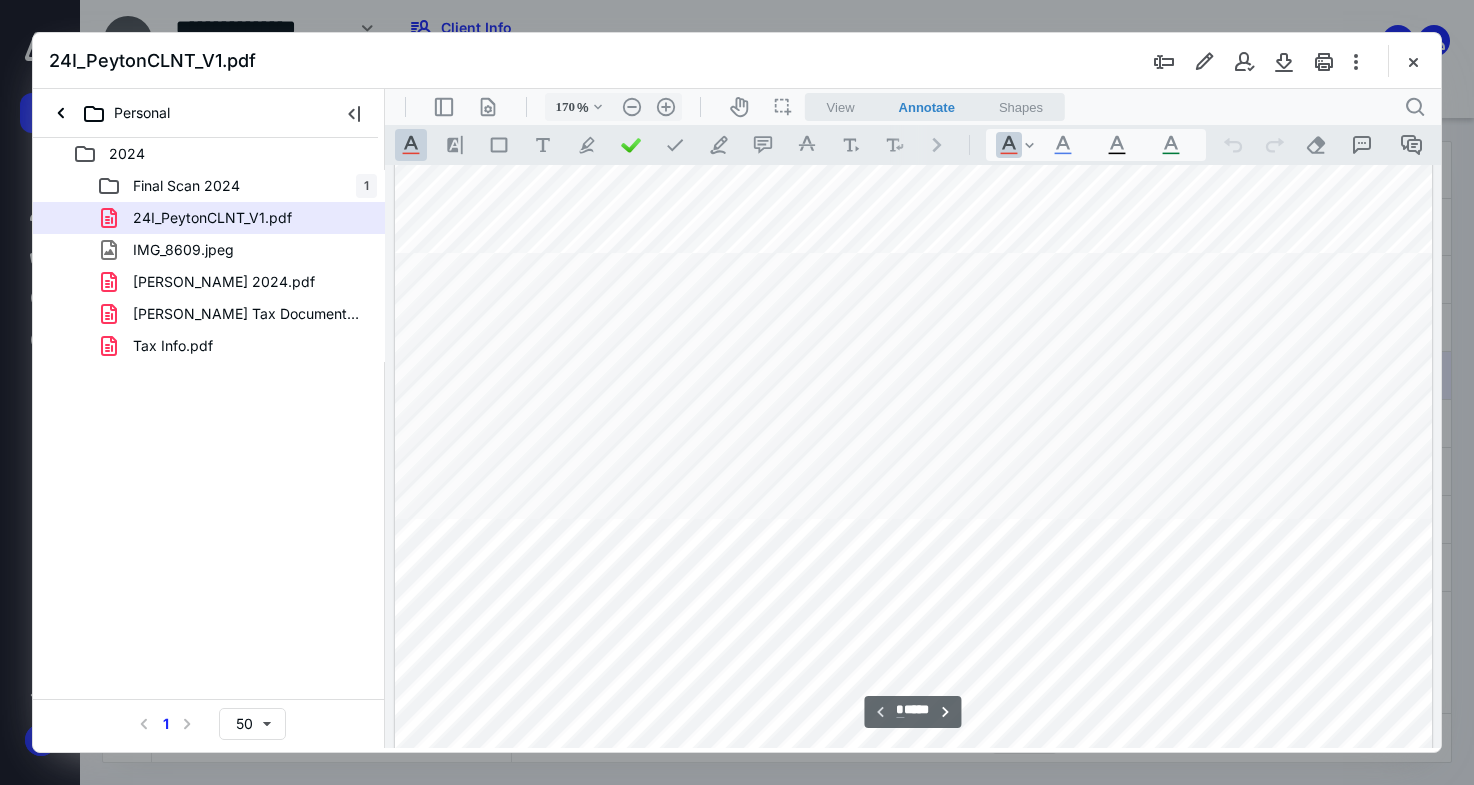 type on "*" 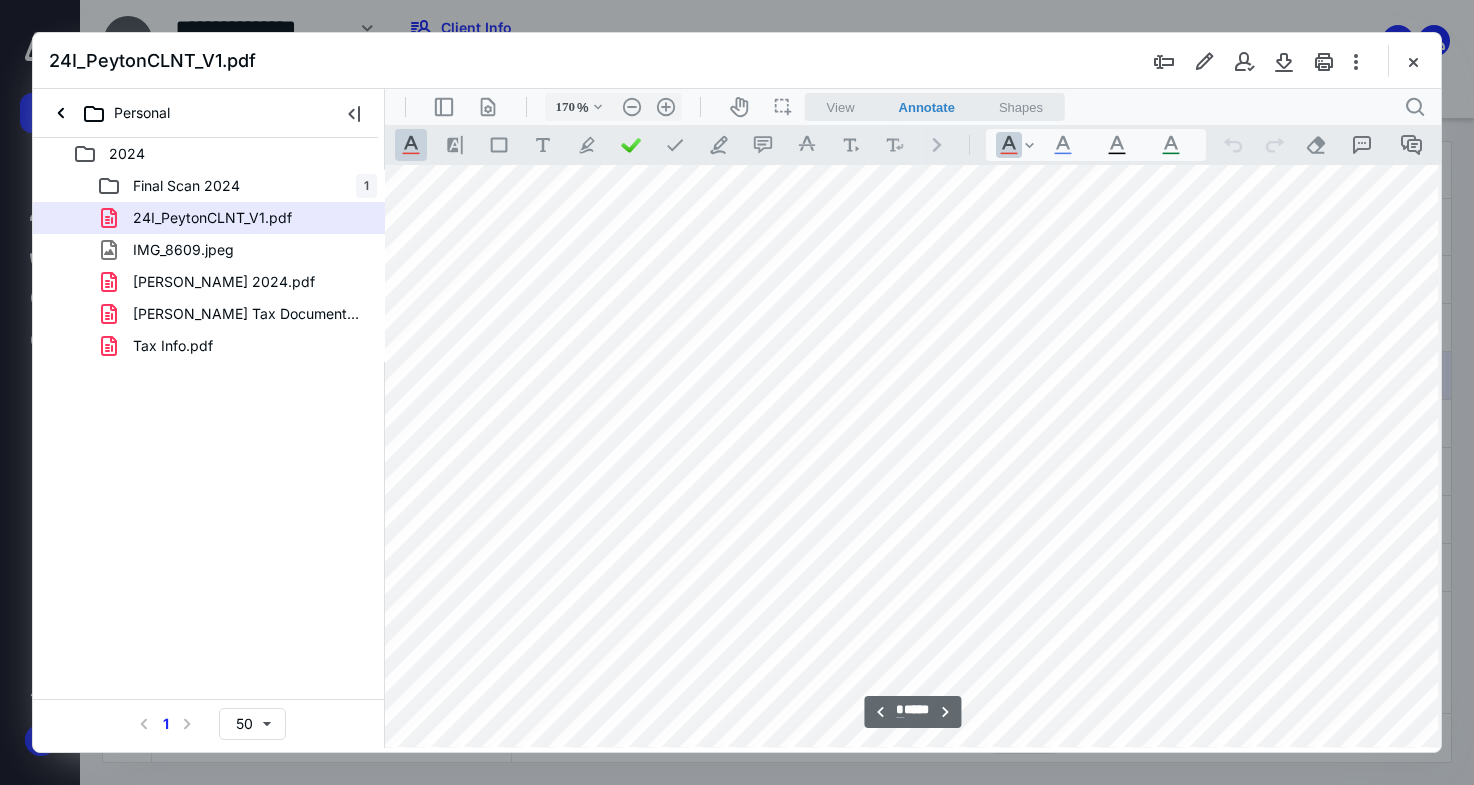 scroll, scrollTop: 1501, scrollLeft: 159, axis: both 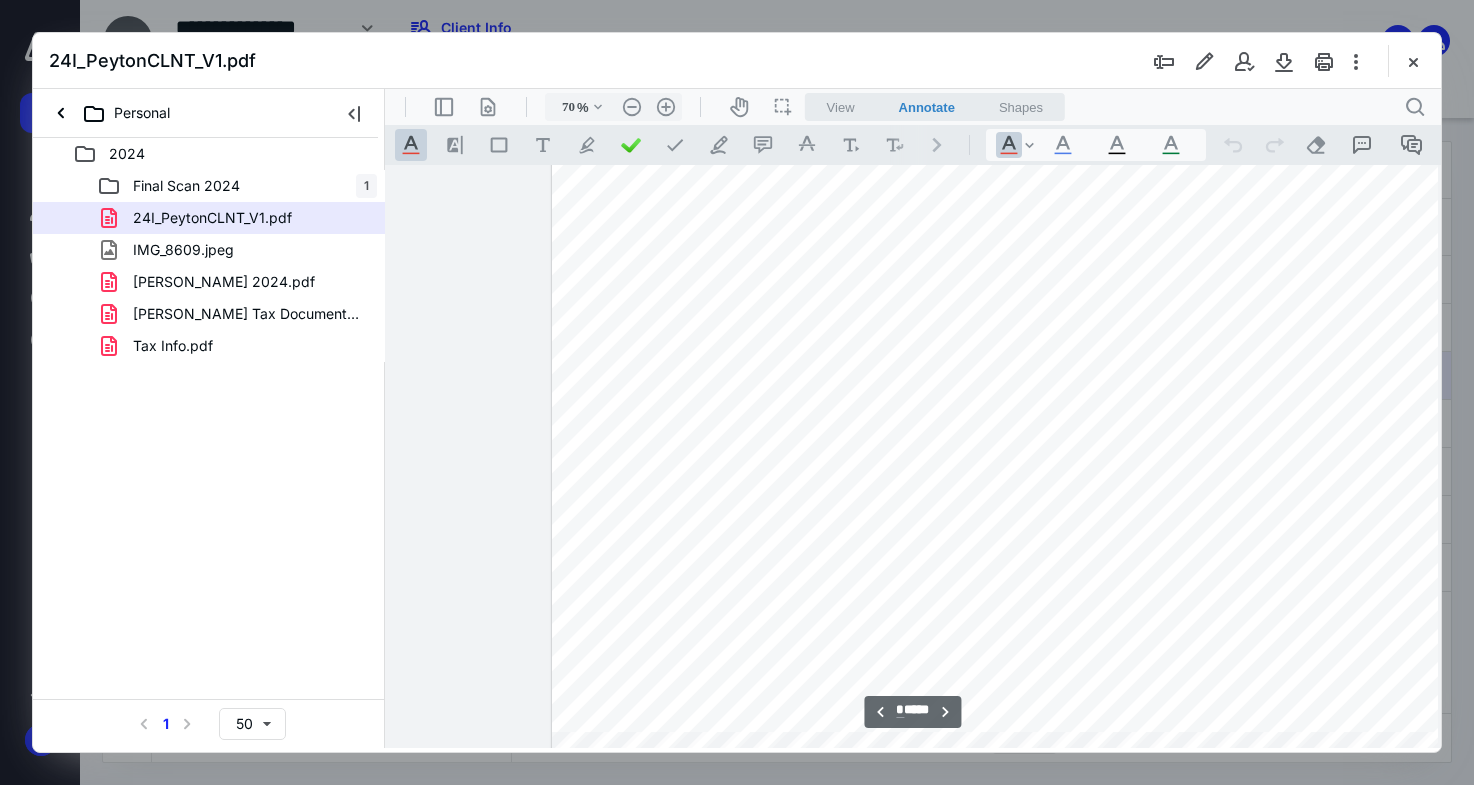 type on "63" 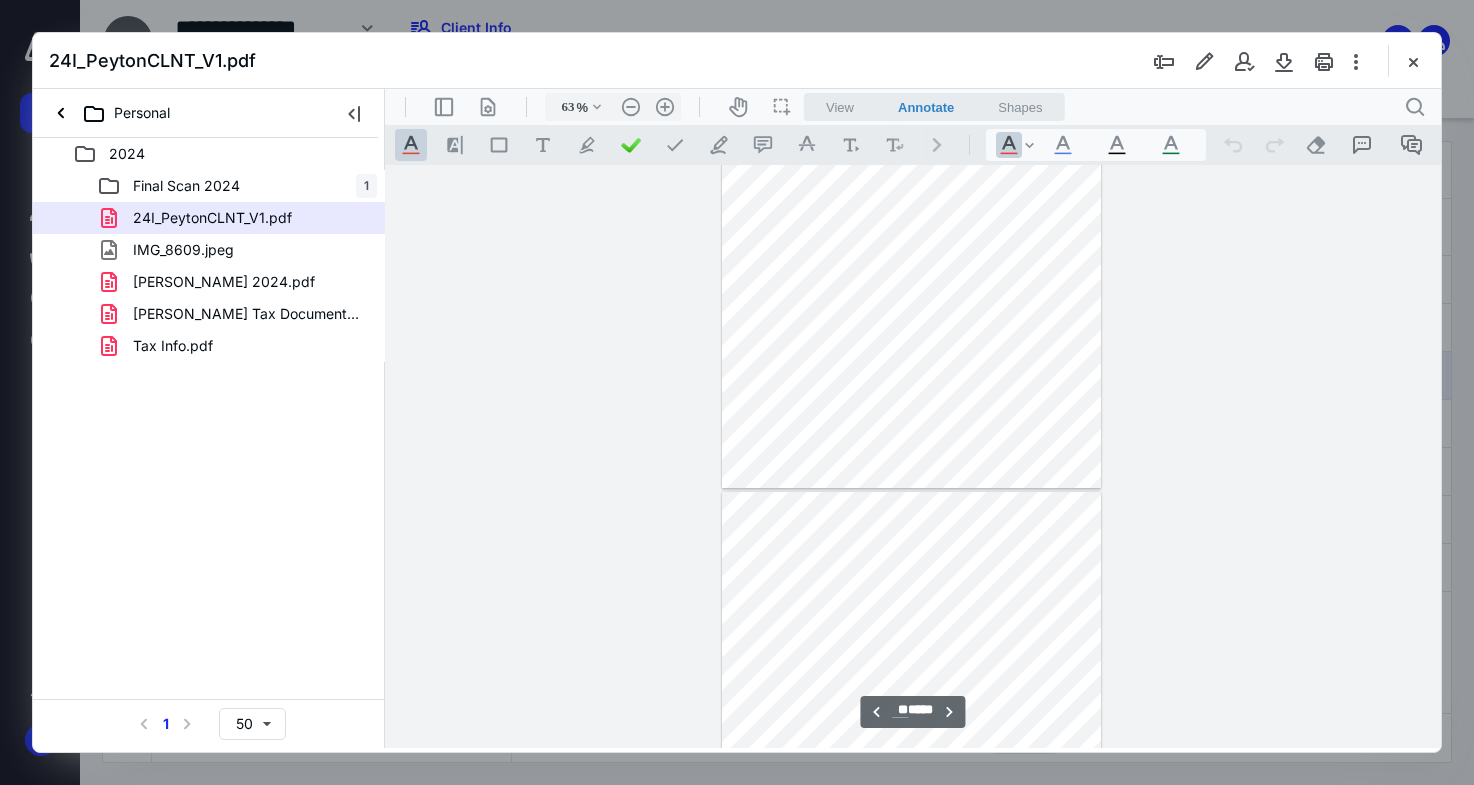 type on "**" 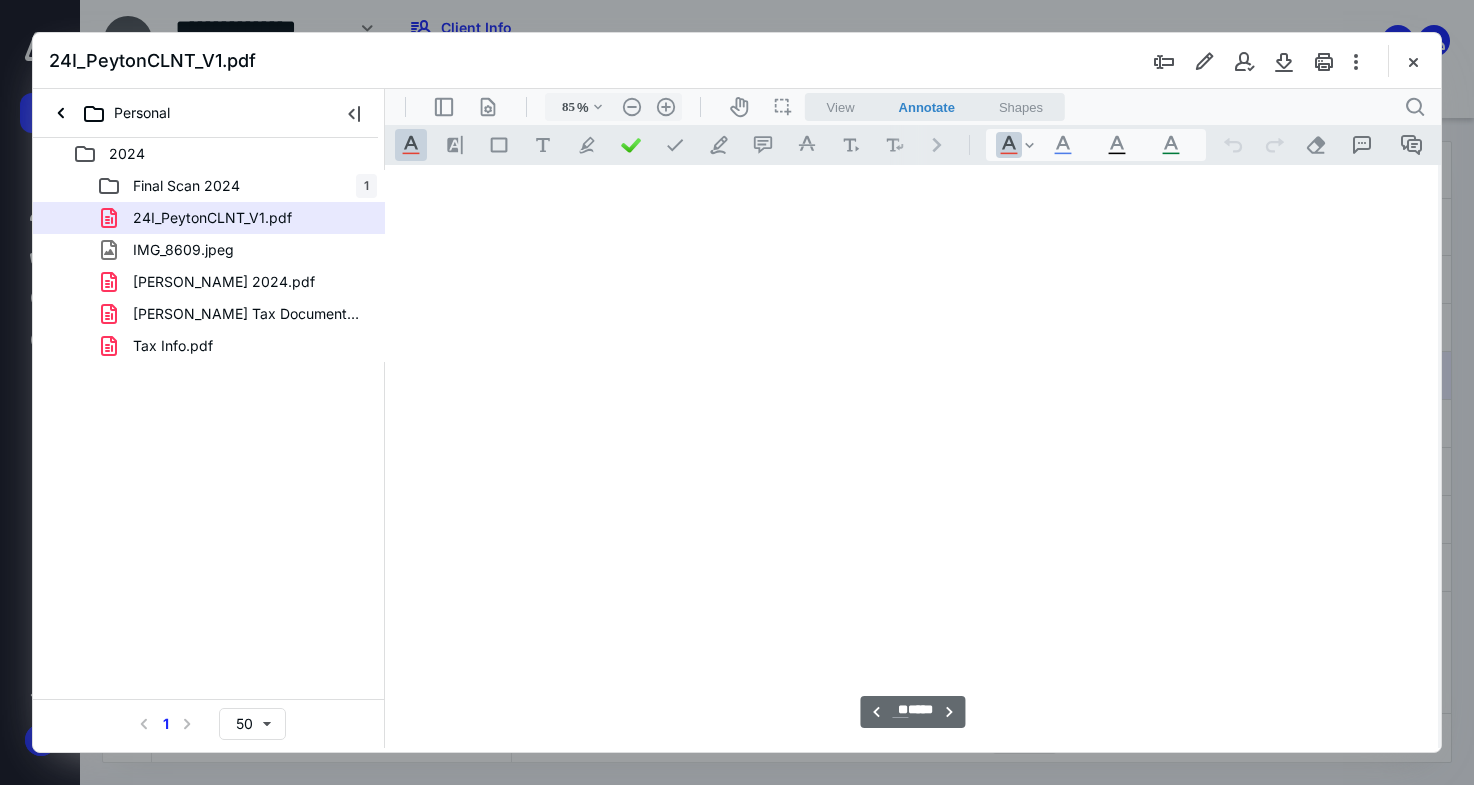 scroll, scrollTop: 9386, scrollLeft: 0, axis: vertical 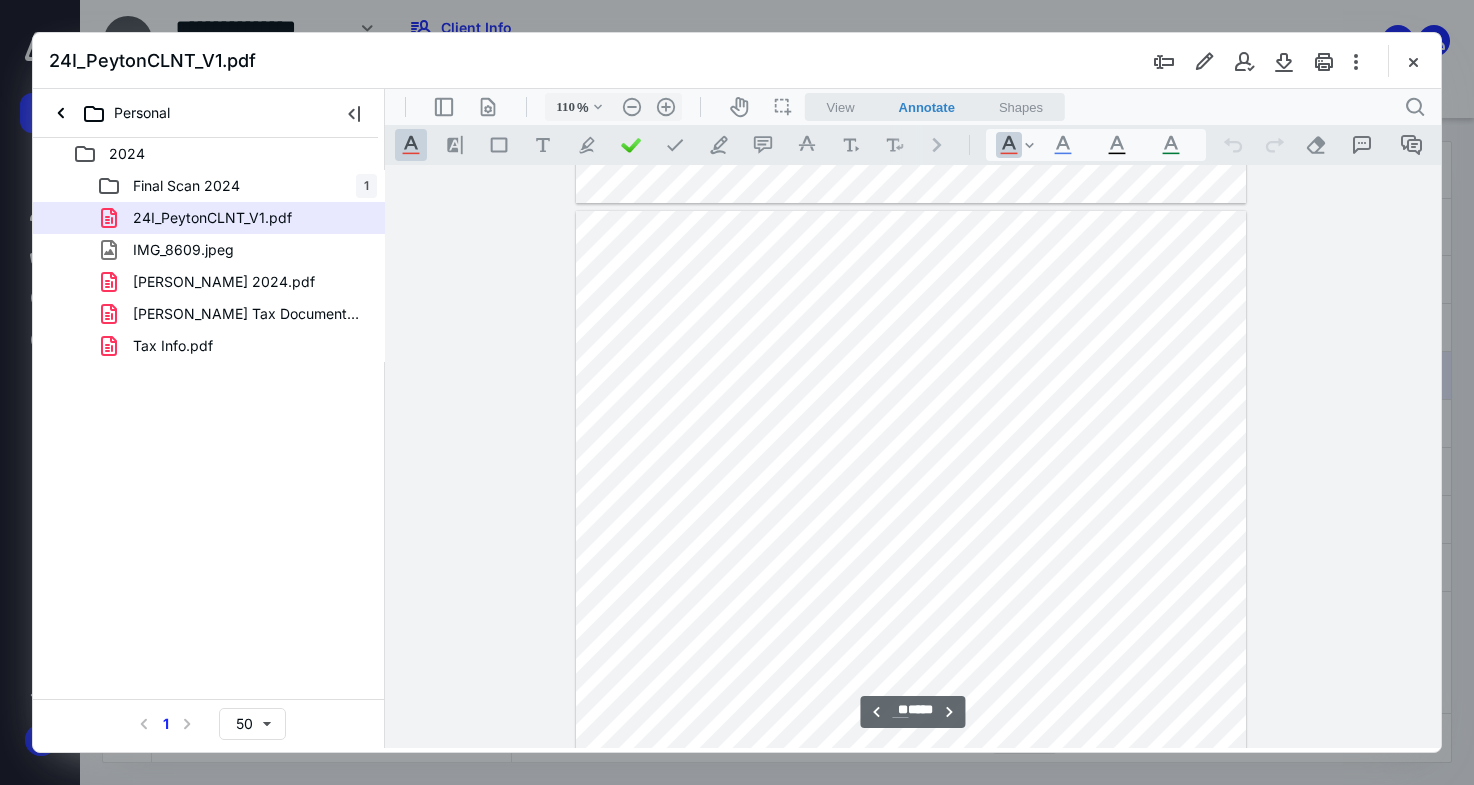type on "135" 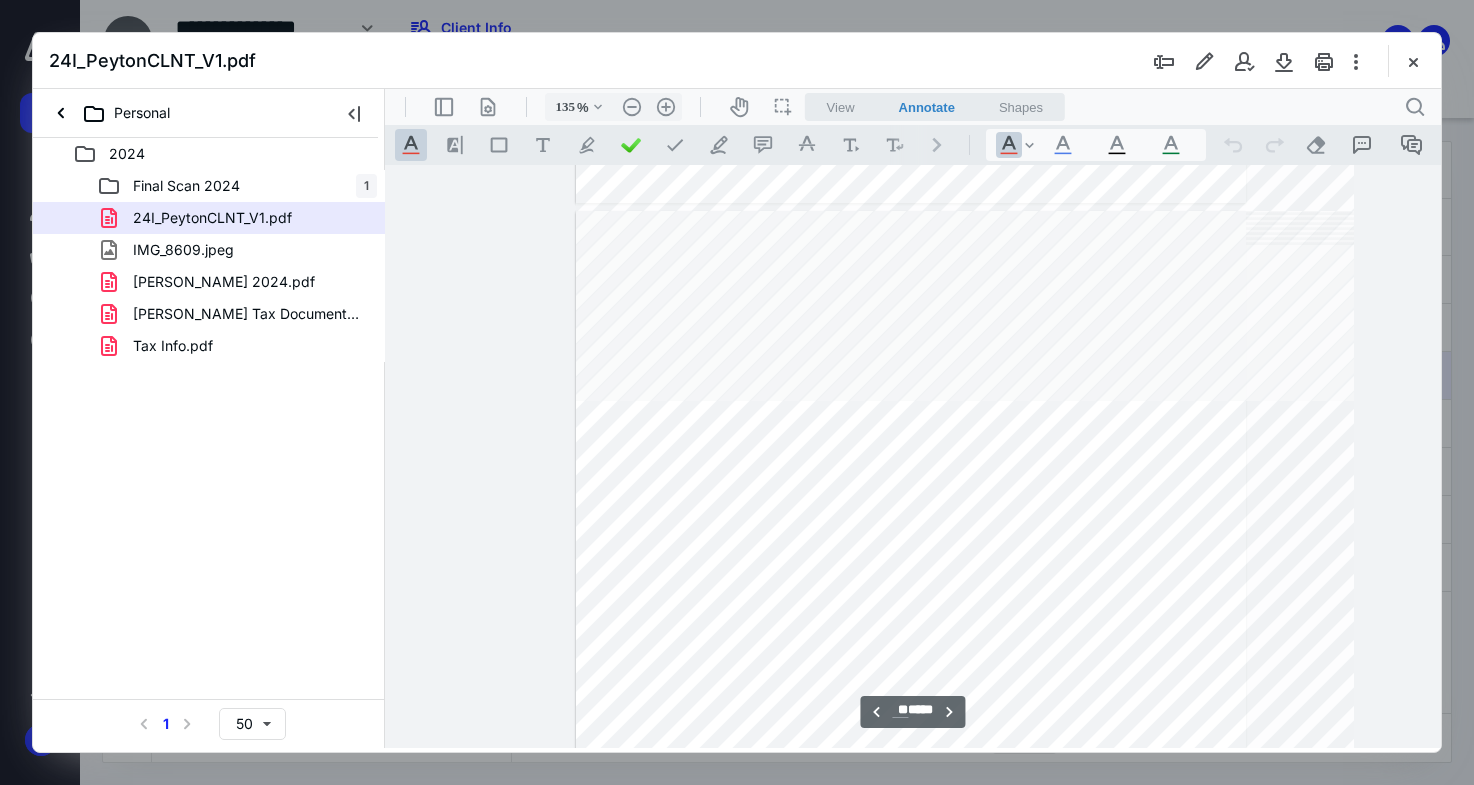 scroll, scrollTop: 15136, scrollLeft: 22, axis: both 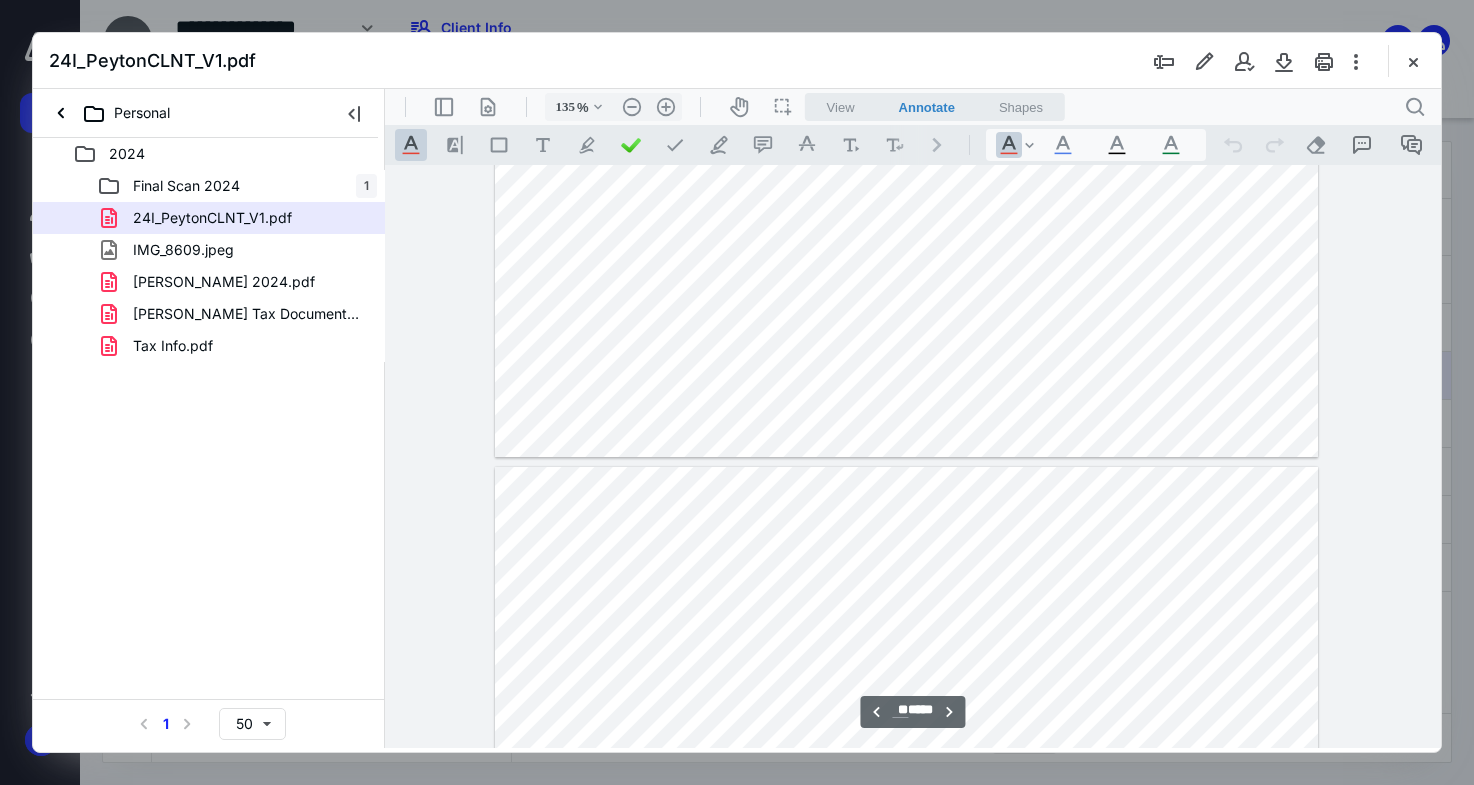 type on "**" 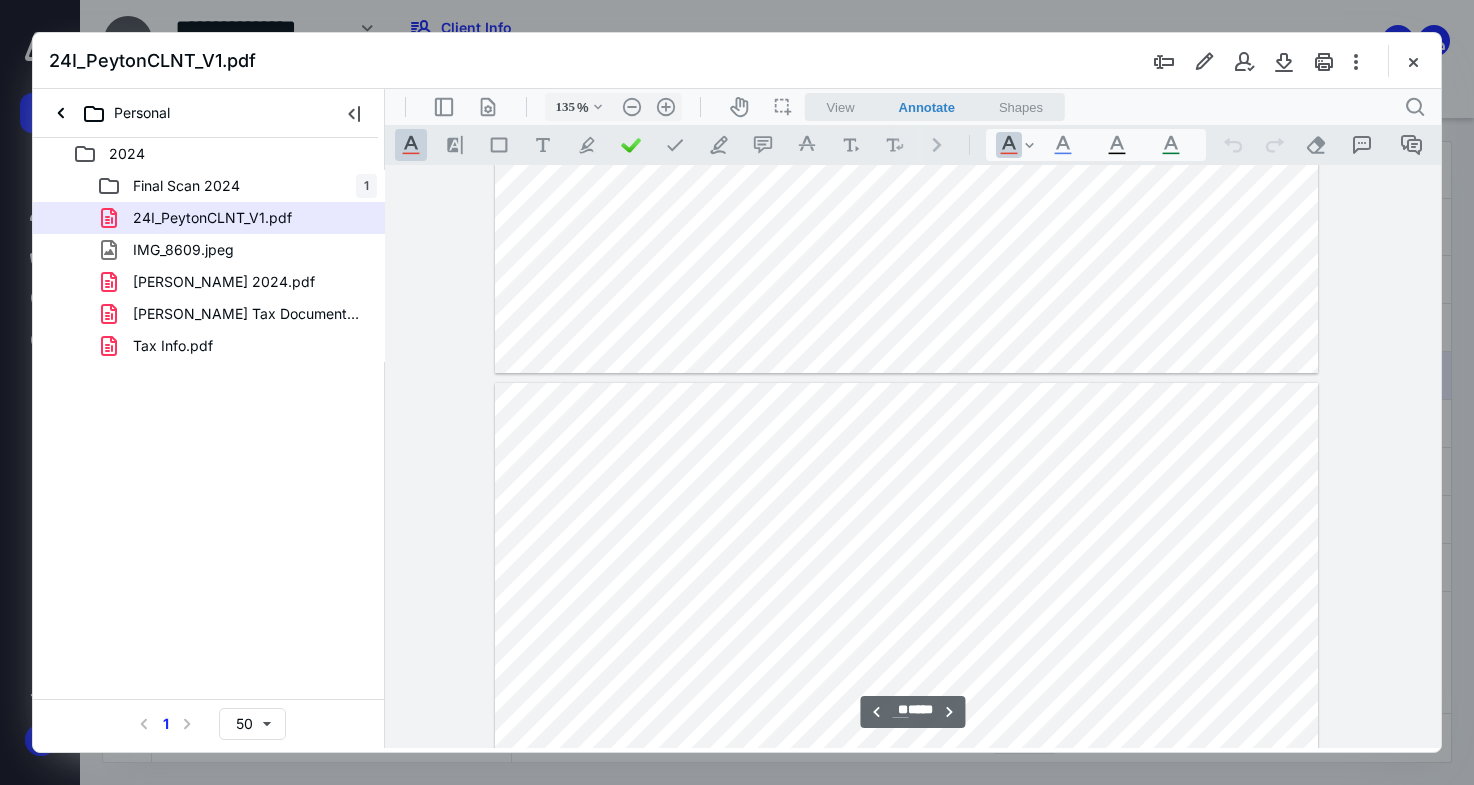 scroll, scrollTop: 17605, scrollLeft: 22, axis: both 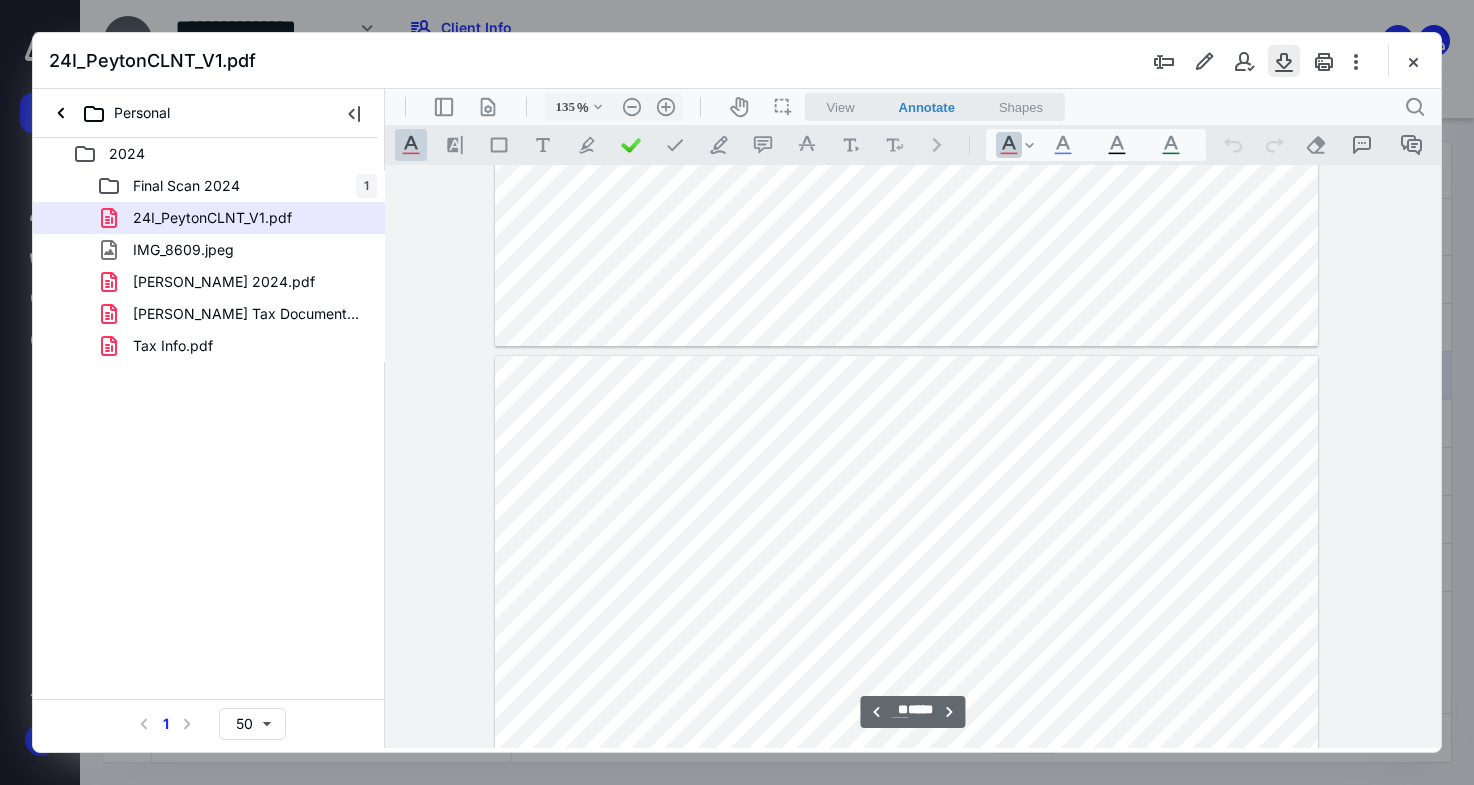 click at bounding box center (1284, 61) 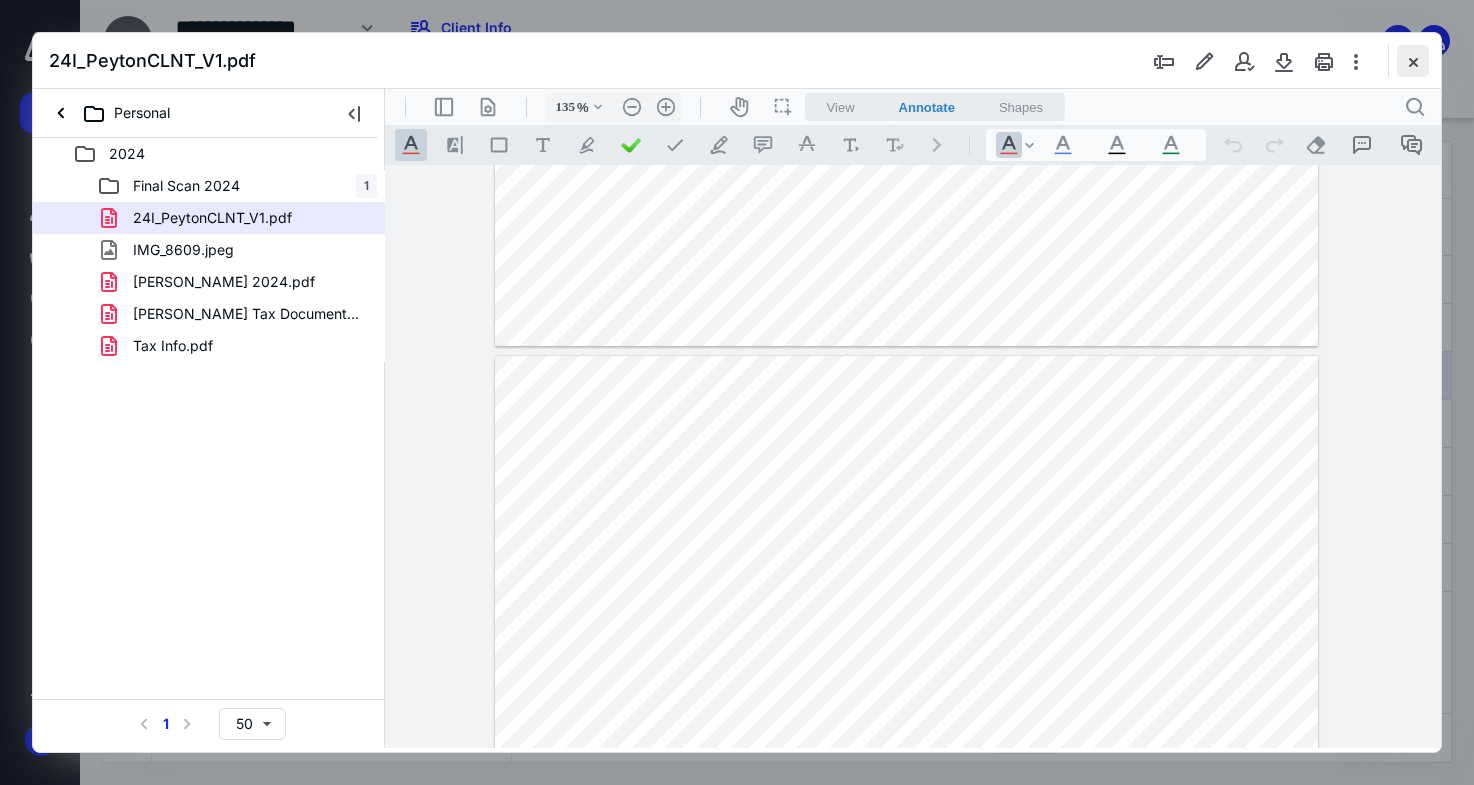 click at bounding box center [1413, 61] 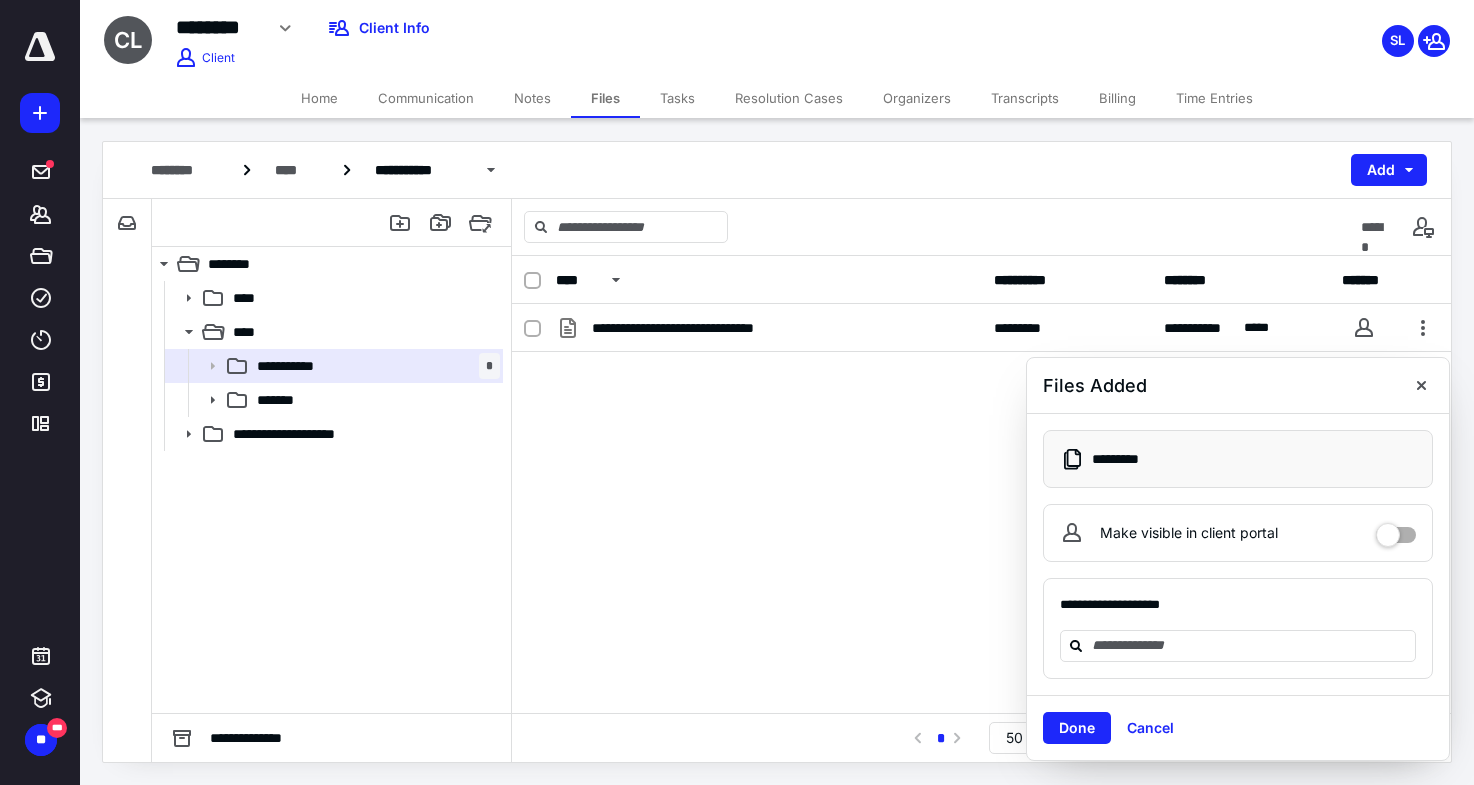 scroll, scrollTop: 0, scrollLeft: 0, axis: both 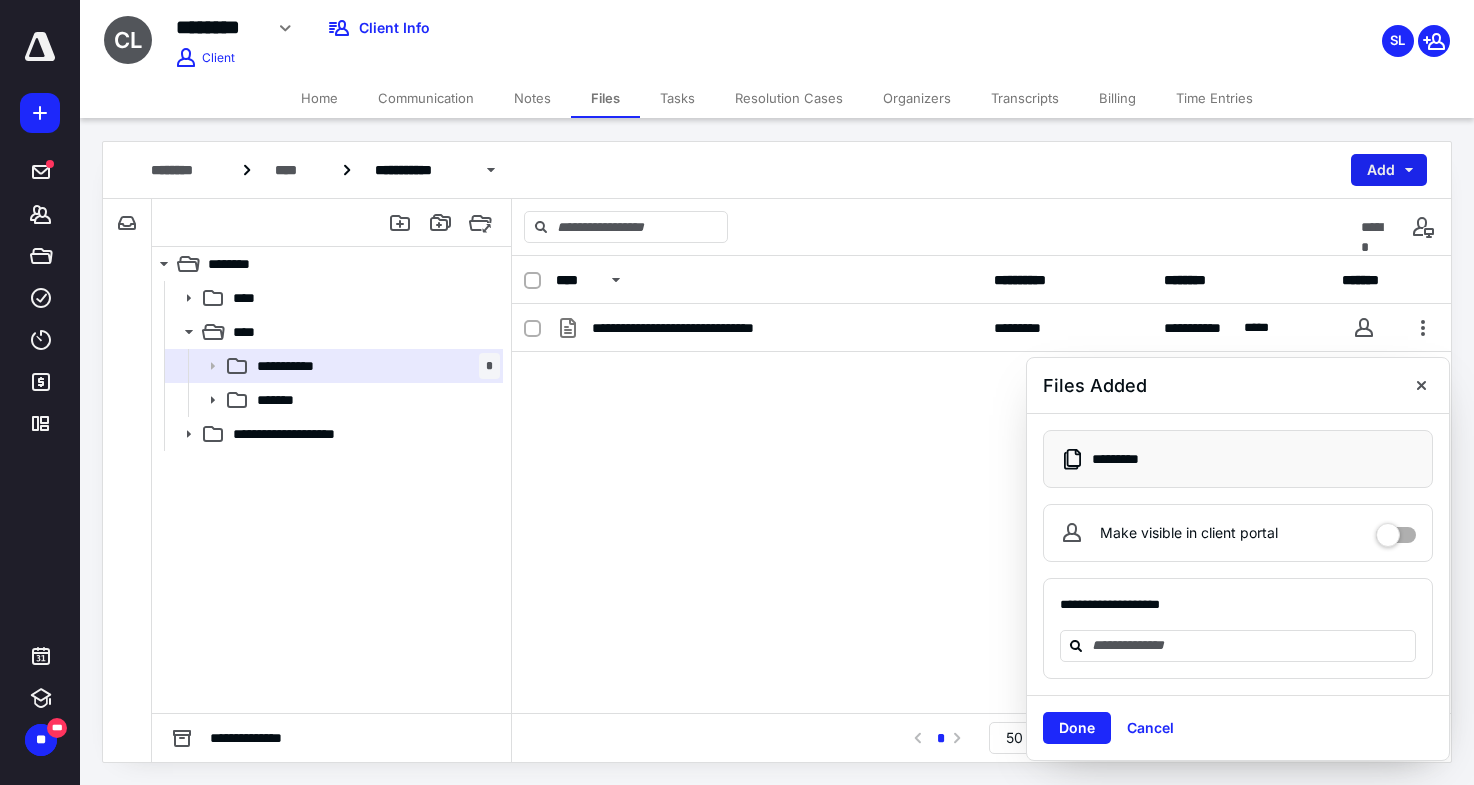 click on "Add" at bounding box center (1389, 170) 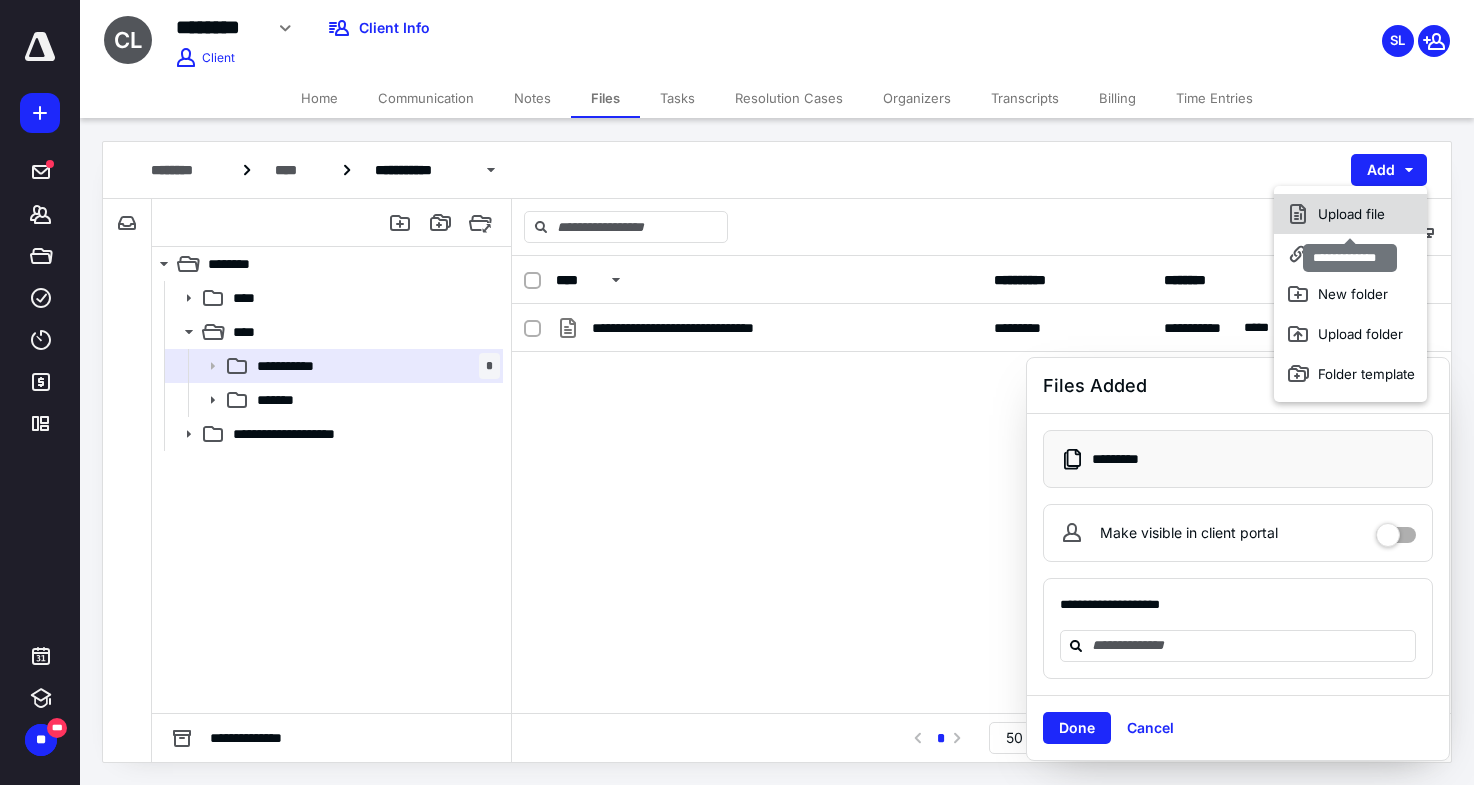 click on "Upload file" at bounding box center (1350, 214) 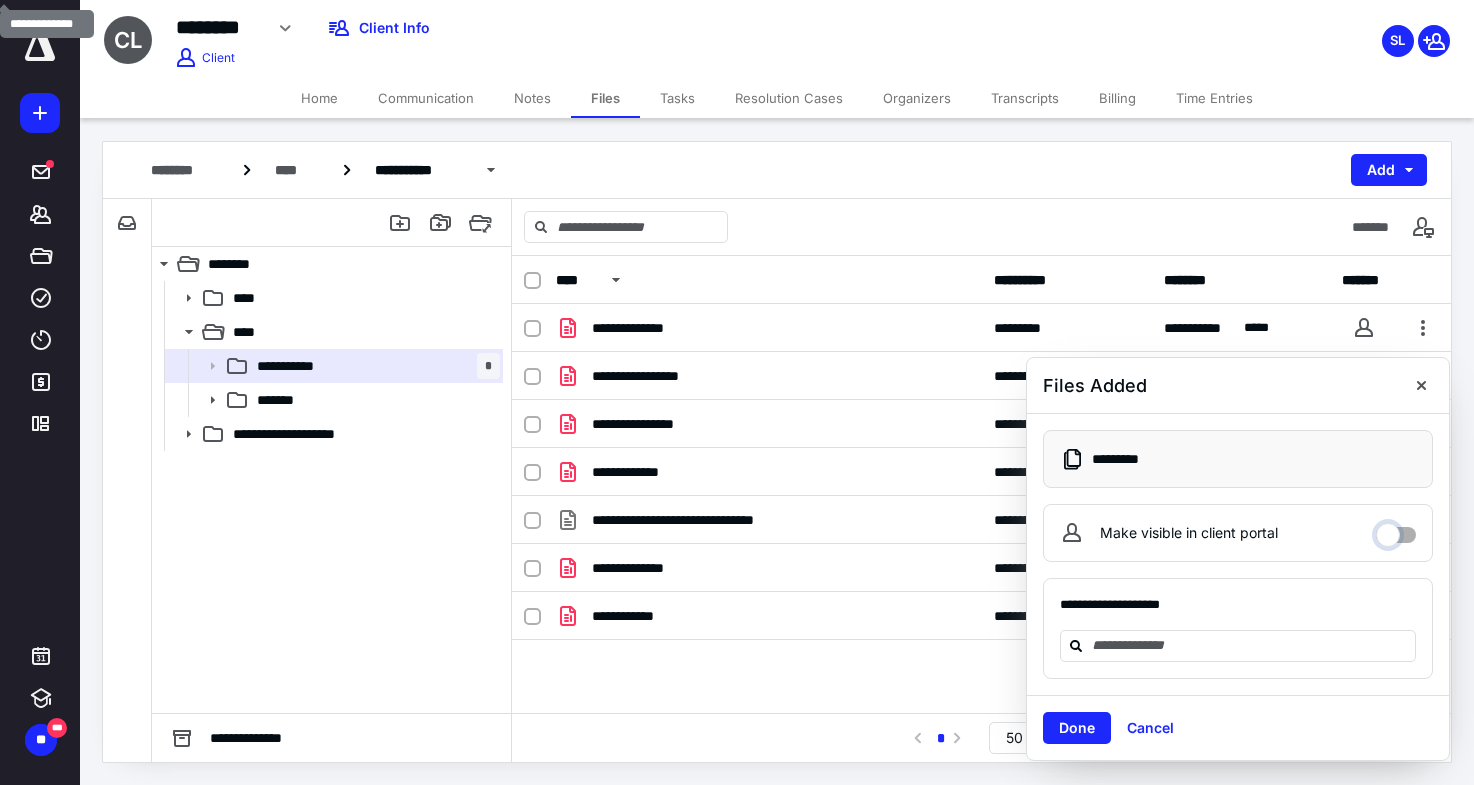 click on "Make visible in client portal" at bounding box center (1396, 530) 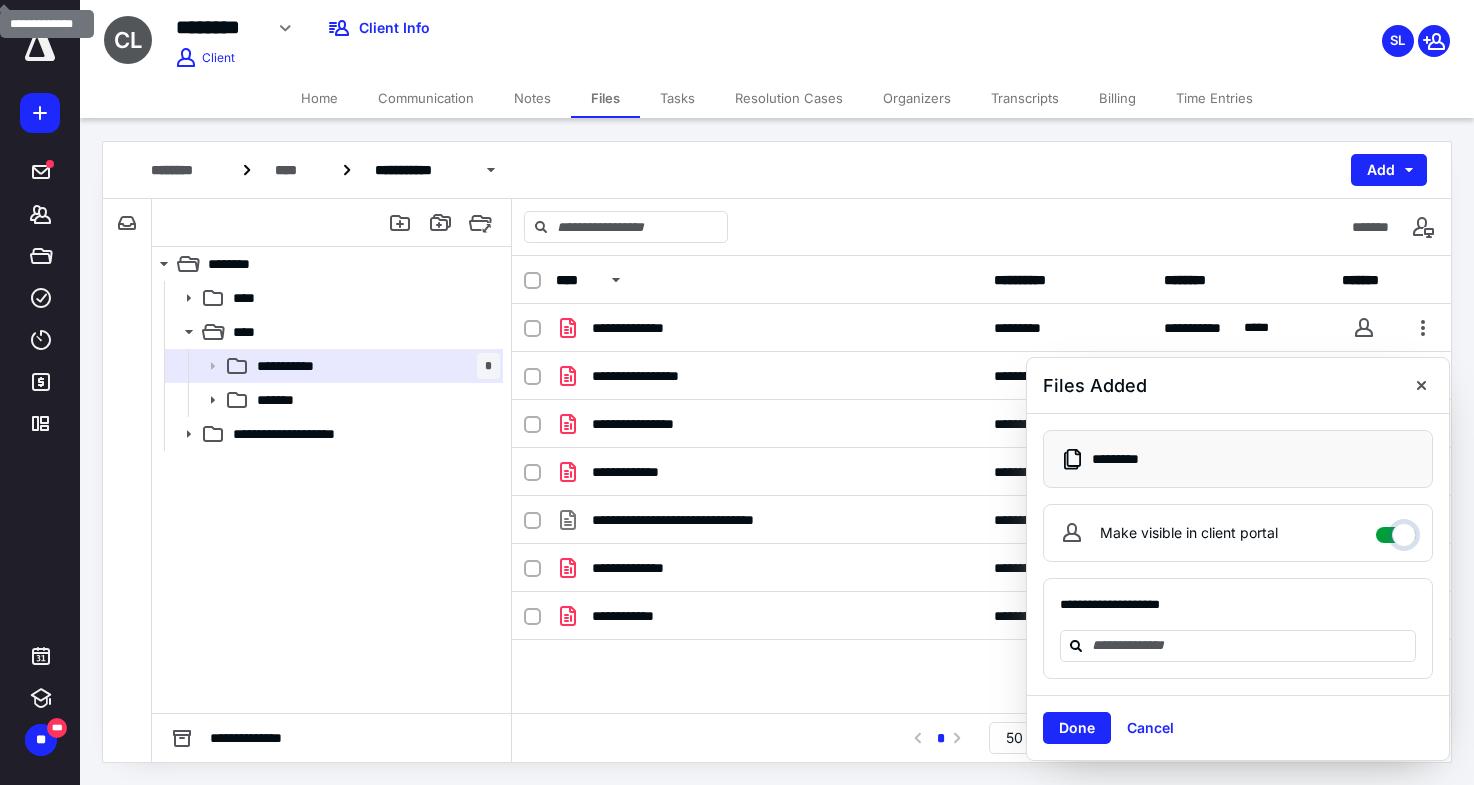 checkbox on "****" 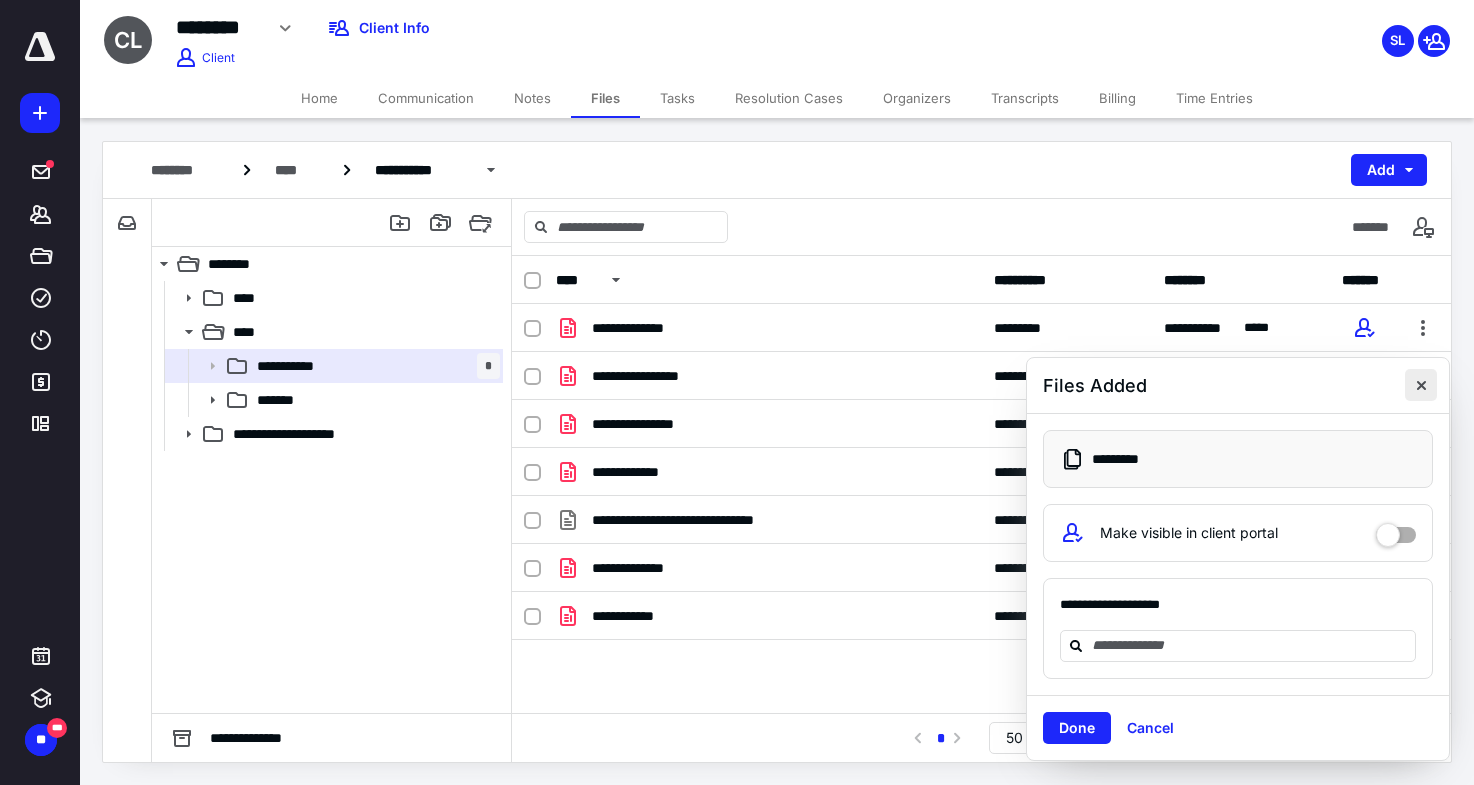 click at bounding box center (1421, 385) 